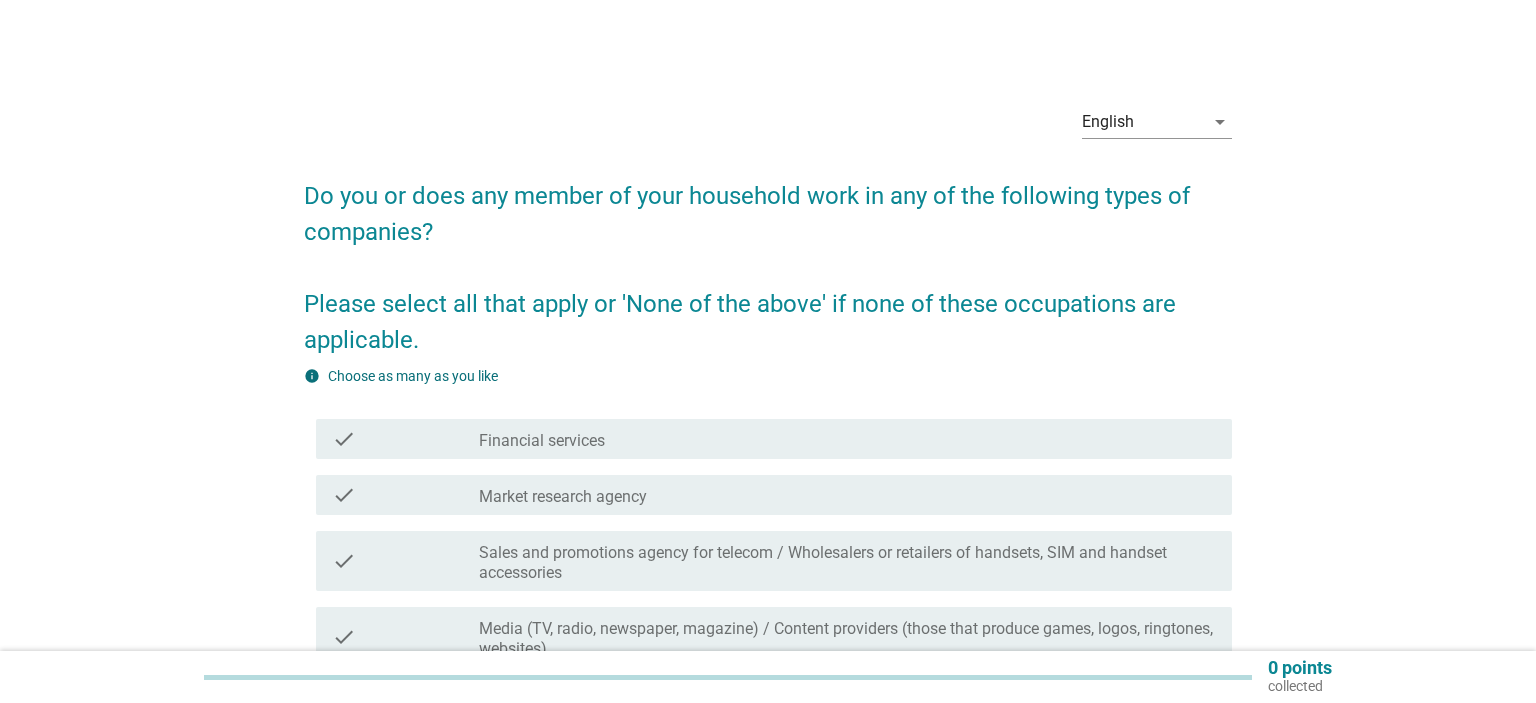 scroll, scrollTop: 0, scrollLeft: 0, axis: both 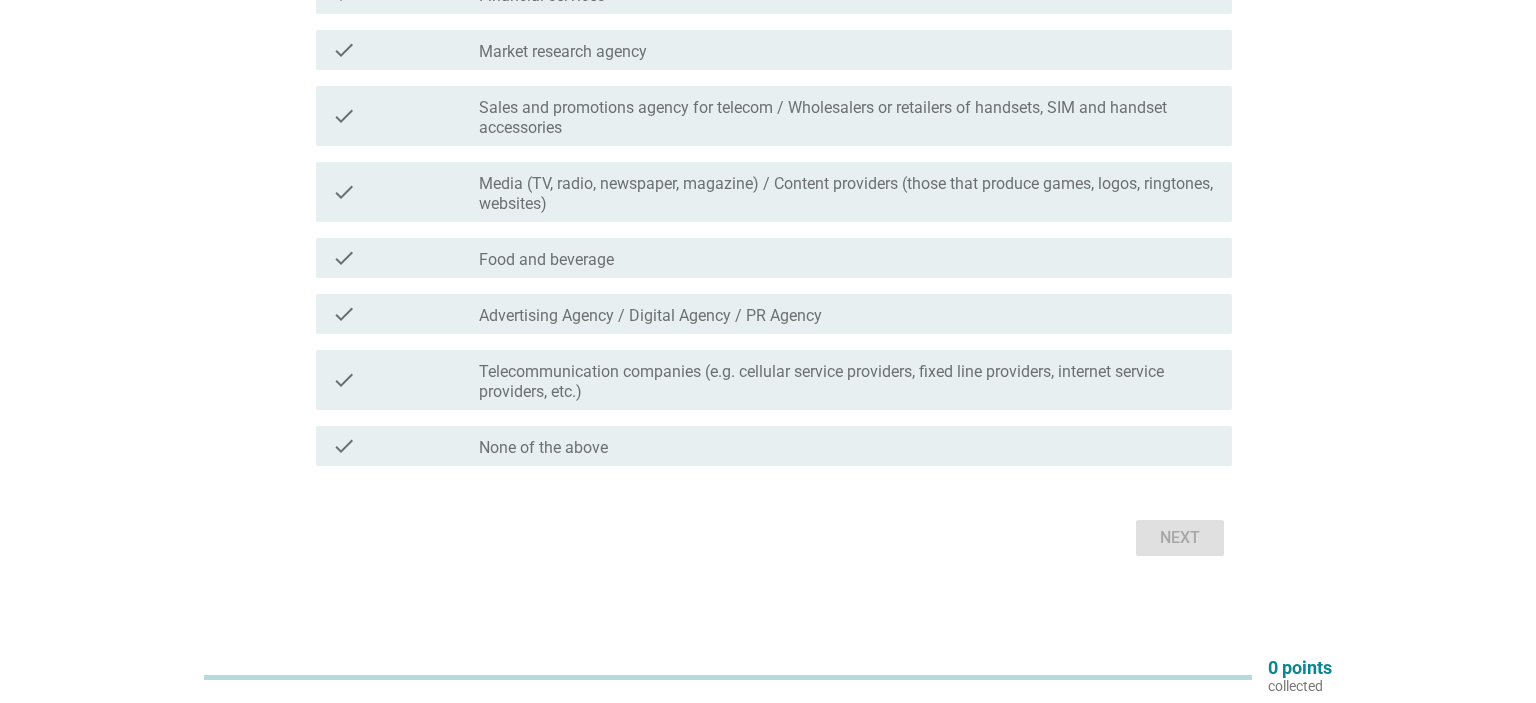 click on "None of the above" at bounding box center [543, 448] 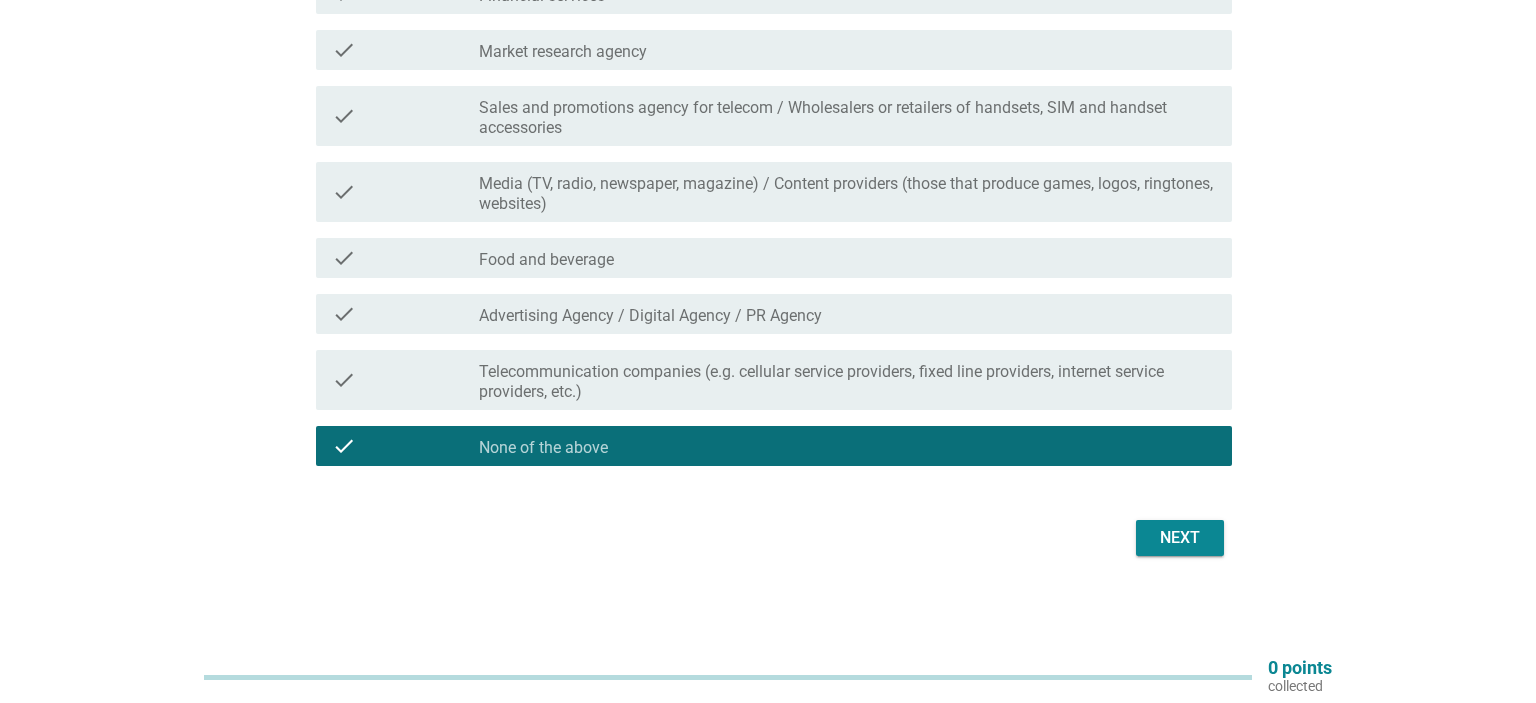 click on "Next" at bounding box center (1180, 538) 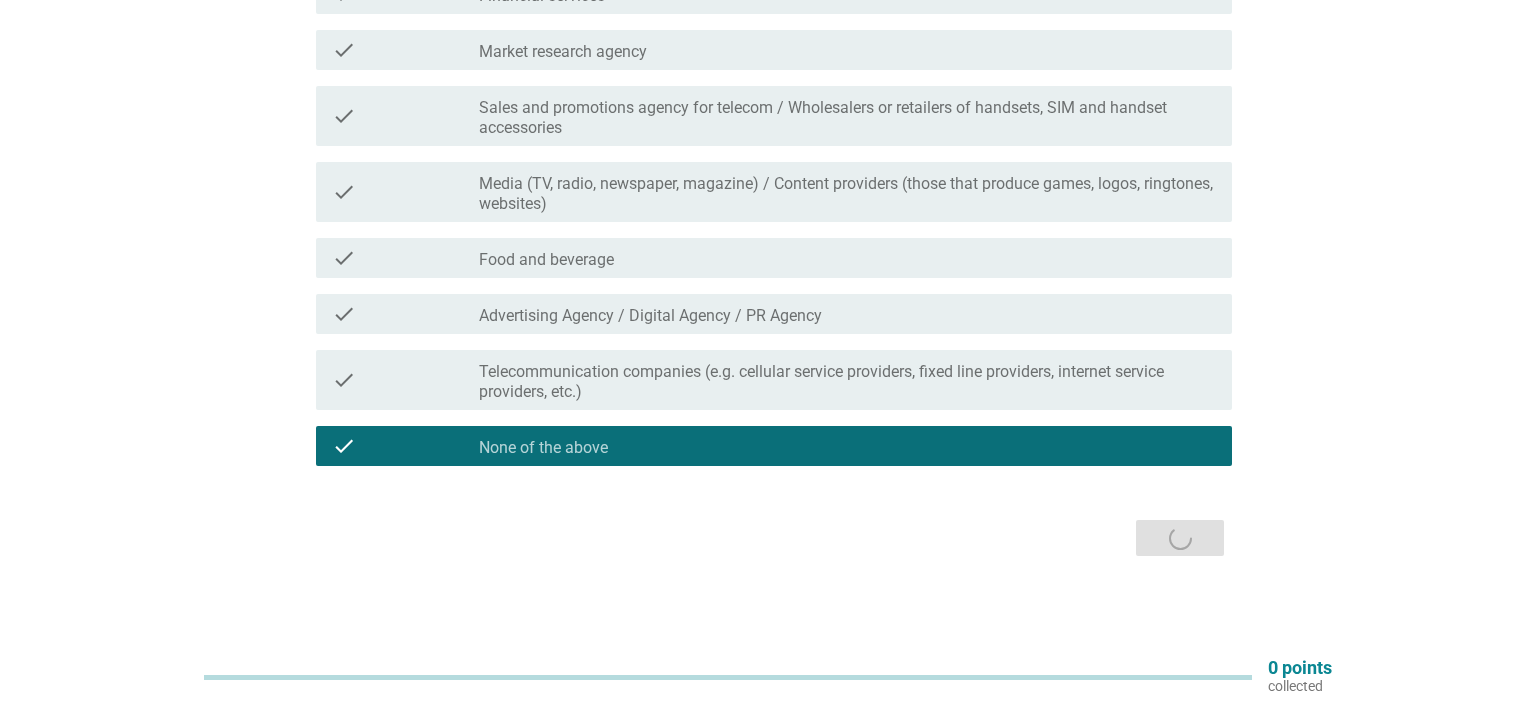 scroll, scrollTop: 0, scrollLeft: 0, axis: both 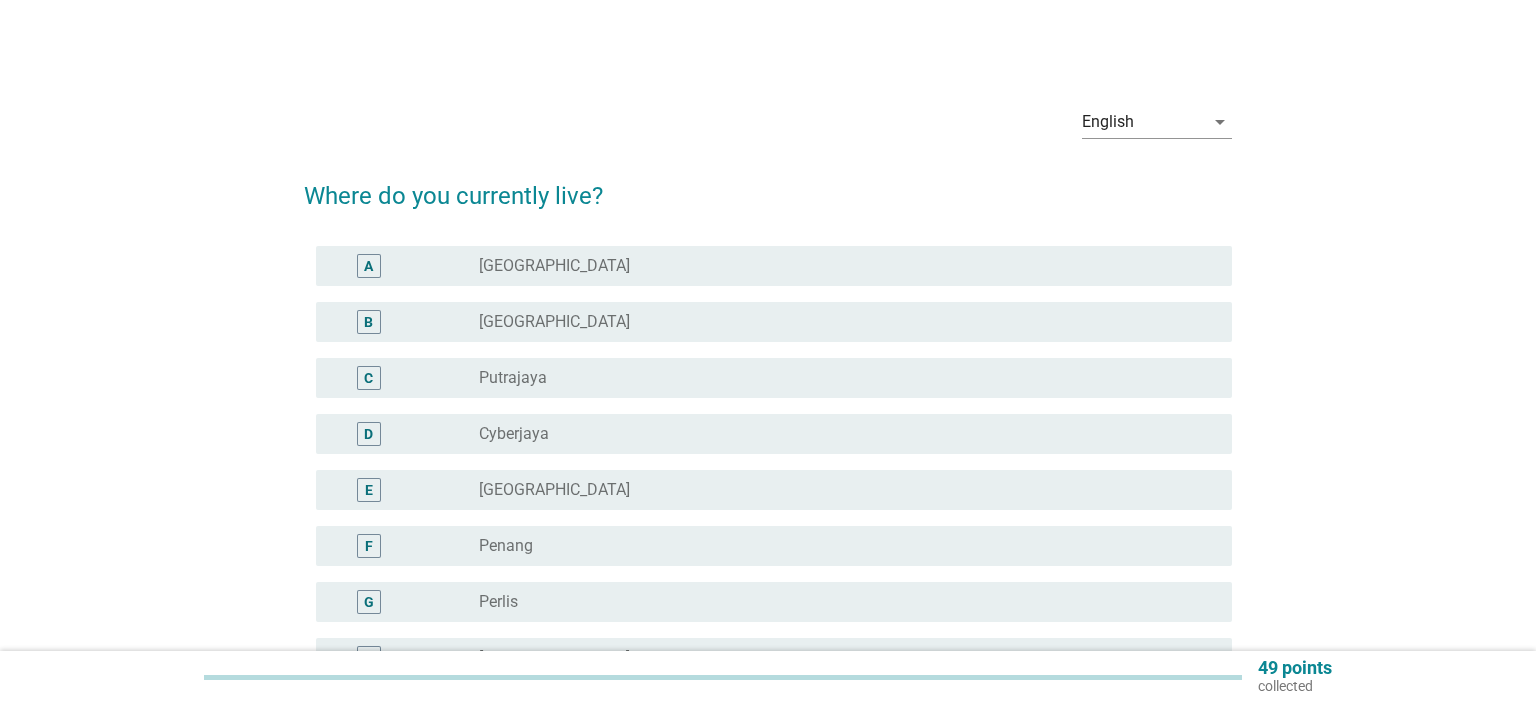 click on "radio_button_unchecked [GEOGRAPHIC_DATA]" at bounding box center [839, 322] 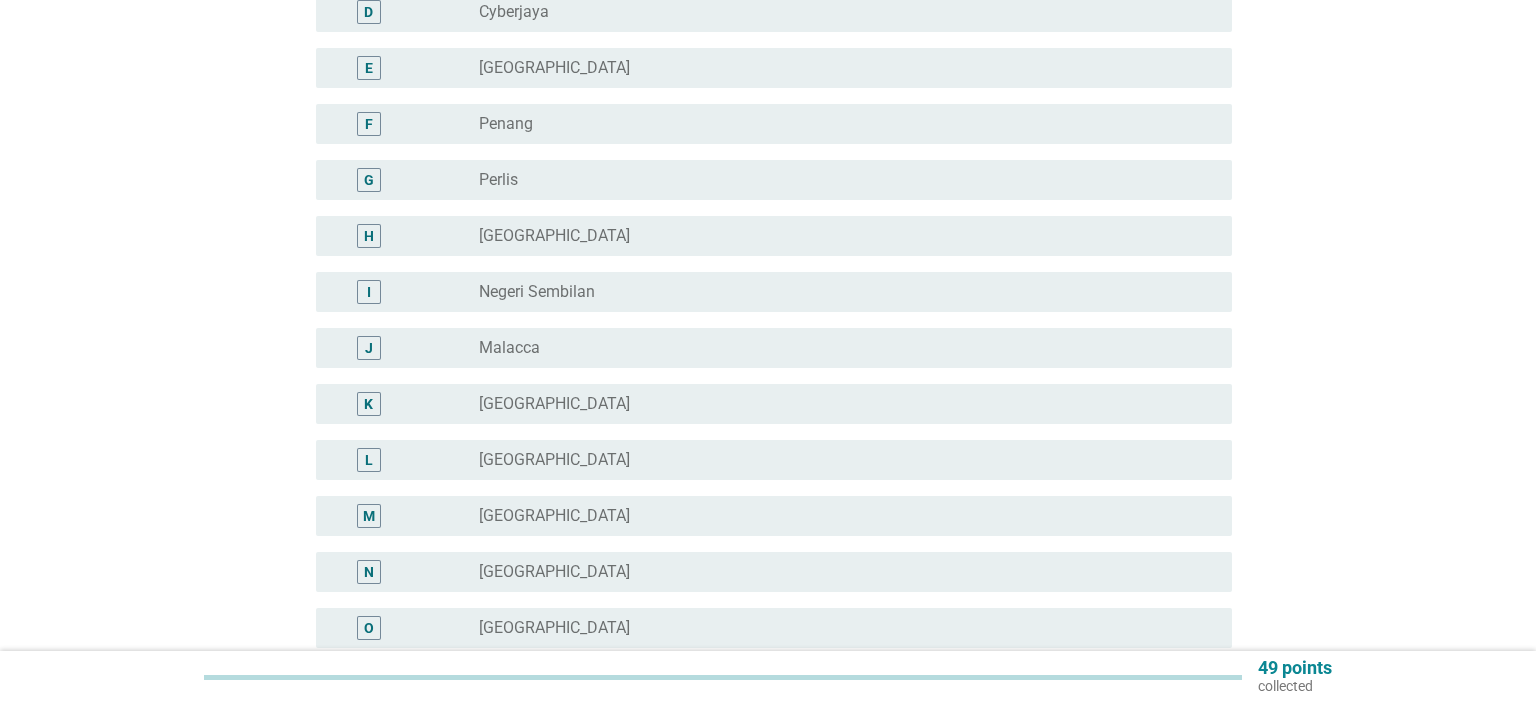 scroll, scrollTop: 740, scrollLeft: 0, axis: vertical 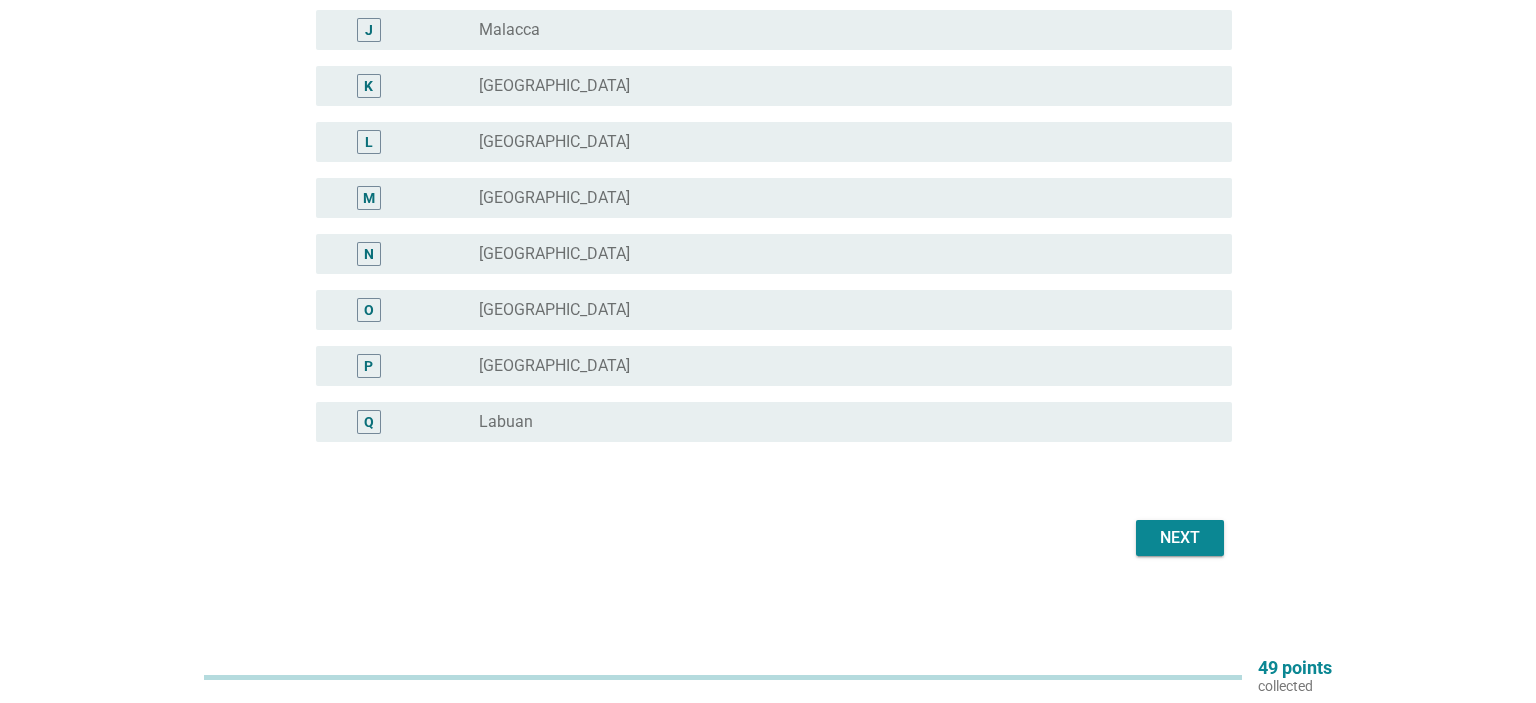 click on "Next" at bounding box center [1180, 538] 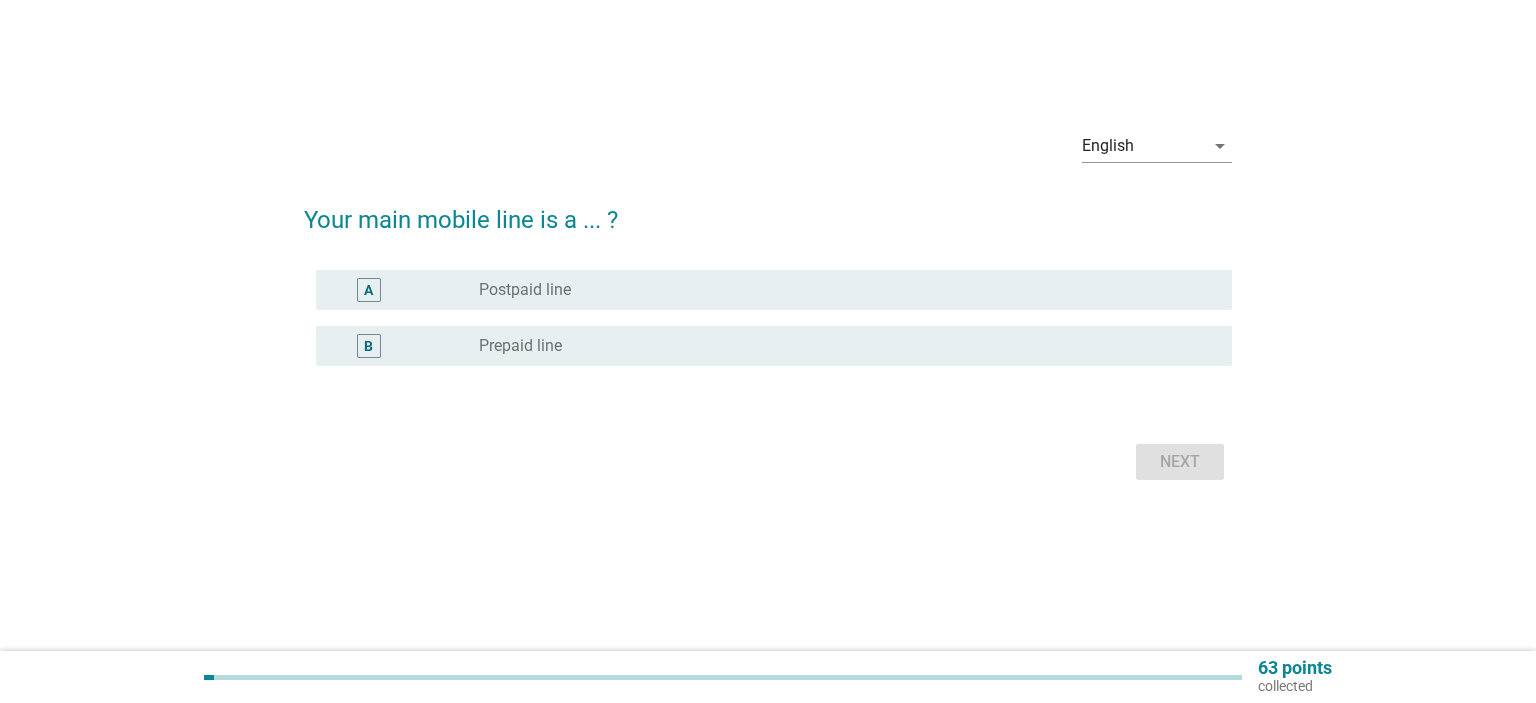 scroll, scrollTop: 0, scrollLeft: 0, axis: both 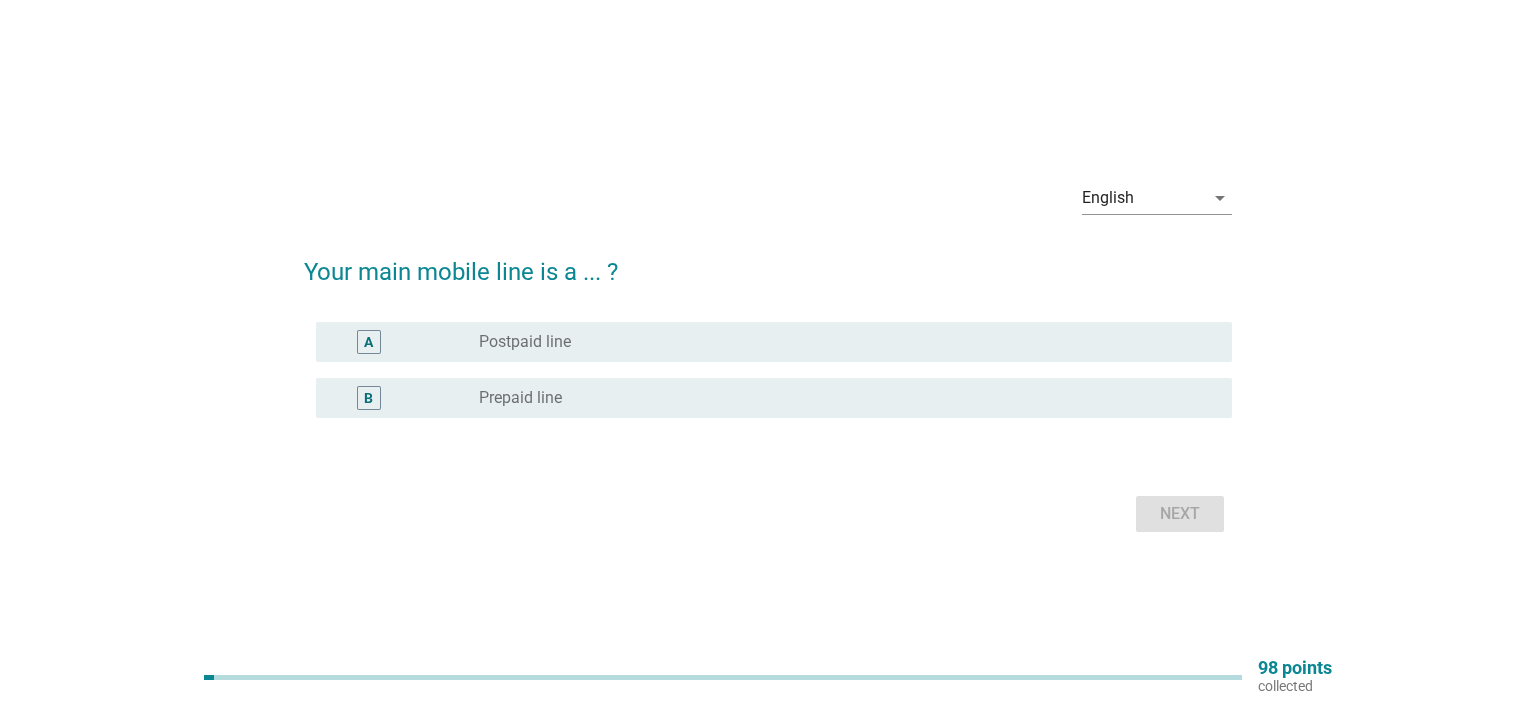click on "radio_button_unchecked Postpaid line" at bounding box center (839, 342) 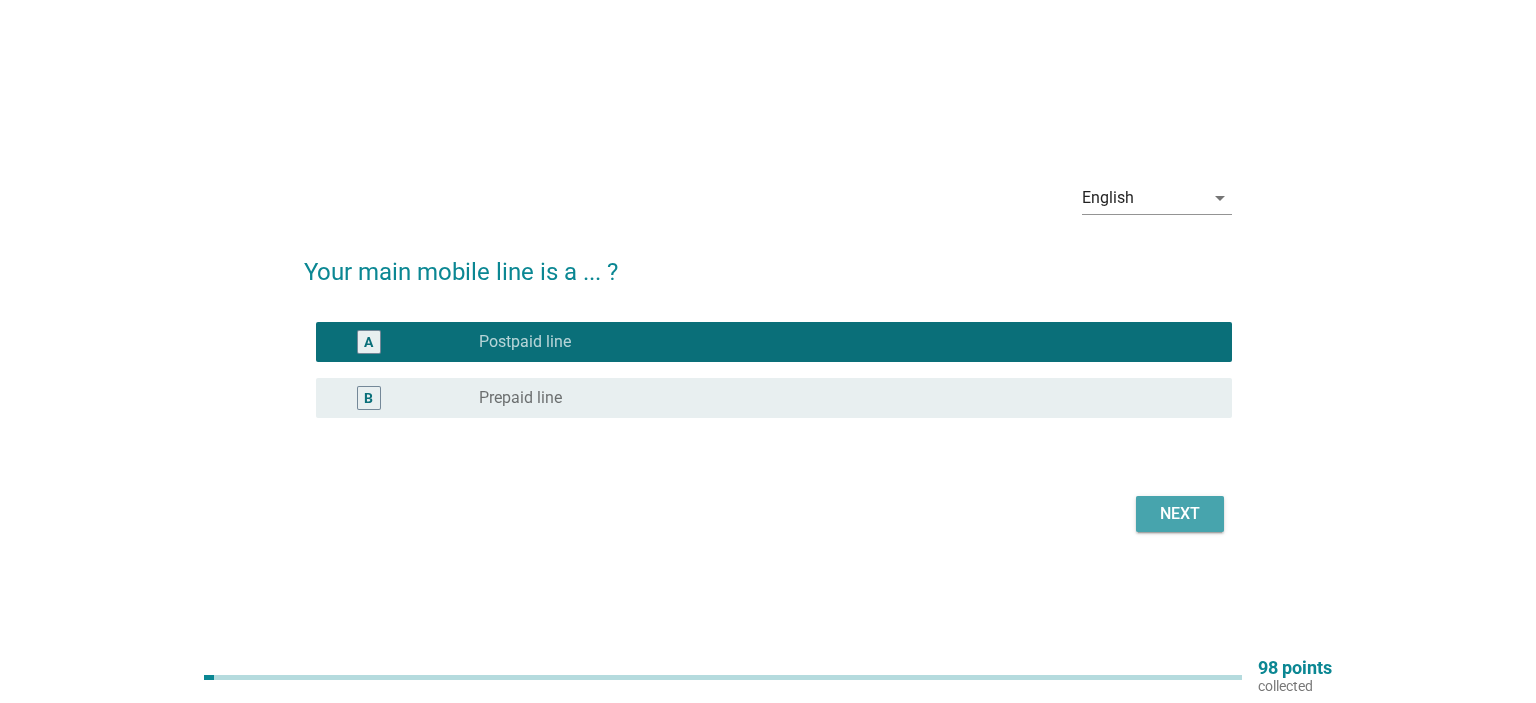 click on "Next" at bounding box center (1180, 514) 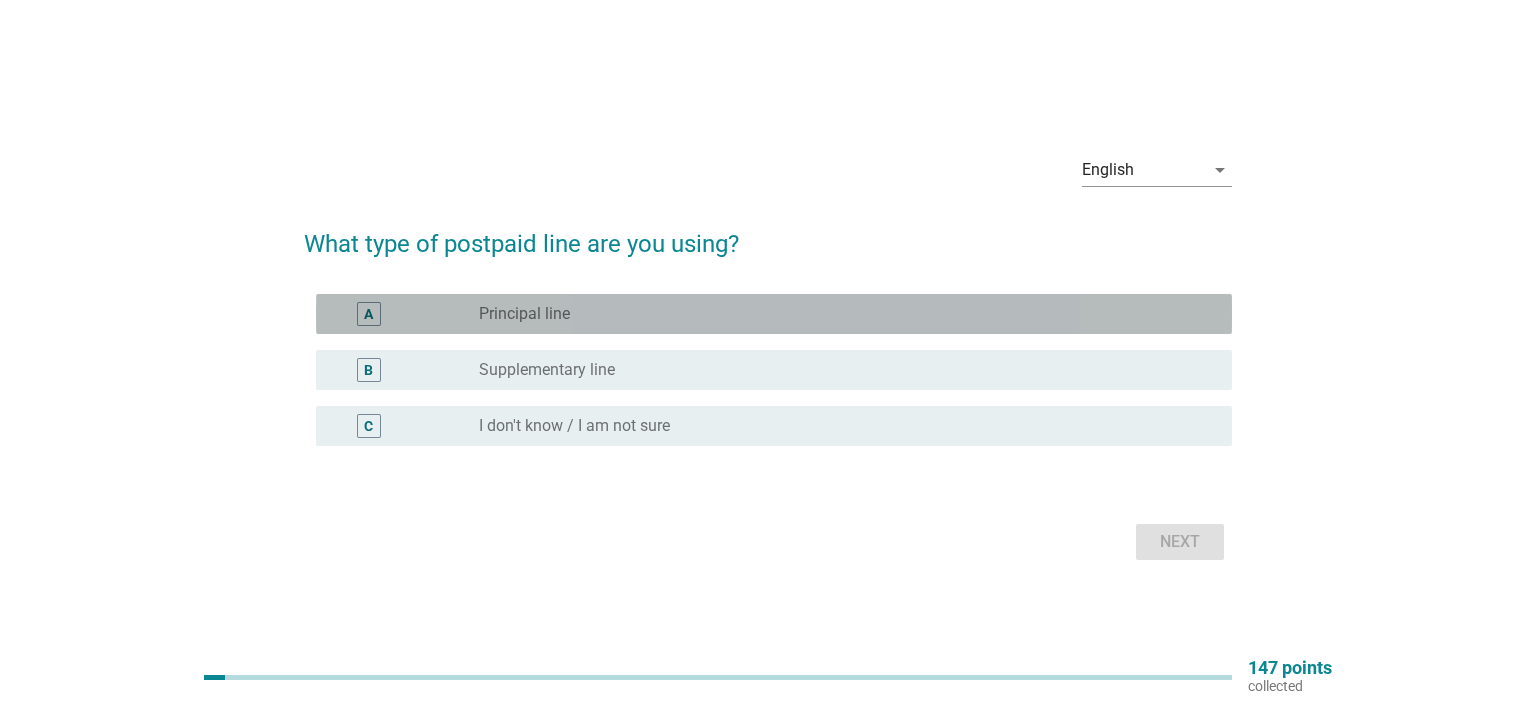 click on "radio_button_unchecked Principal line" at bounding box center [839, 314] 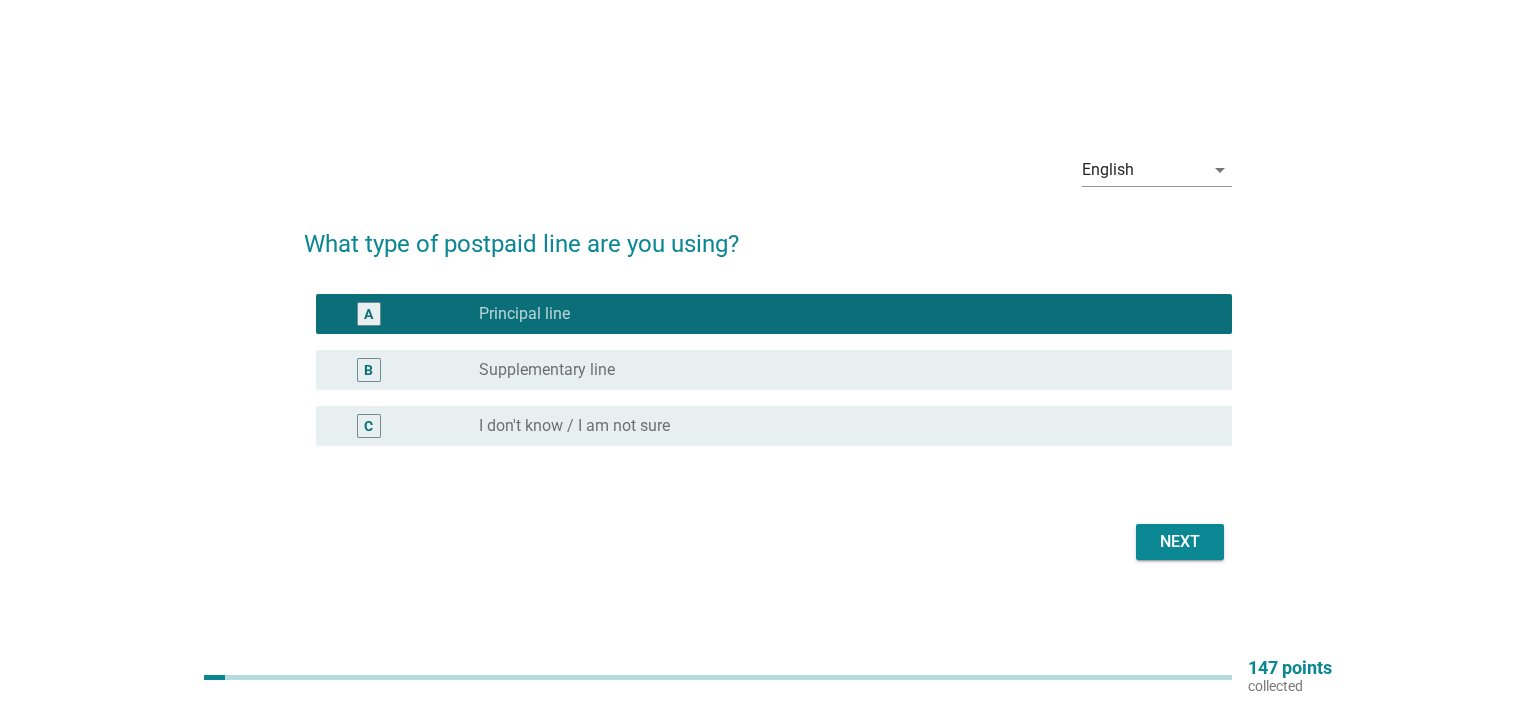 click on "Next" at bounding box center (1180, 542) 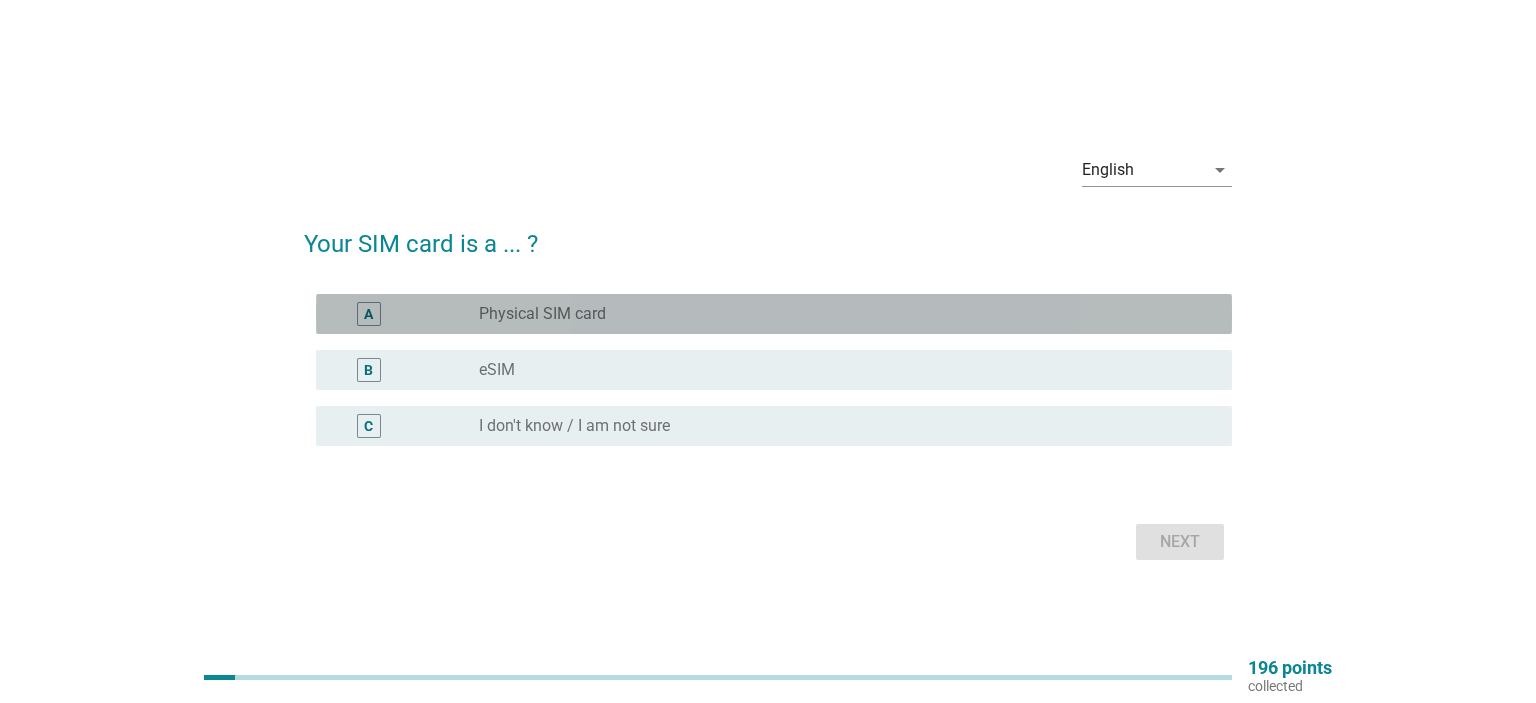 click on "Physical SIM card" at bounding box center [542, 314] 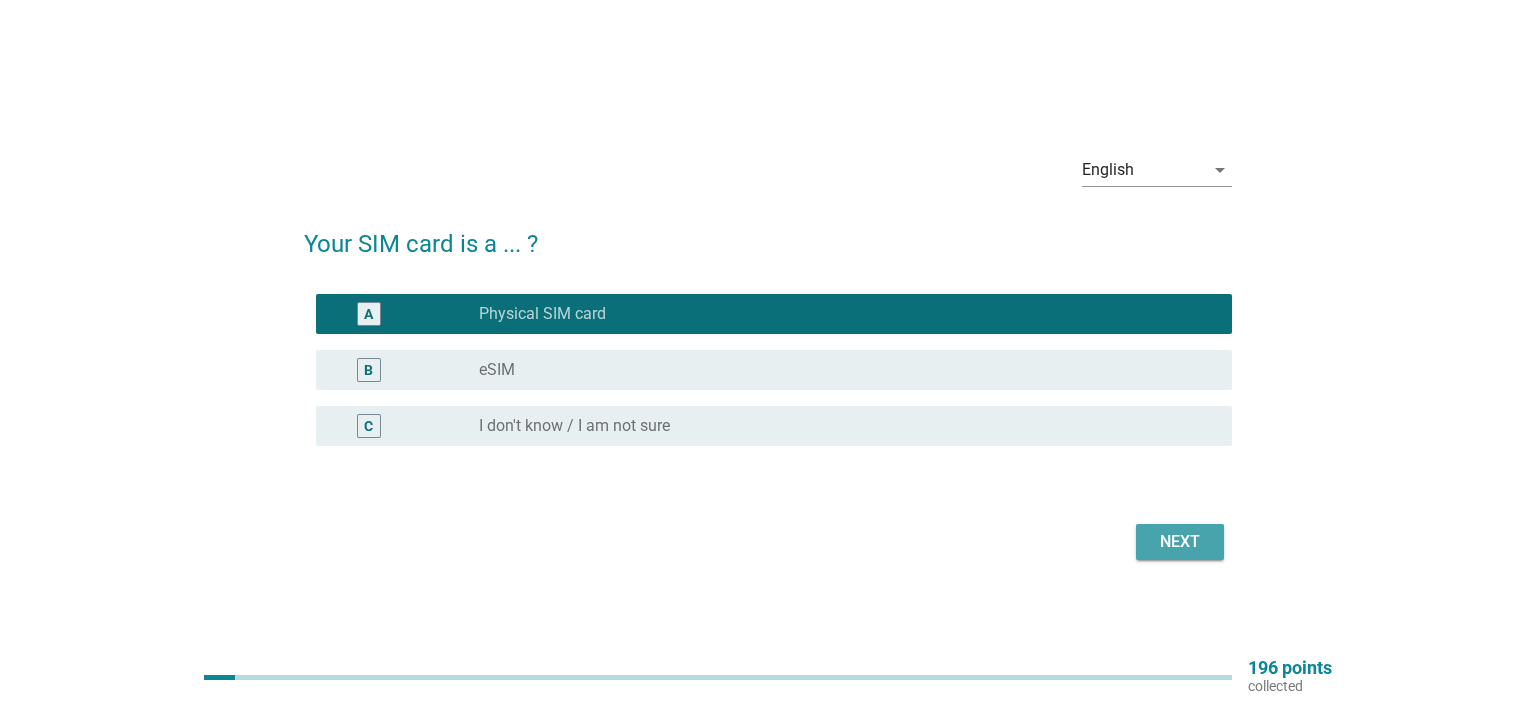 click on "Next" at bounding box center (1180, 542) 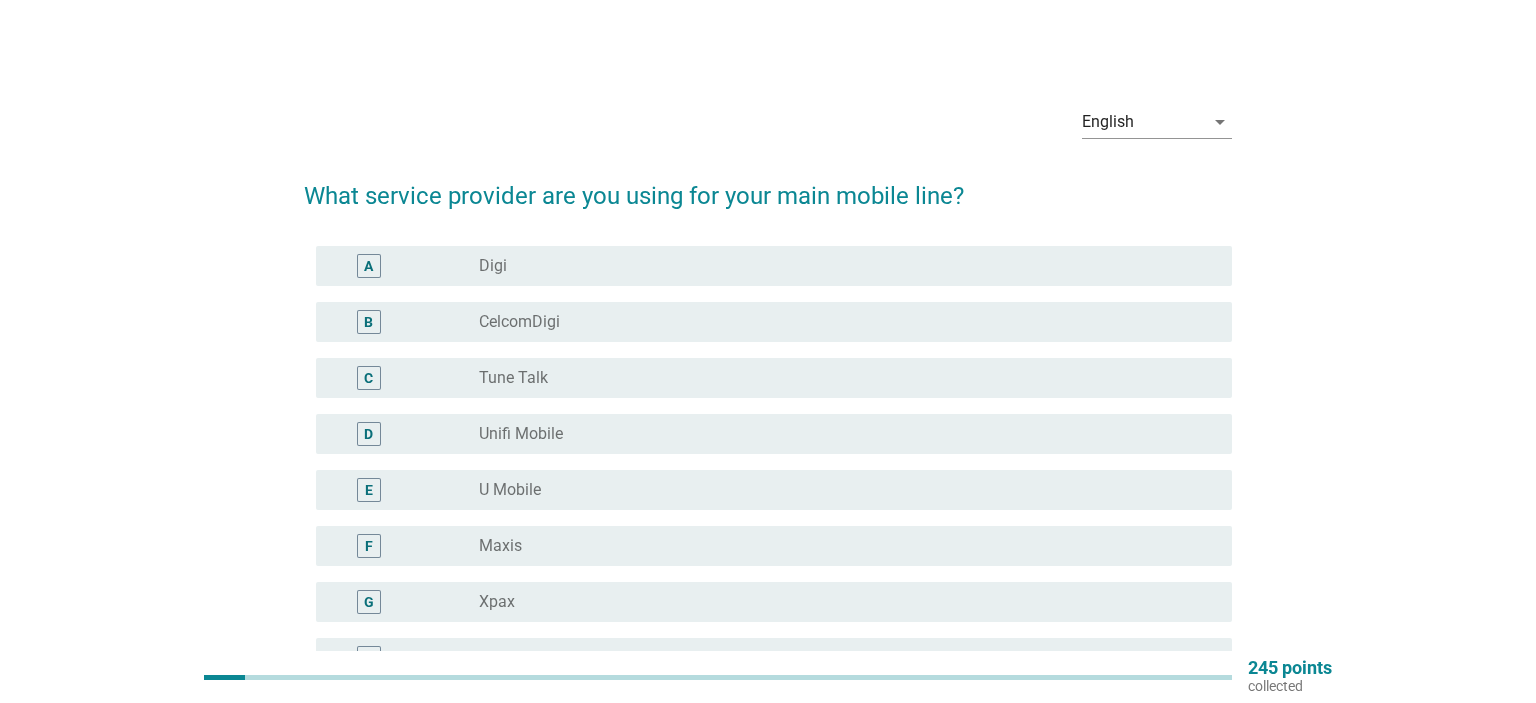 click on "U Mobile" at bounding box center [510, 490] 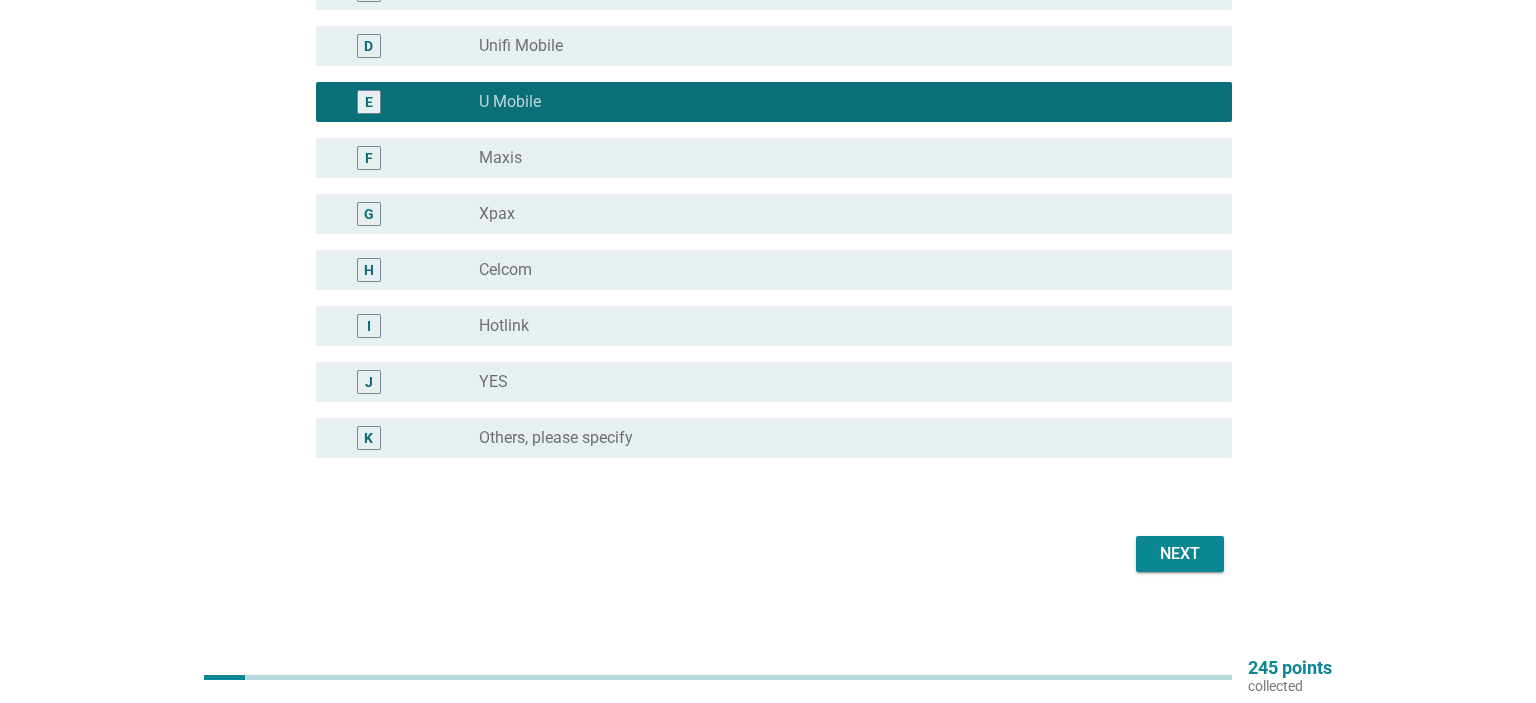 scroll, scrollTop: 404, scrollLeft: 0, axis: vertical 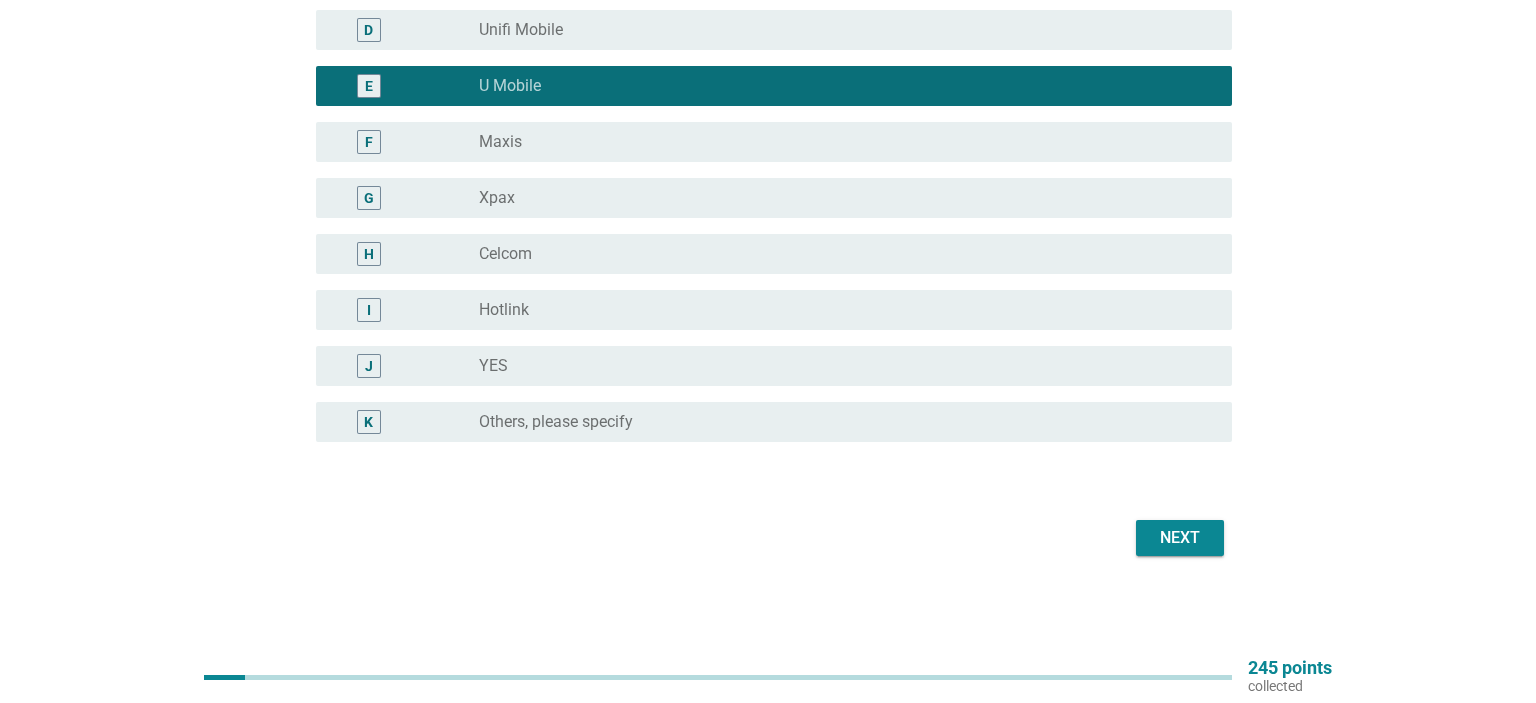 click on "Next" at bounding box center [1180, 538] 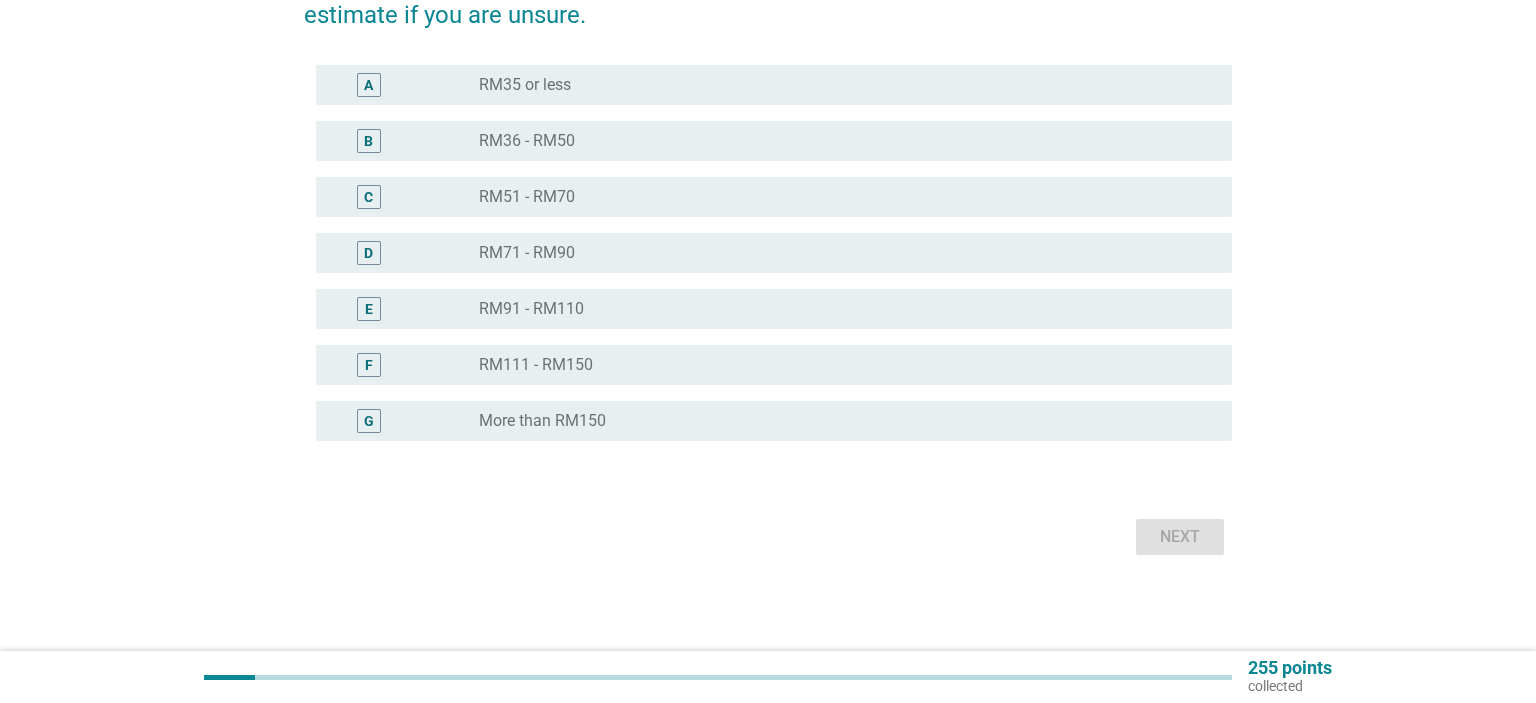 scroll, scrollTop: 0, scrollLeft: 0, axis: both 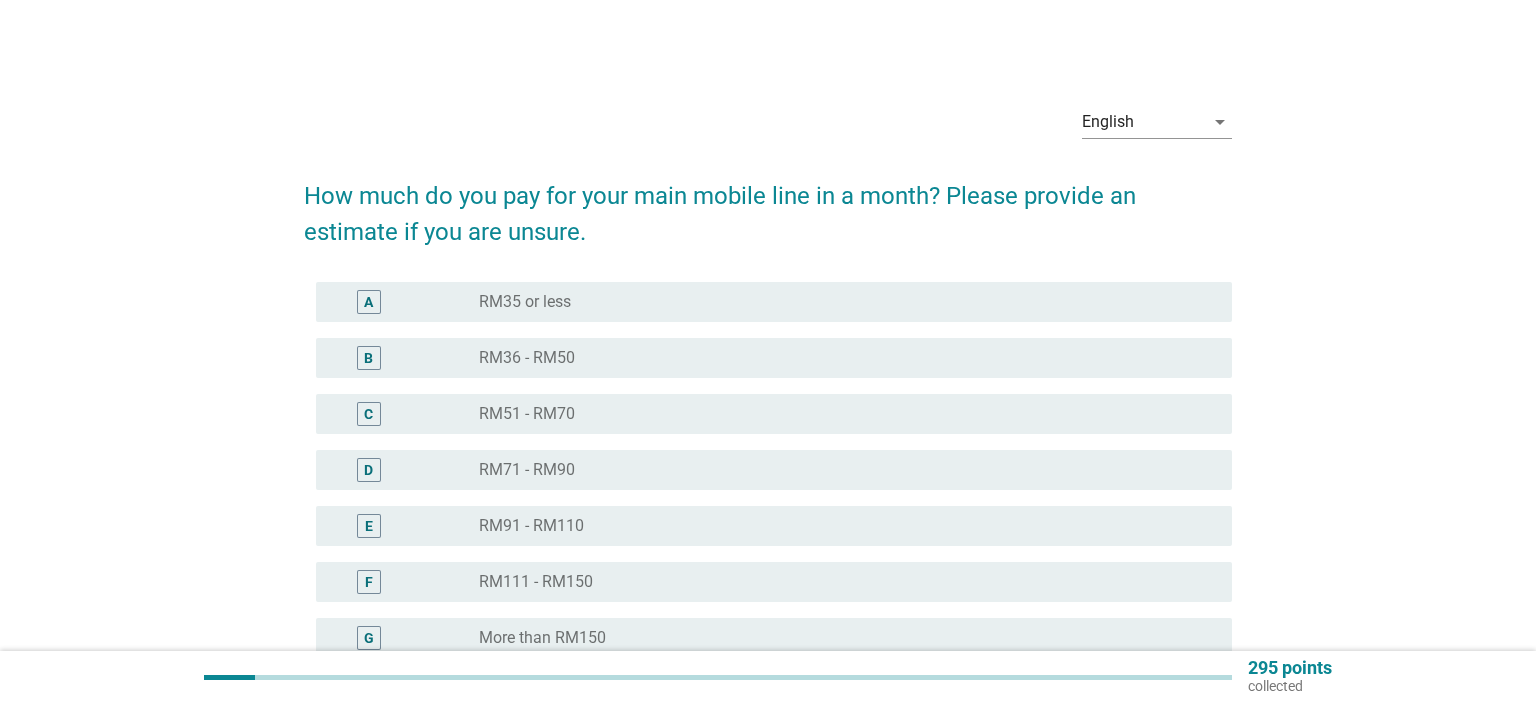 click on "RM91 - RM110" at bounding box center [531, 526] 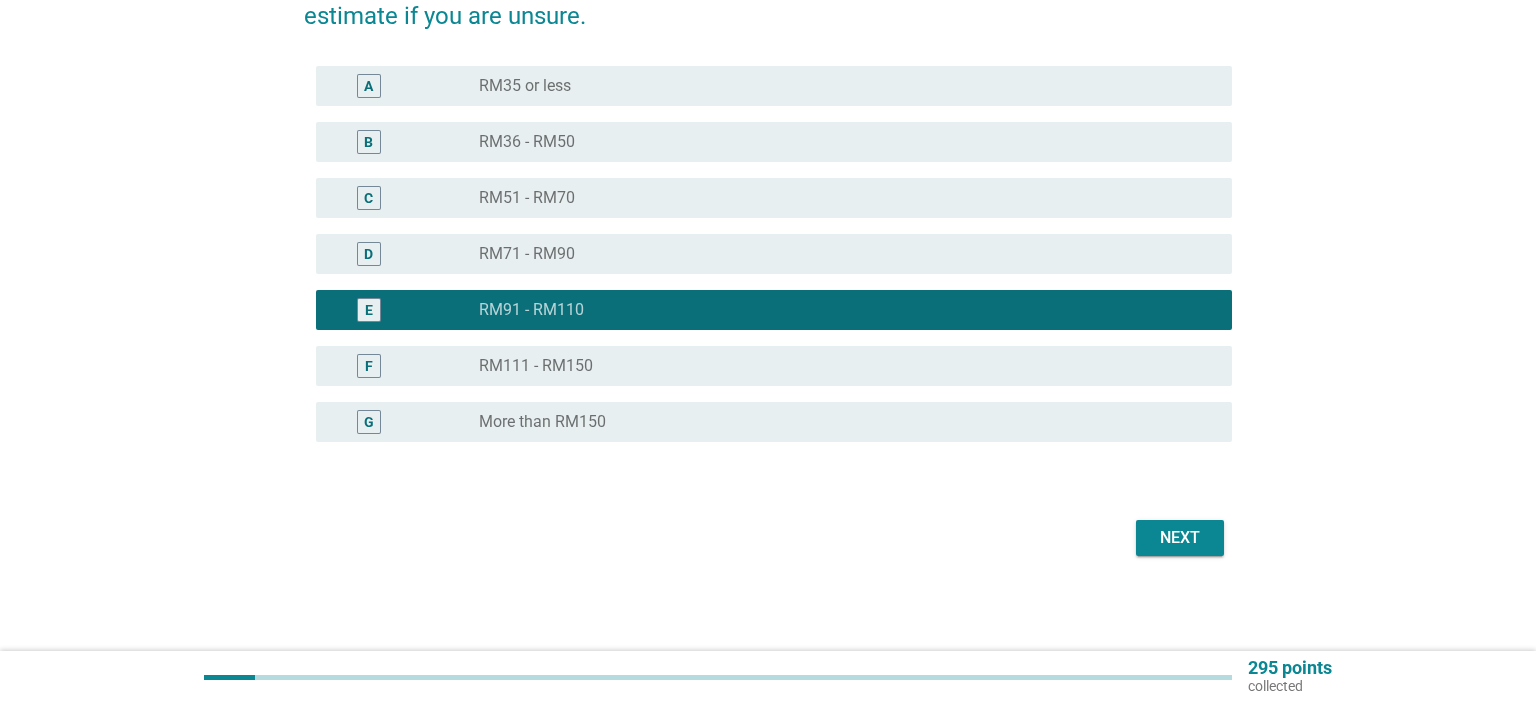 scroll, scrollTop: 216, scrollLeft: 0, axis: vertical 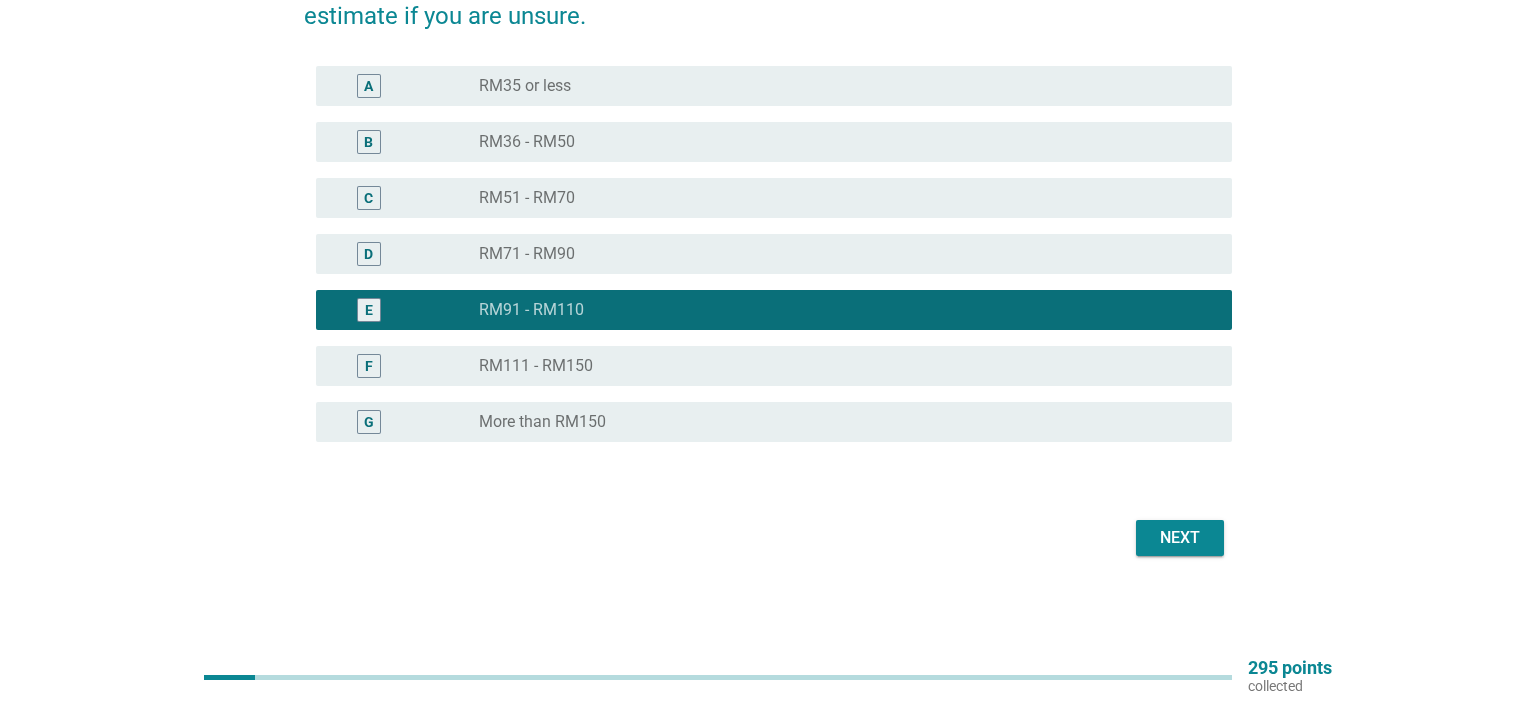 click on "Next" at bounding box center (1180, 538) 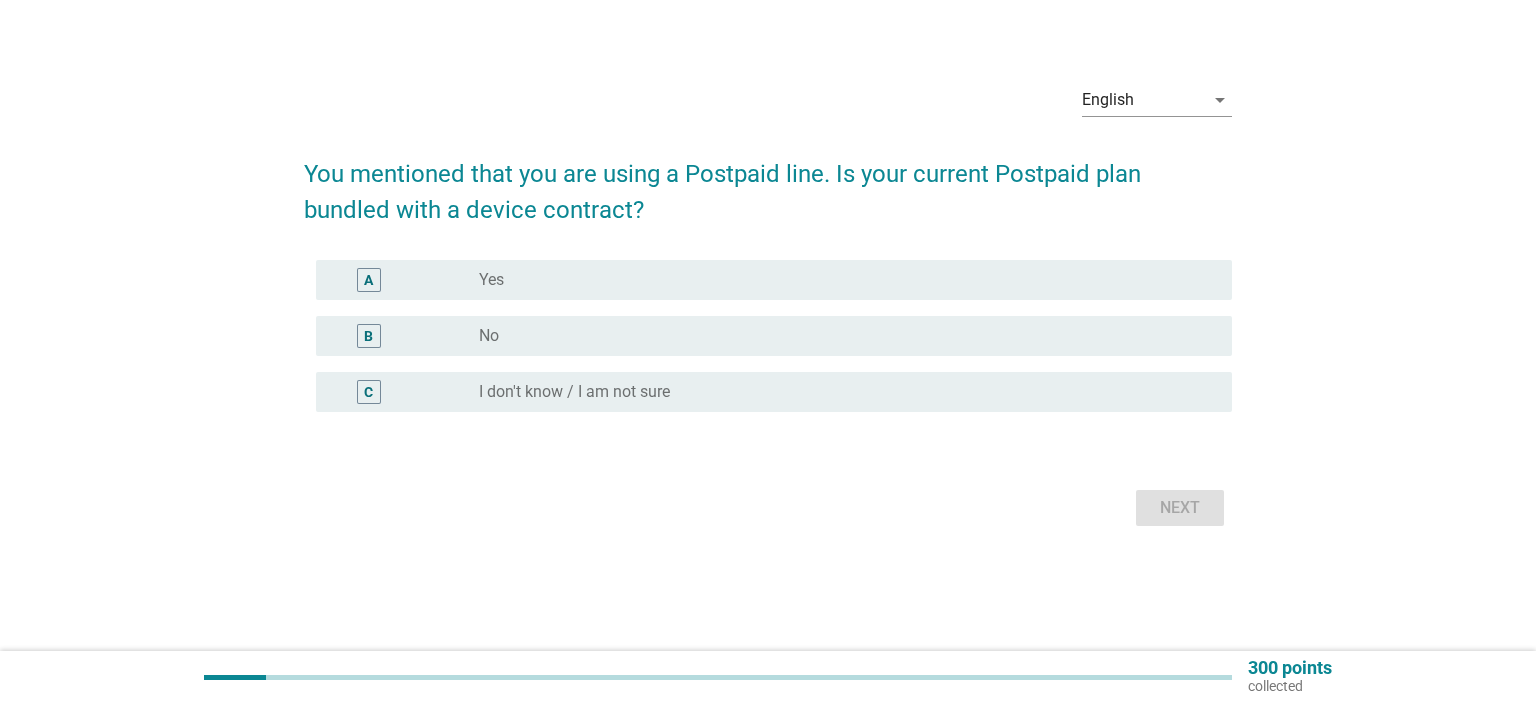 scroll, scrollTop: 0, scrollLeft: 0, axis: both 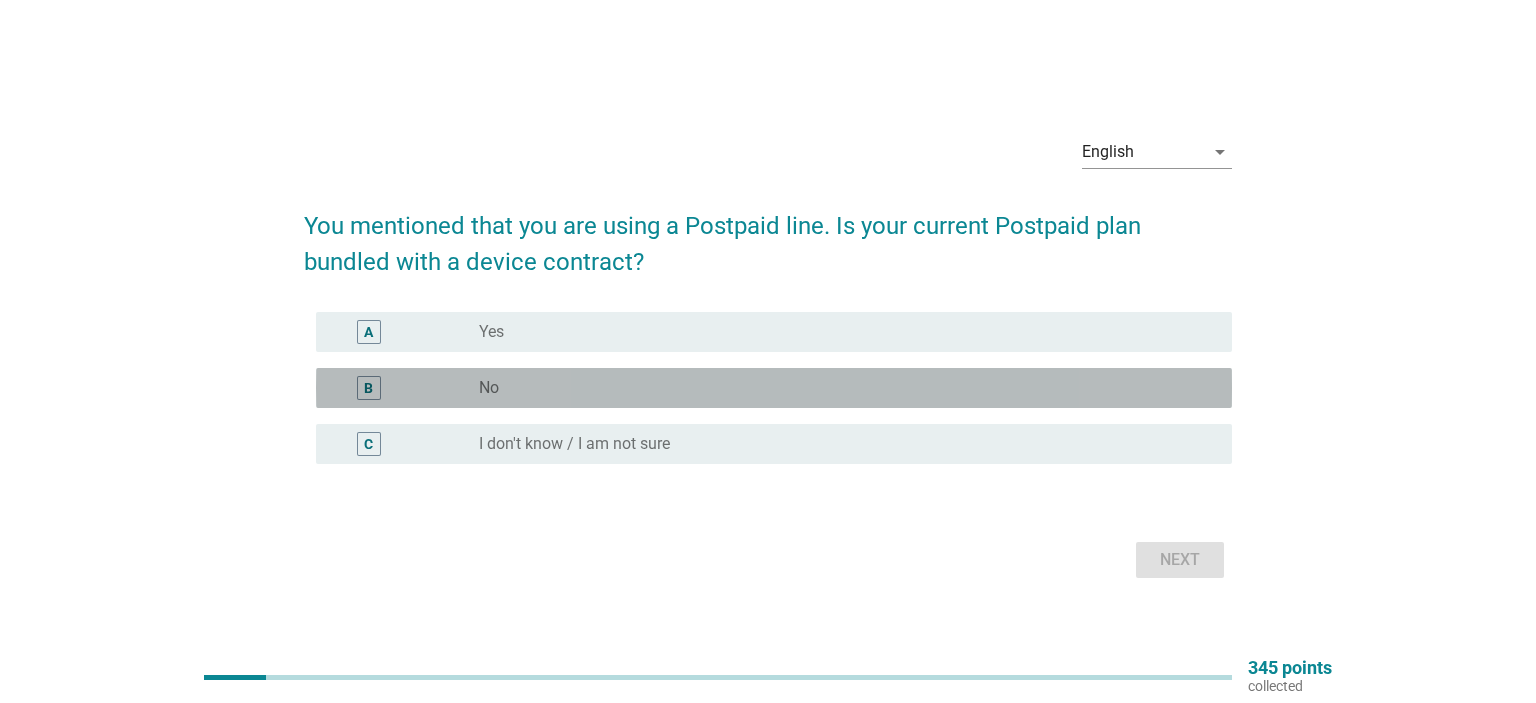 click on "radio_button_unchecked No" at bounding box center [839, 388] 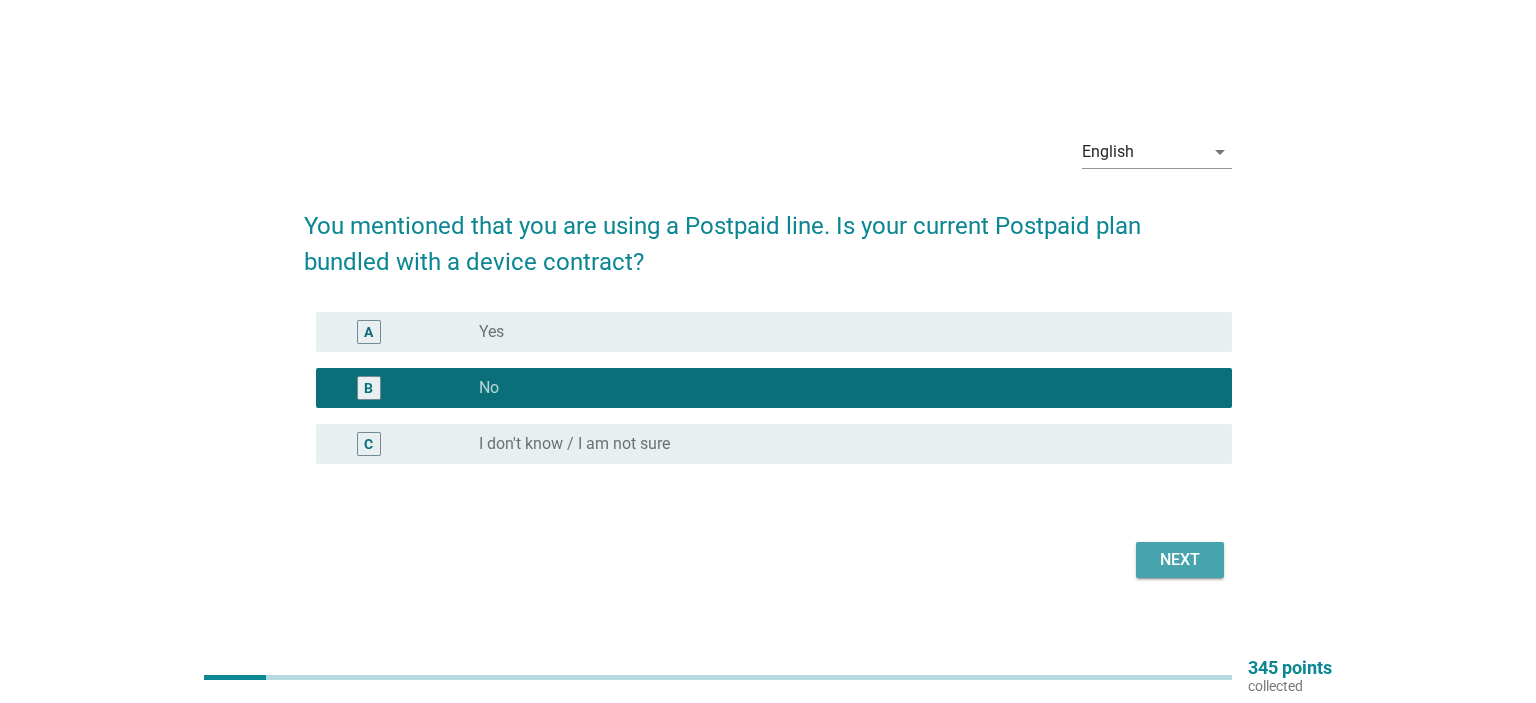 click on "Next" at bounding box center [1180, 560] 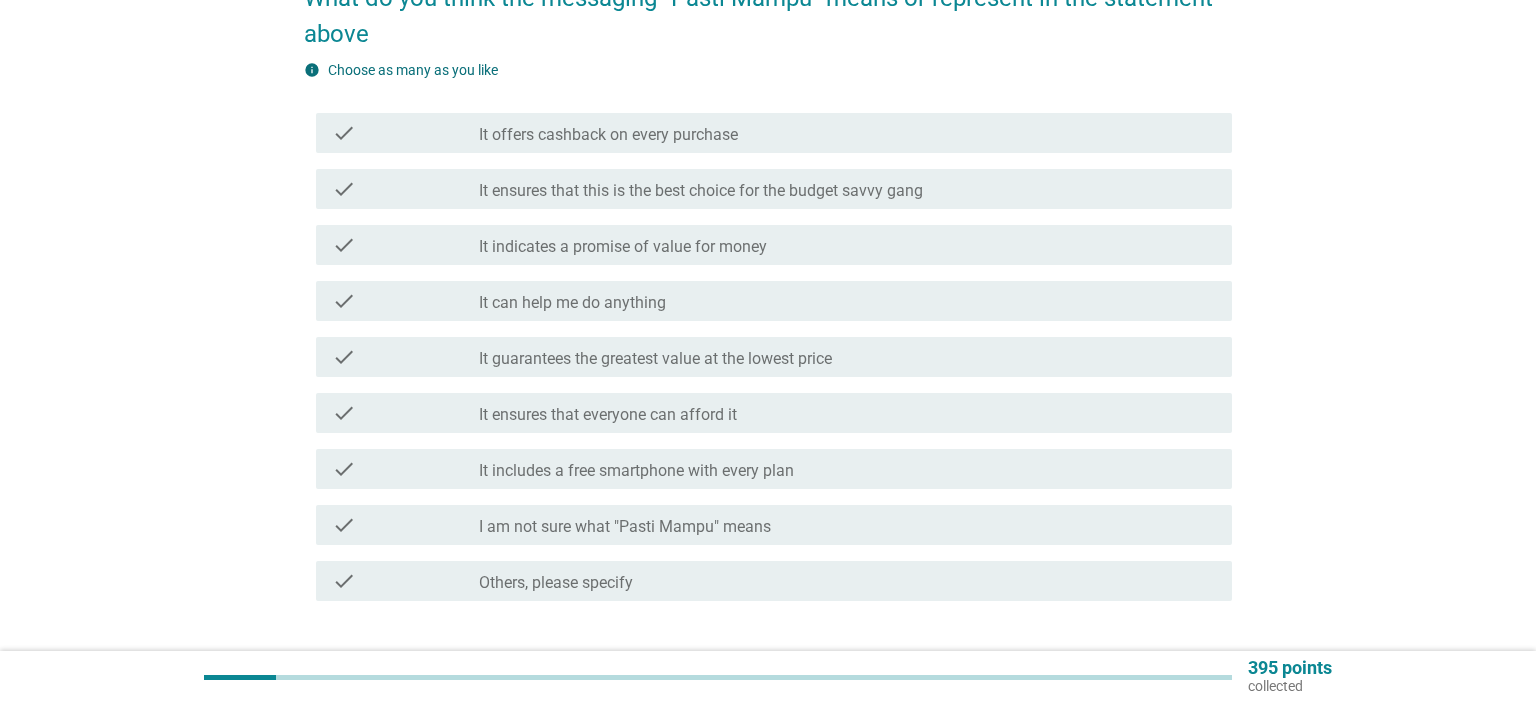 scroll, scrollTop: 316, scrollLeft: 0, axis: vertical 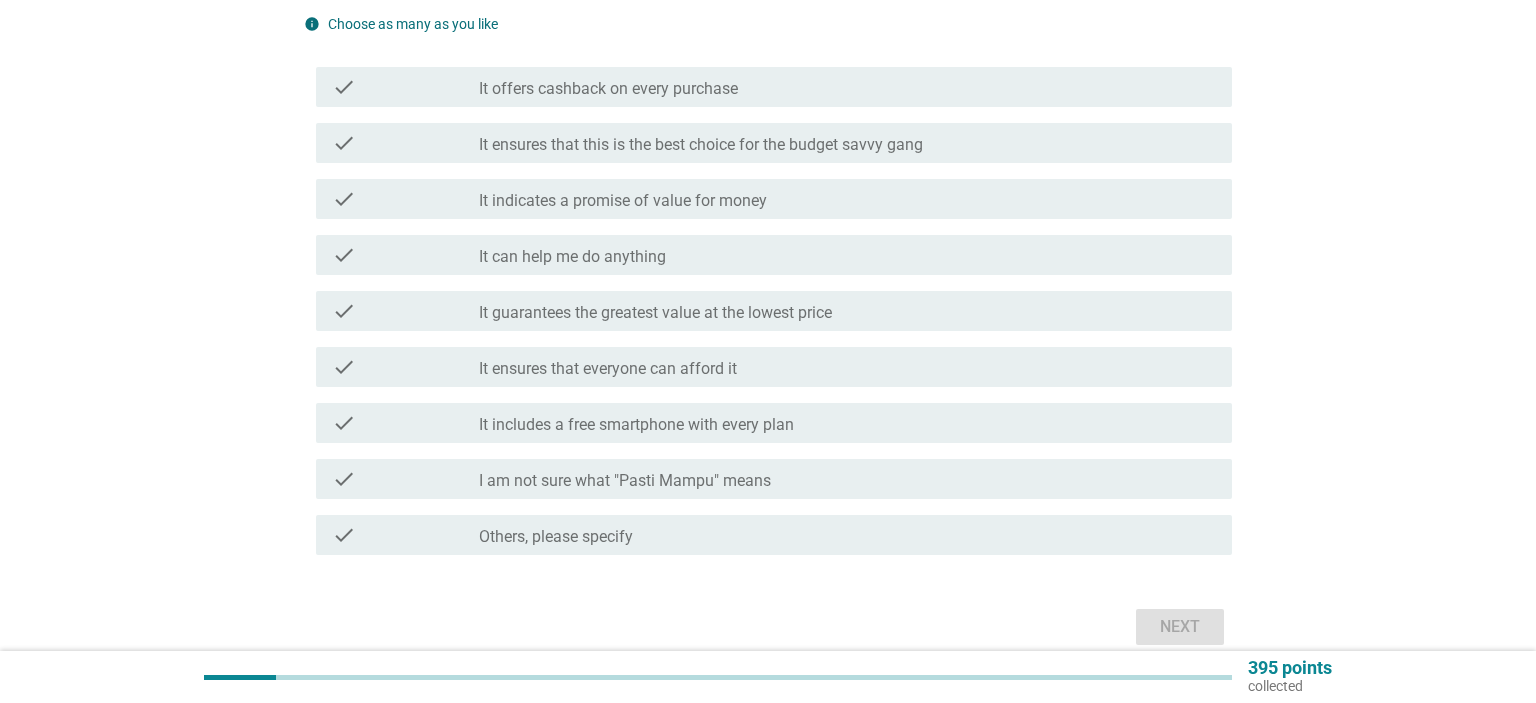 click on "I am not sure what "Pasti Mampu" means" at bounding box center [625, 481] 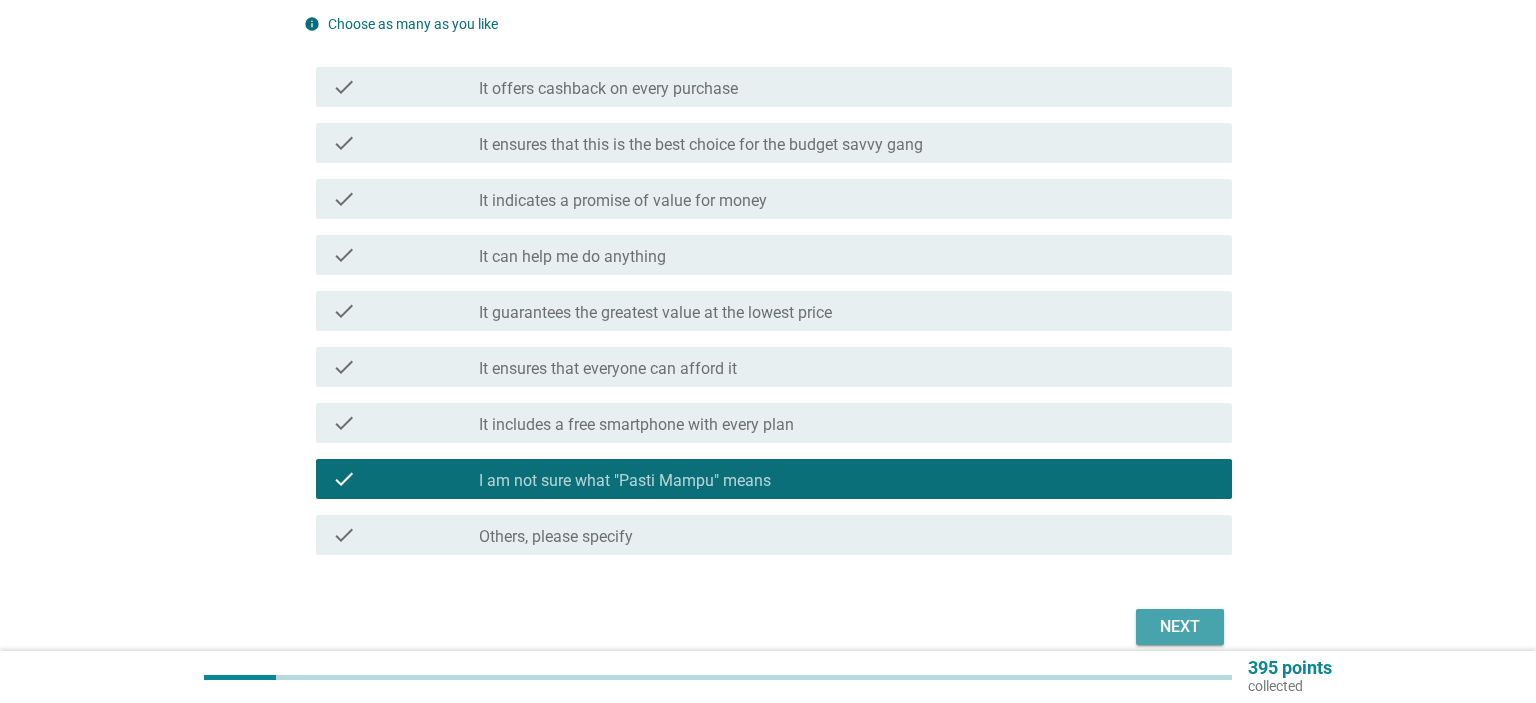 click on "Next" at bounding box center [1180, 627] 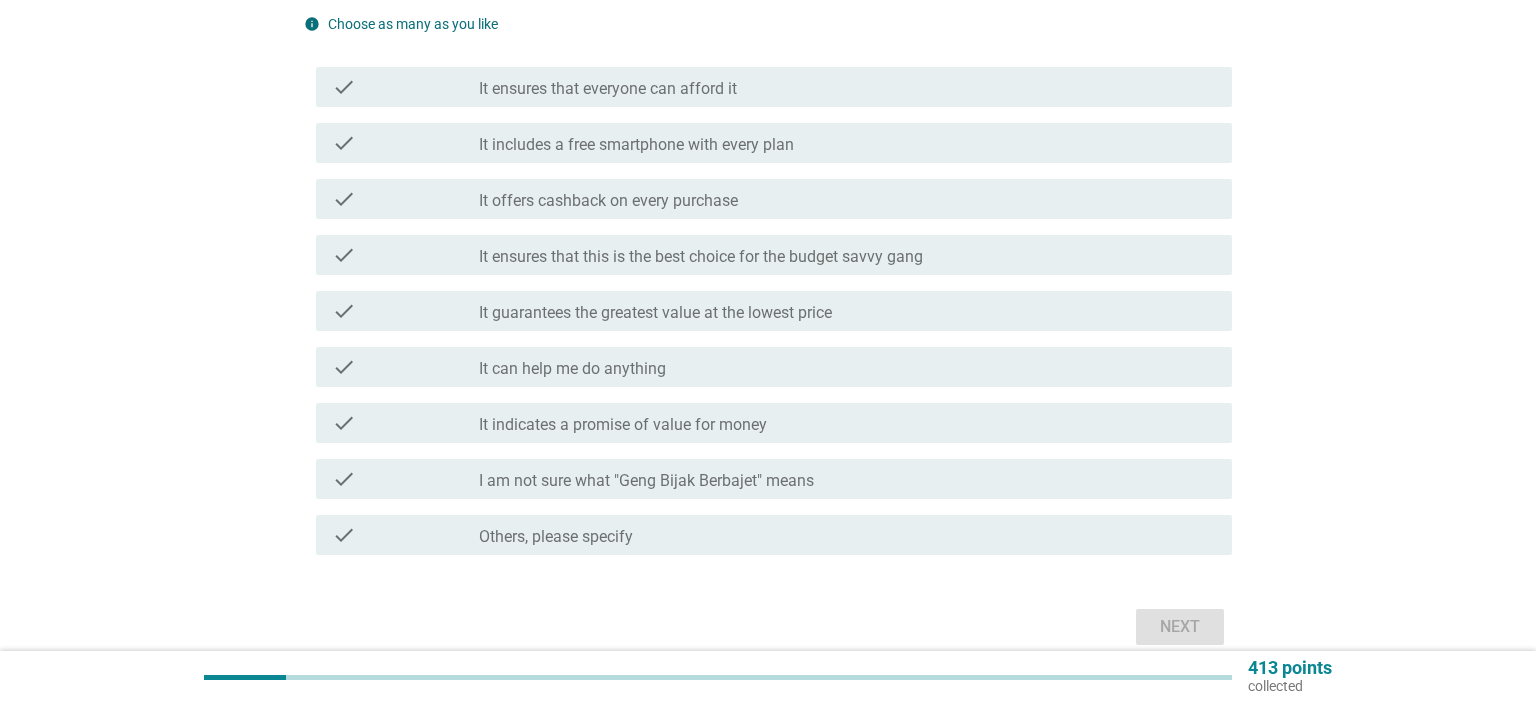 scroll, scrollTop: 0, scrollLeft: 0, axis: both 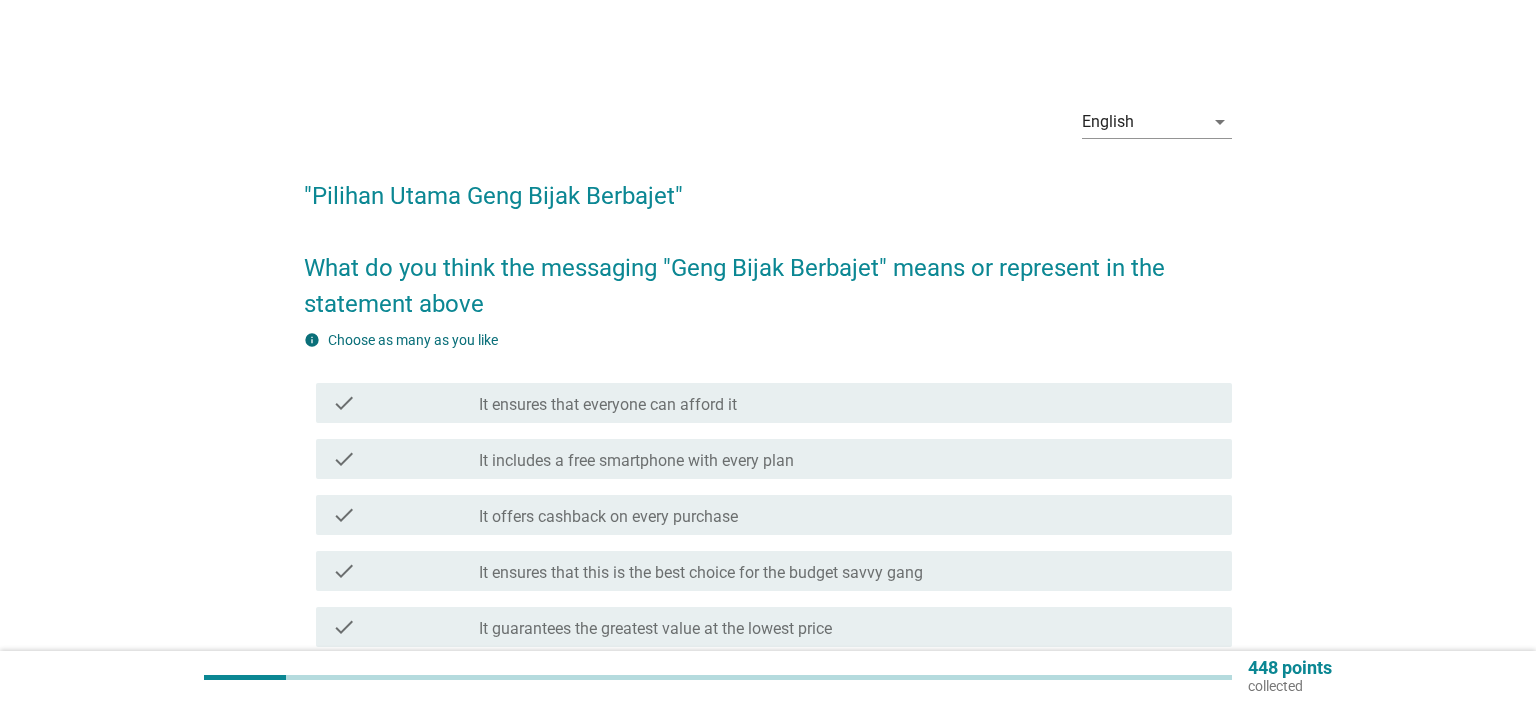 click on "It ensures that everyone can afford it" at bounding box center (608, 405) 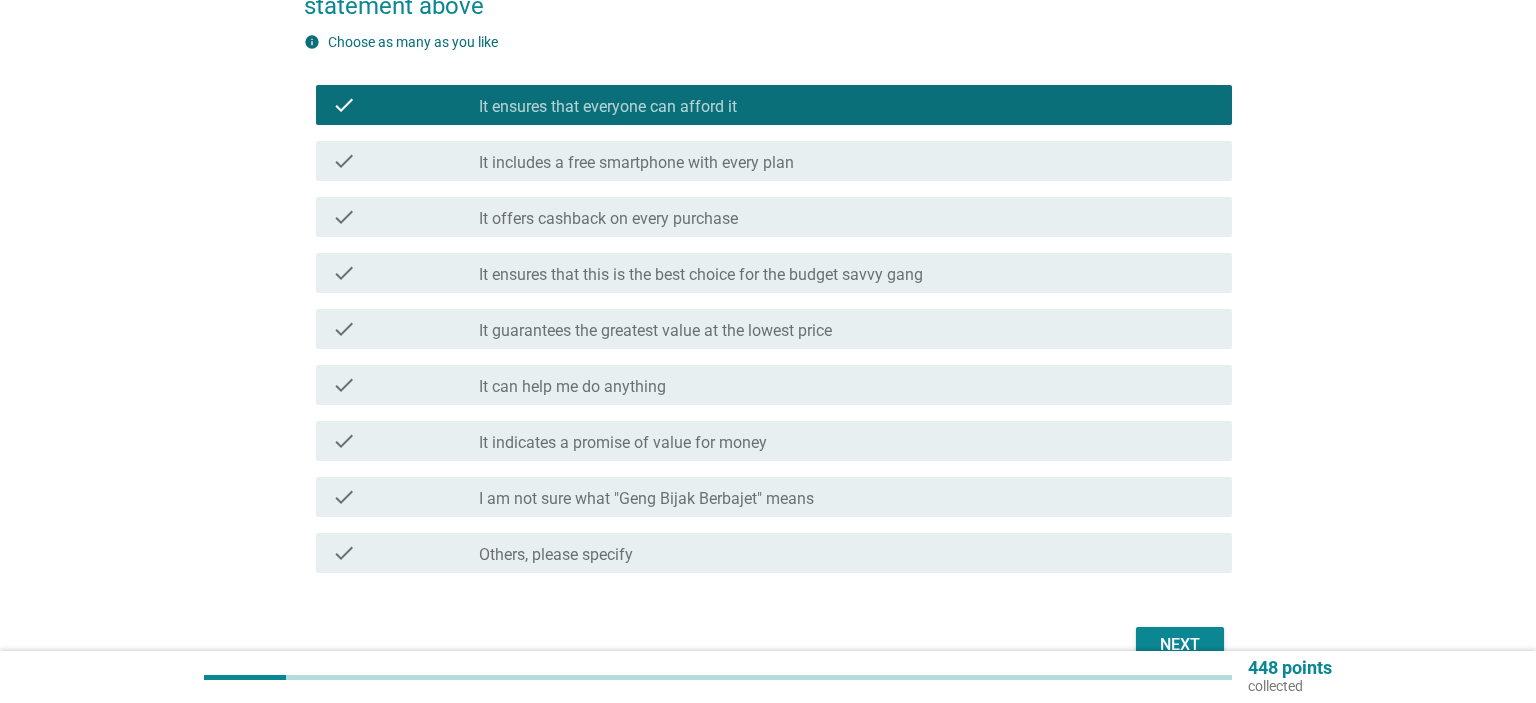 scroll, scrollTop: 405, scrollLeft: 0, axis: vertical 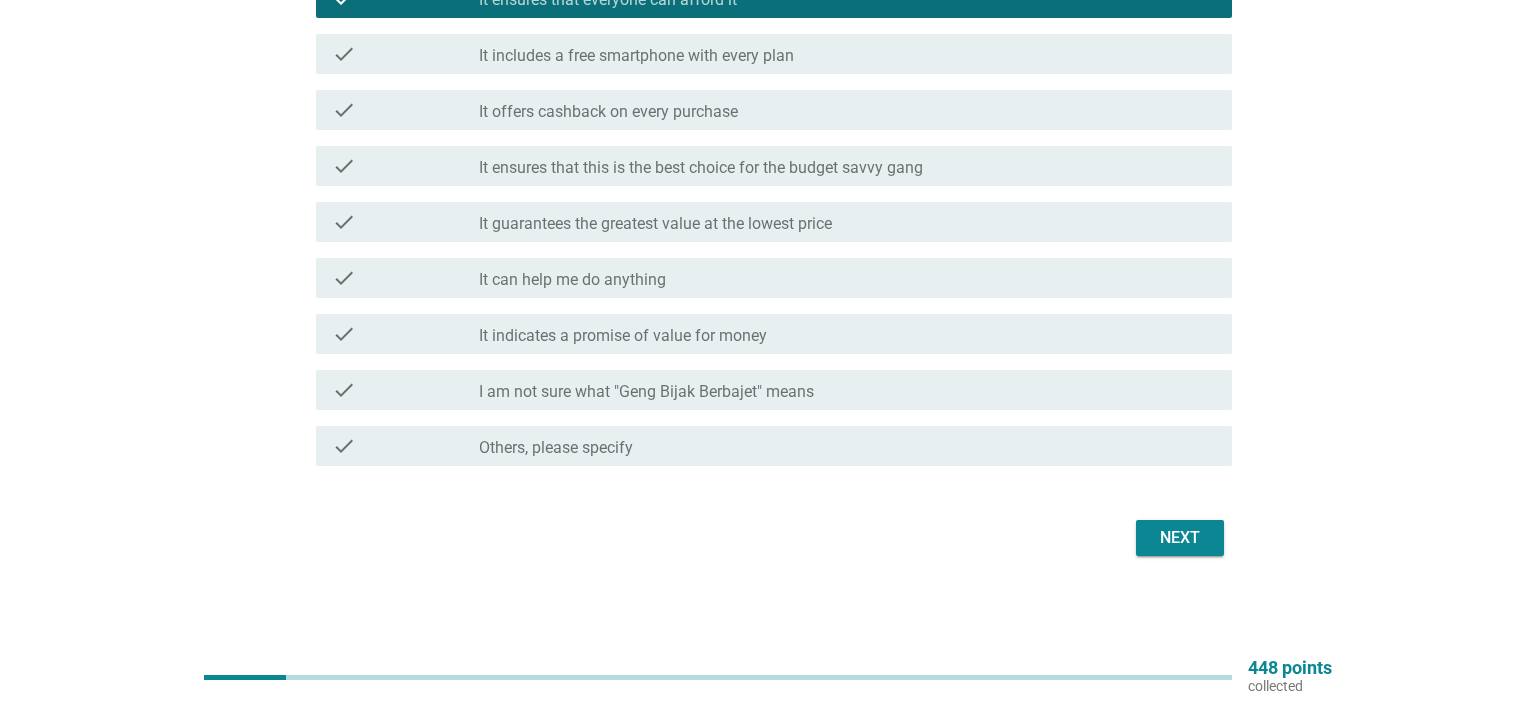 click on "Next" at bounding box center (1180, 538) 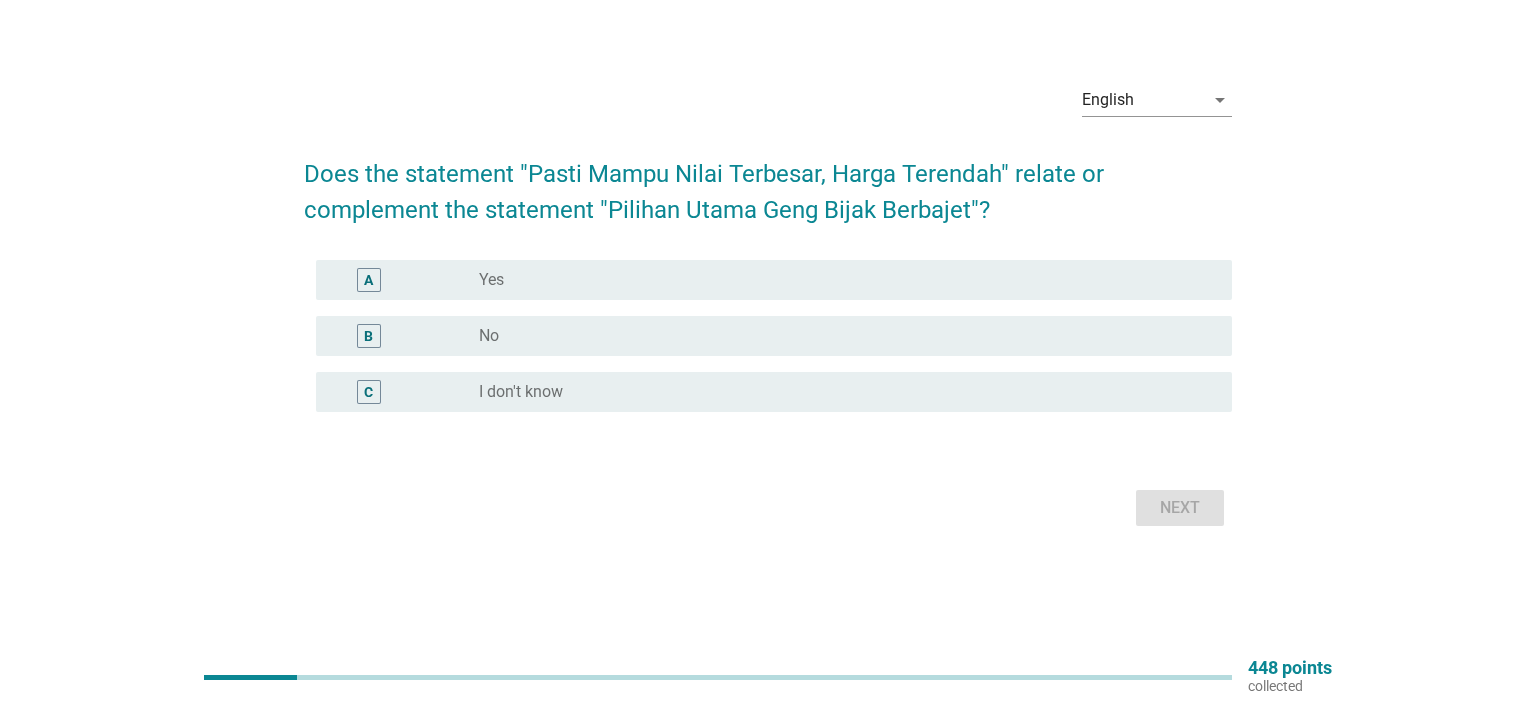scroll, scrollTop: 0, scrollLeft: 0, axis: both 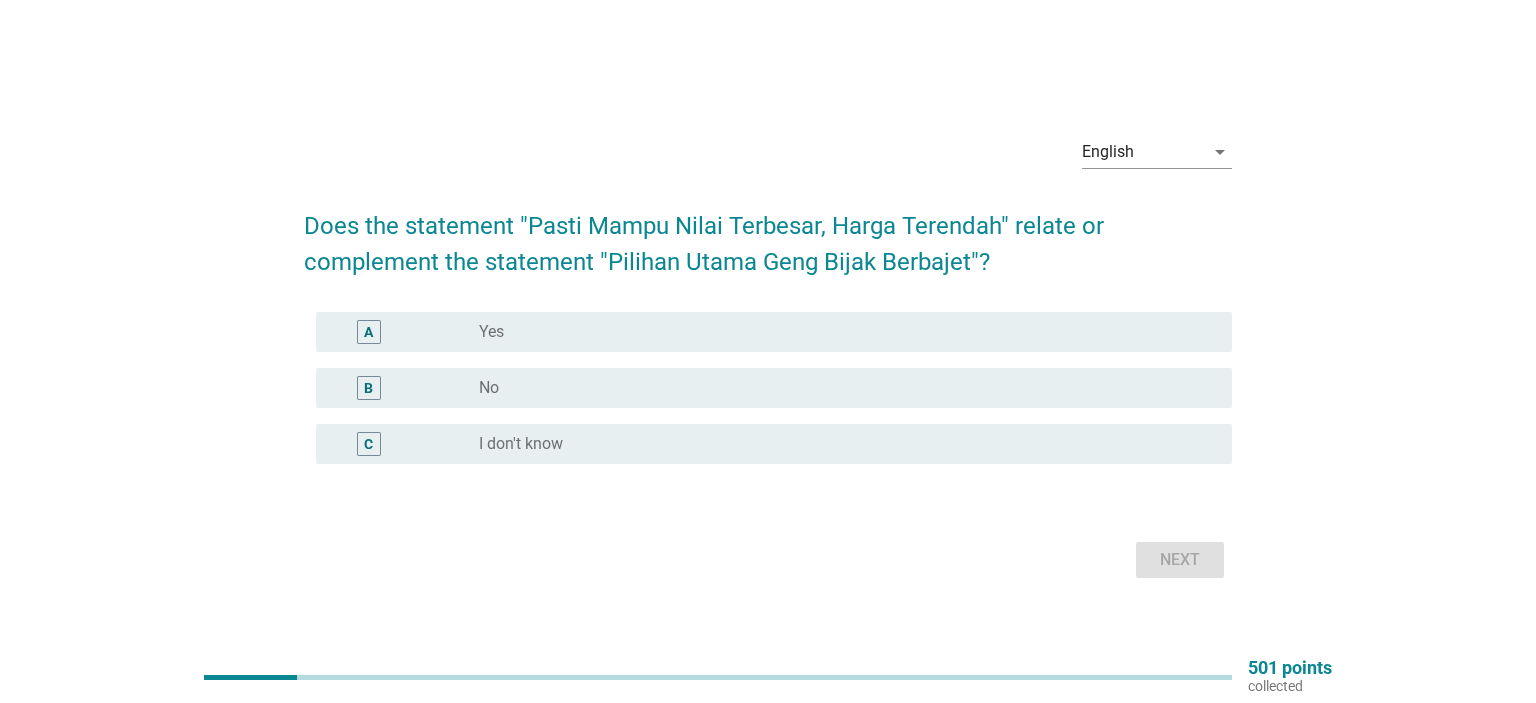 click on "radio_button_unchecked Yes" at bounding box center [839, 332] 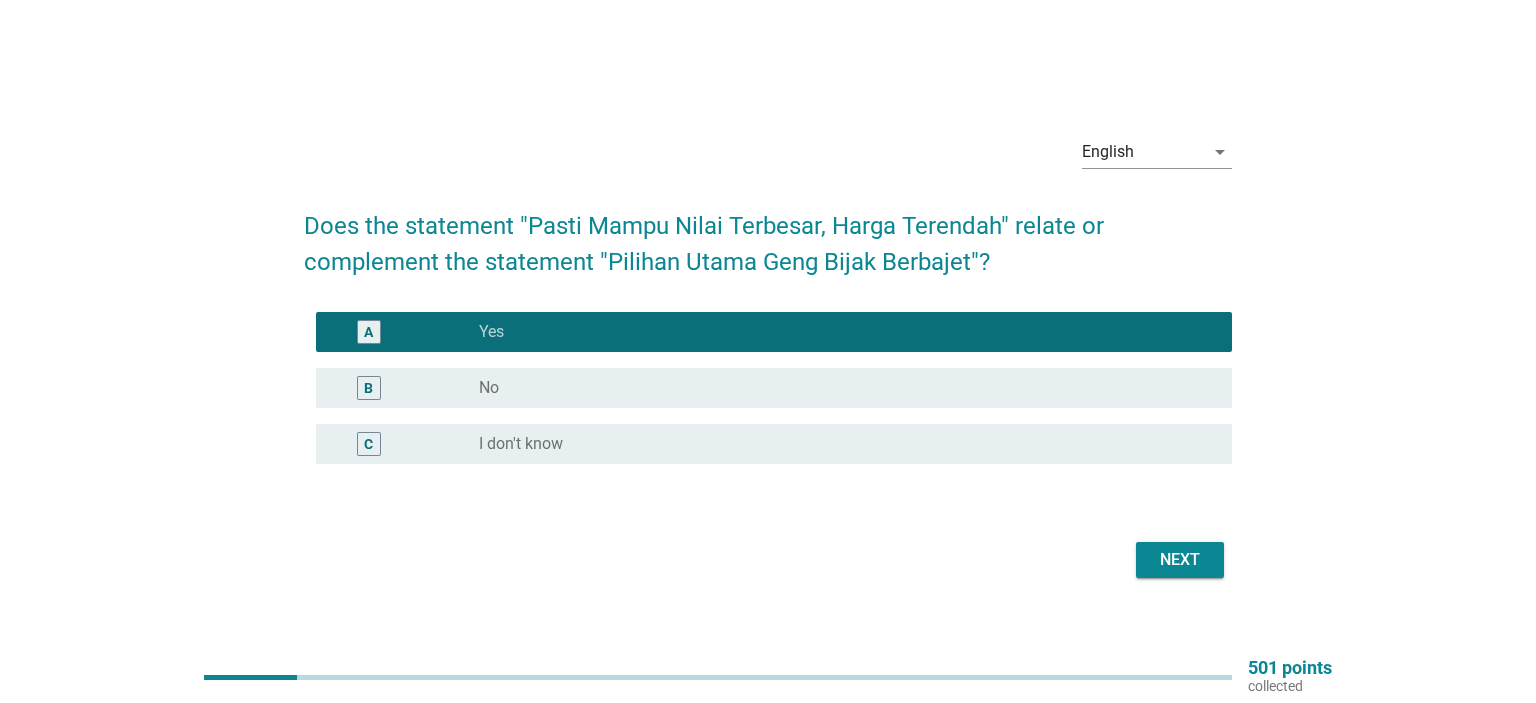 click on "Next" at bounding box center (1180, 560) 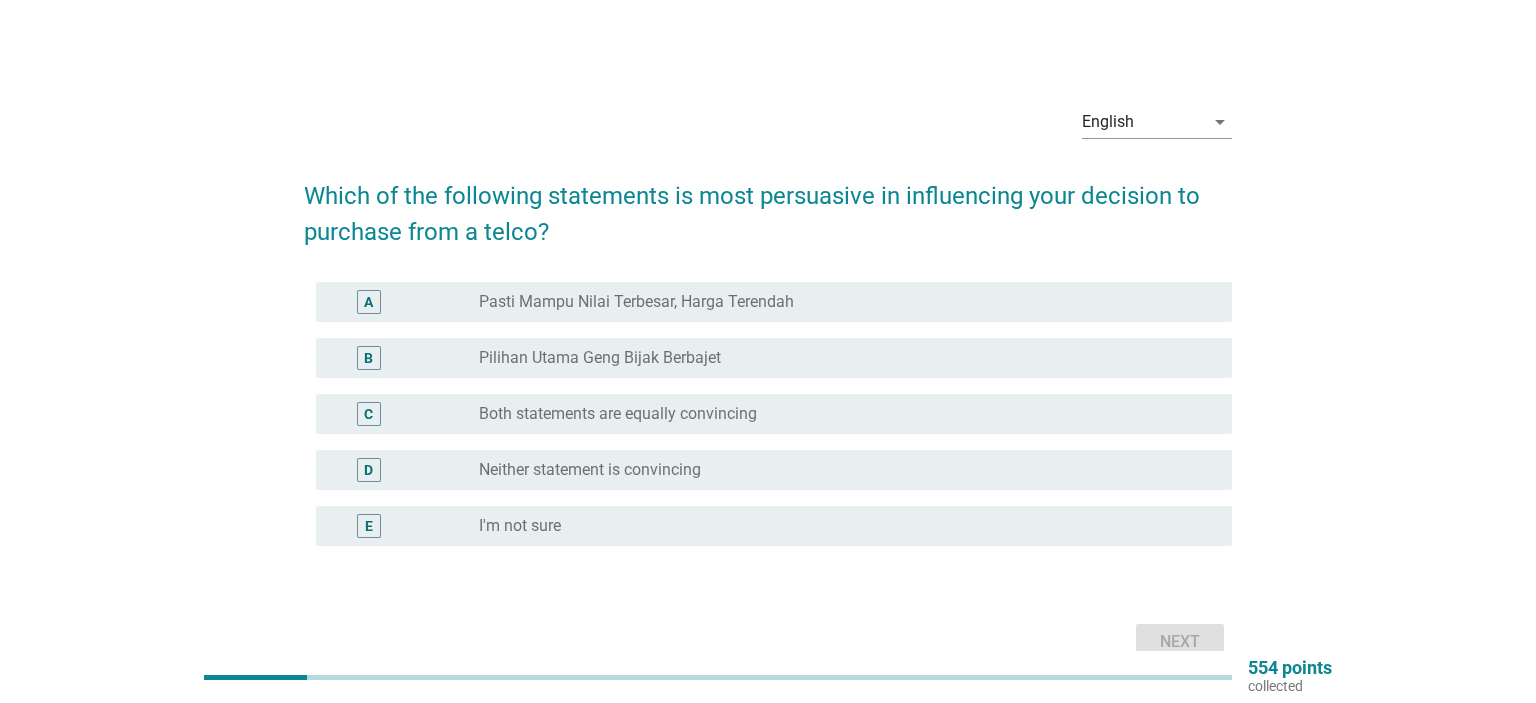 click on "radio_button_unchecked Pilihan Utama [PERSON_NAME] Berbajet" at bounding box center (839, 358) 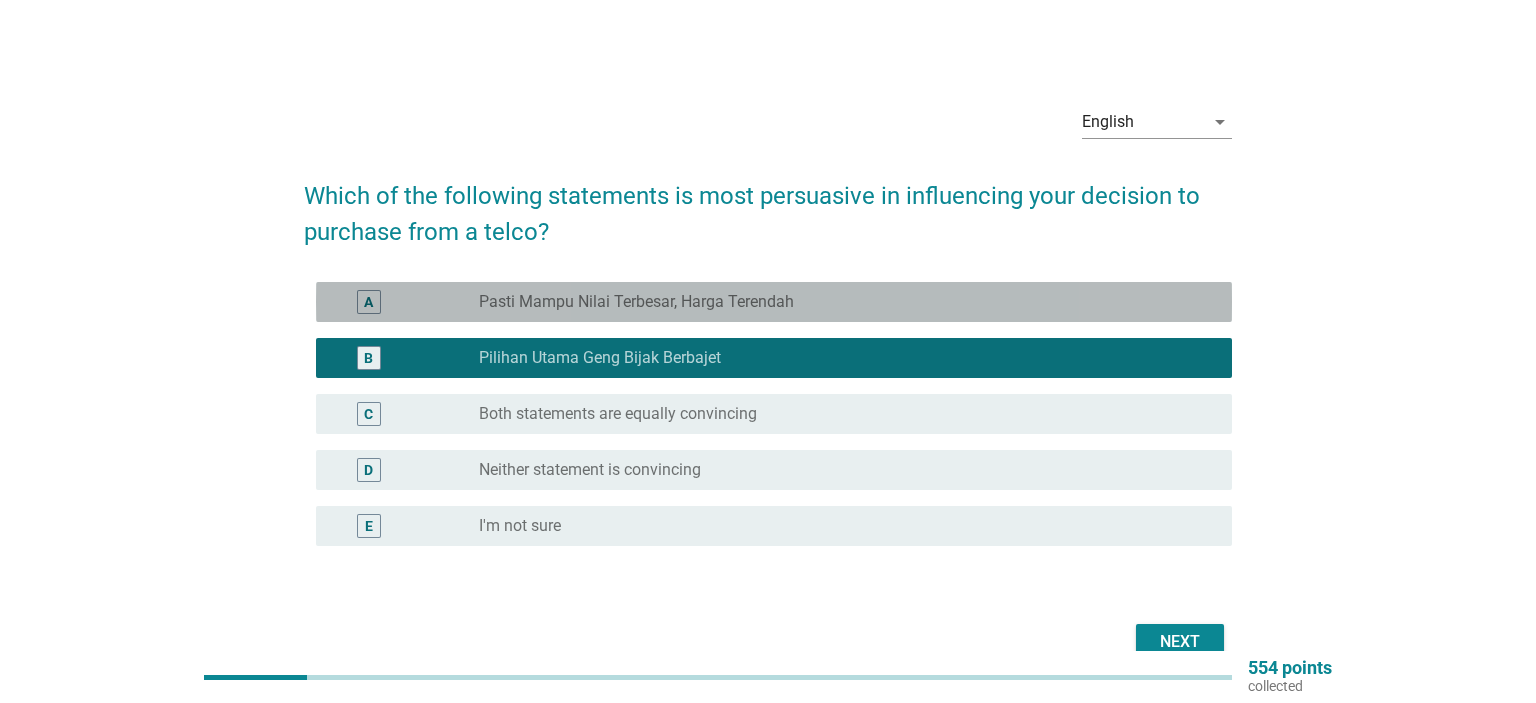 click on "Pasti Mampu Nilai Terbesar, Harga Terendah" at bounding box center (636, 302) 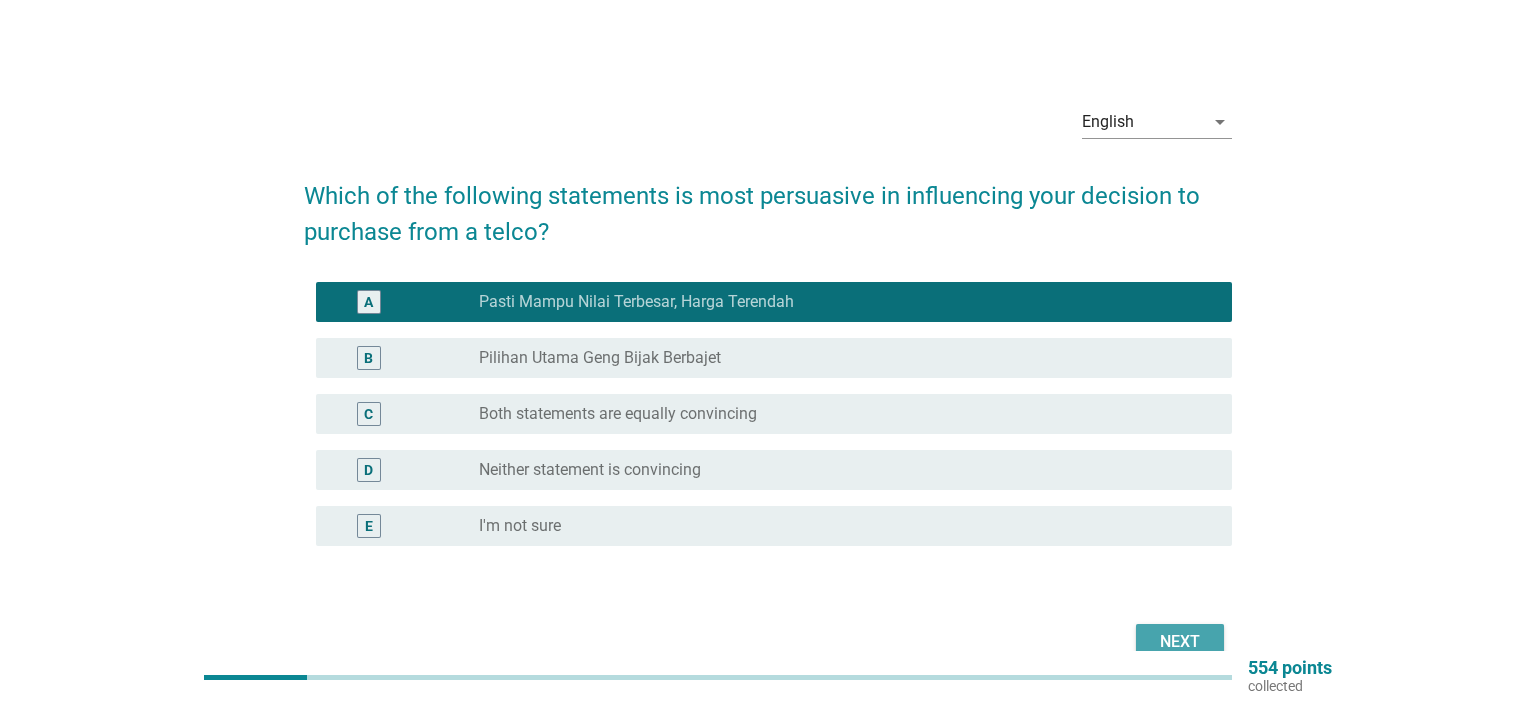 click on "Next" at bounding box center [1180, 642] 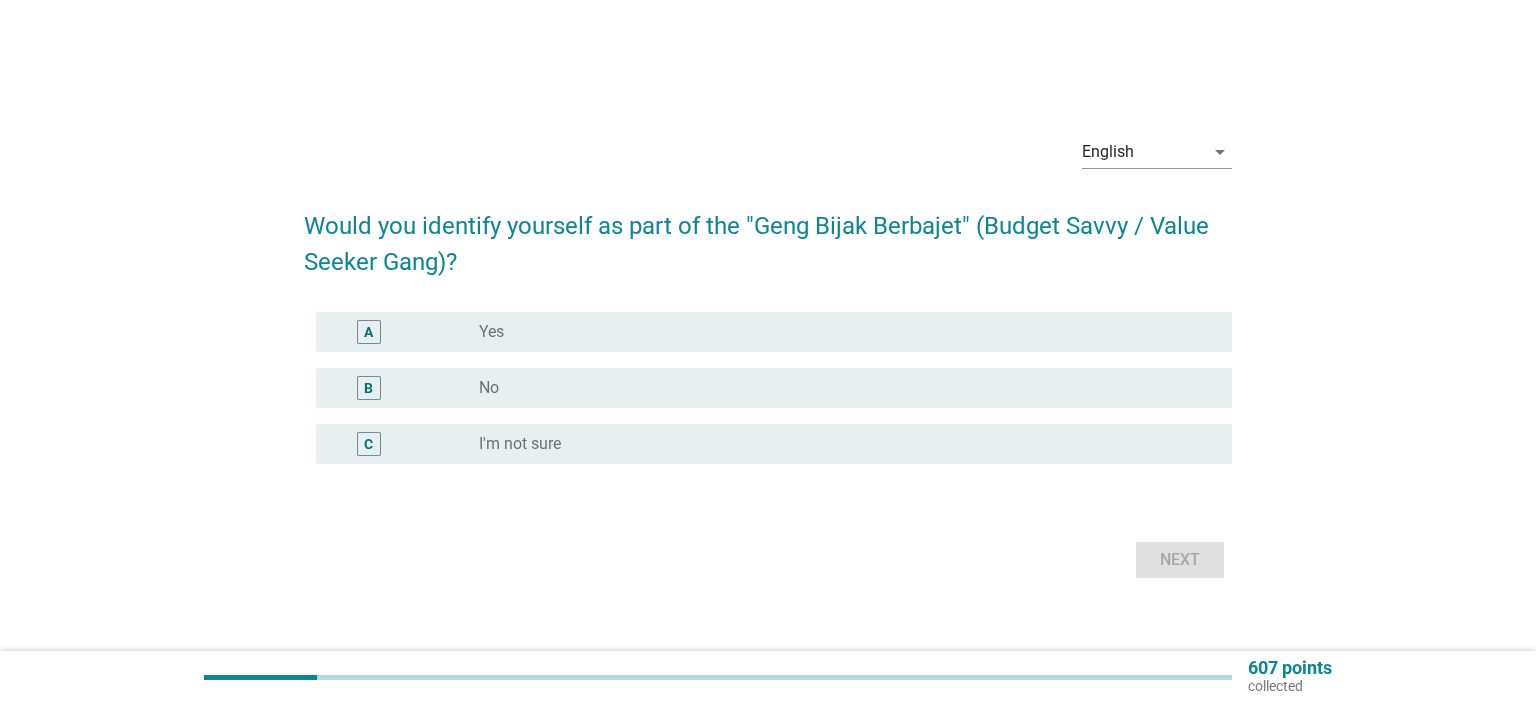 click on "radio_button_unchecked Yes" at bounding box center [839, 332] 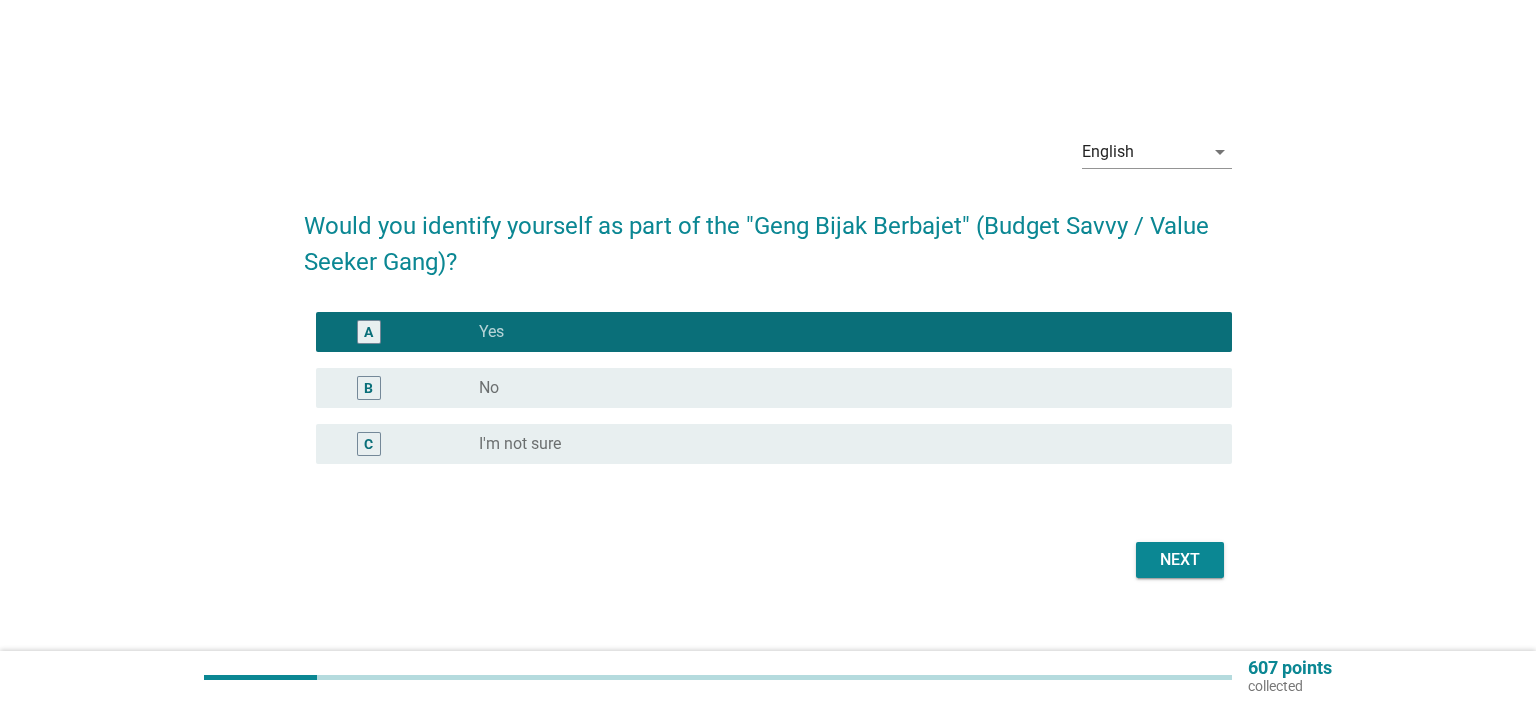 click on "Next" at bounding box center (1180, 560) 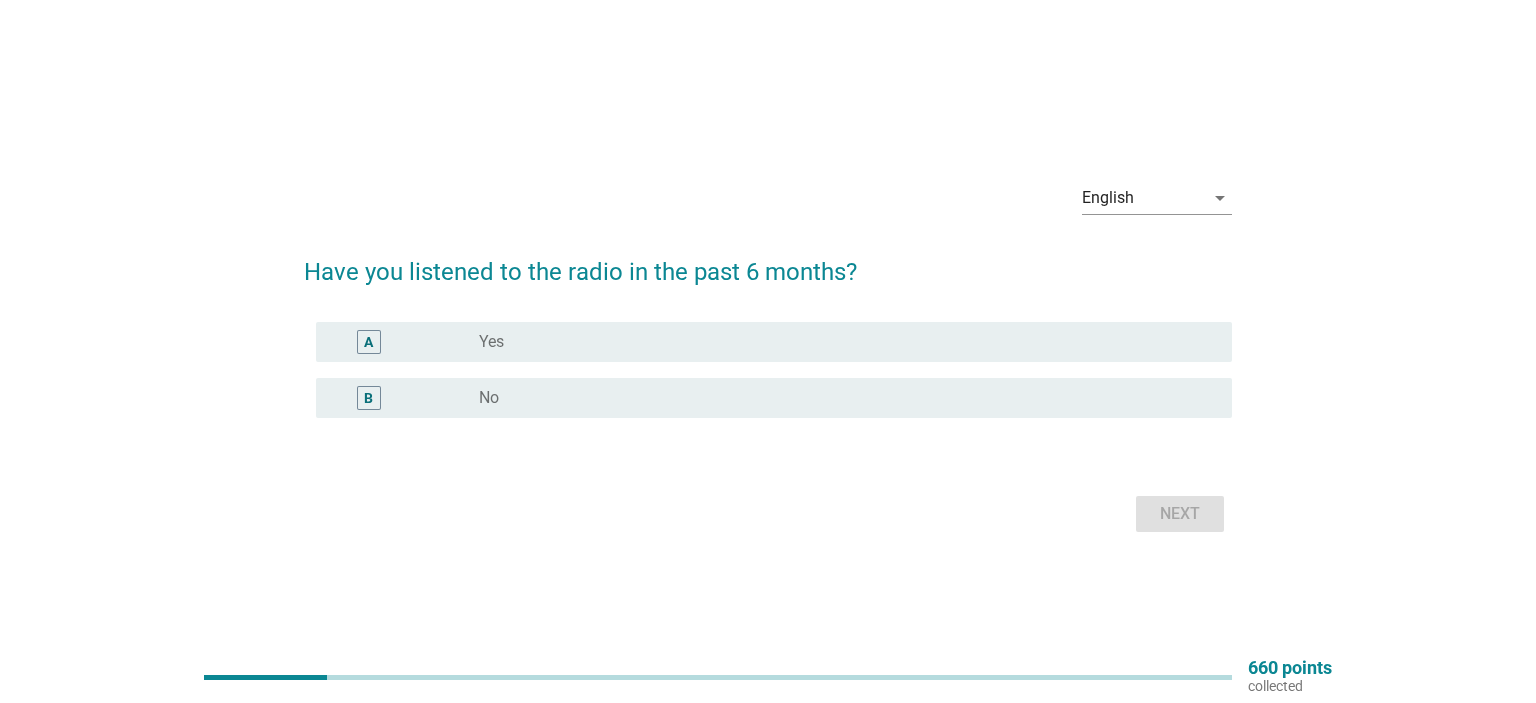 click on "radio_button_unchecked Yes" at bounding box center [839, 342] 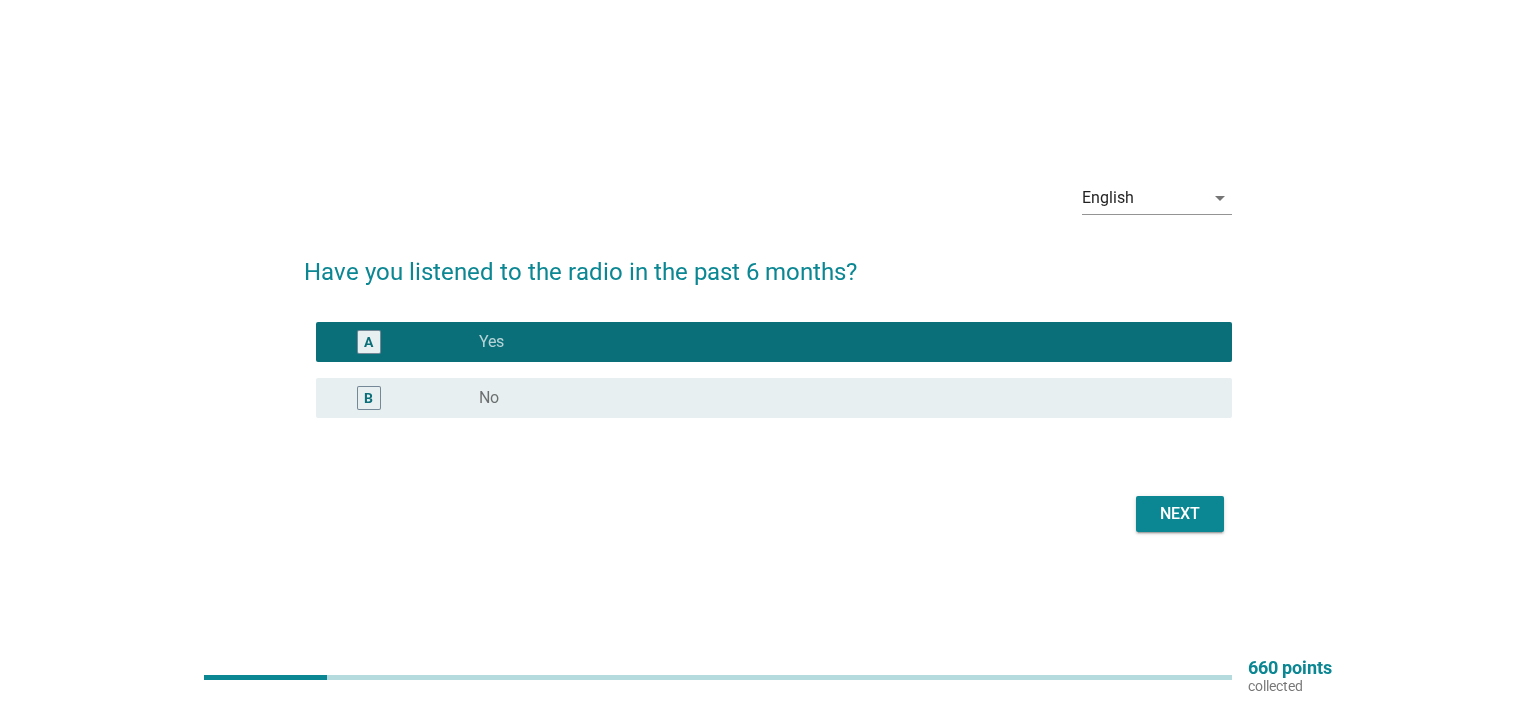 click on "Next" at bounding box center (1180, 514) 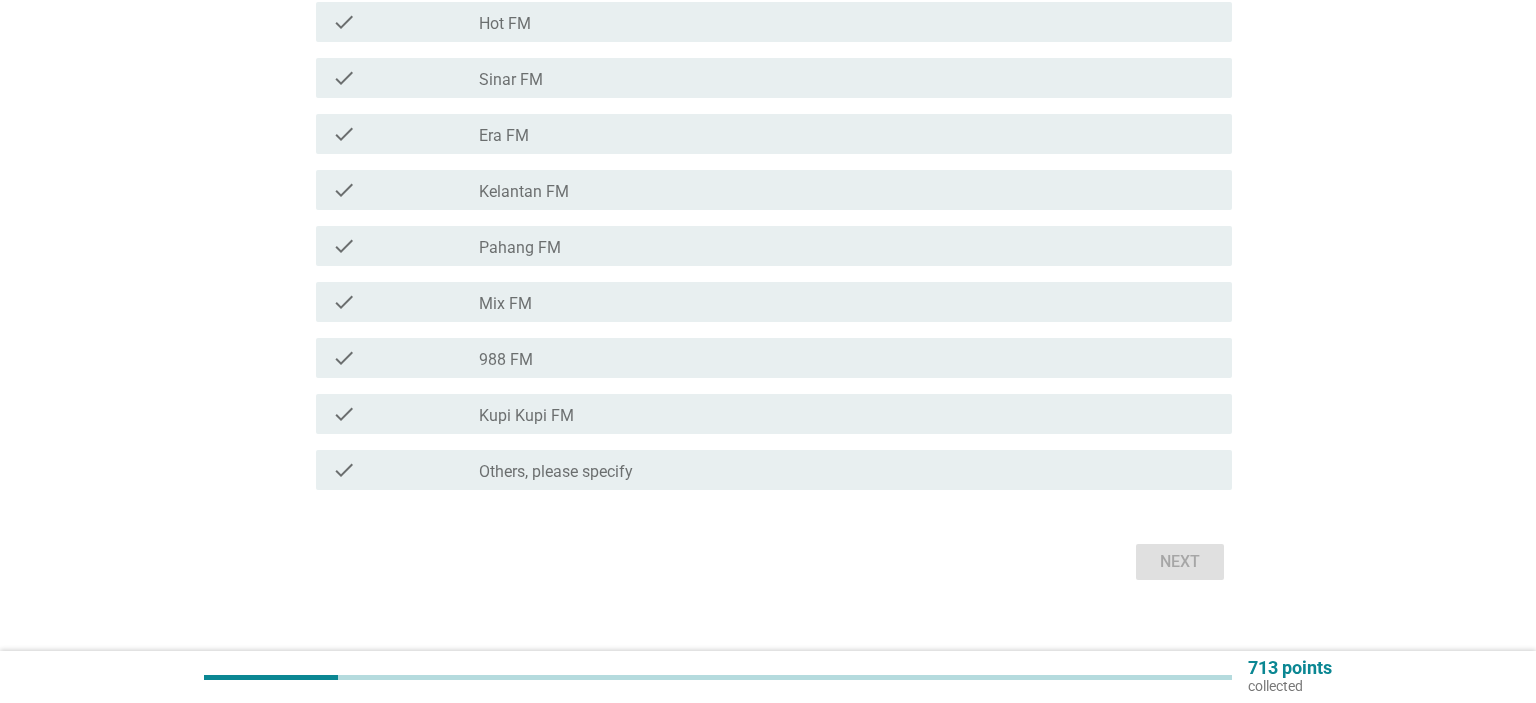 scroll, scrollTop: 801, scrollLeft: 0, axis: vertical 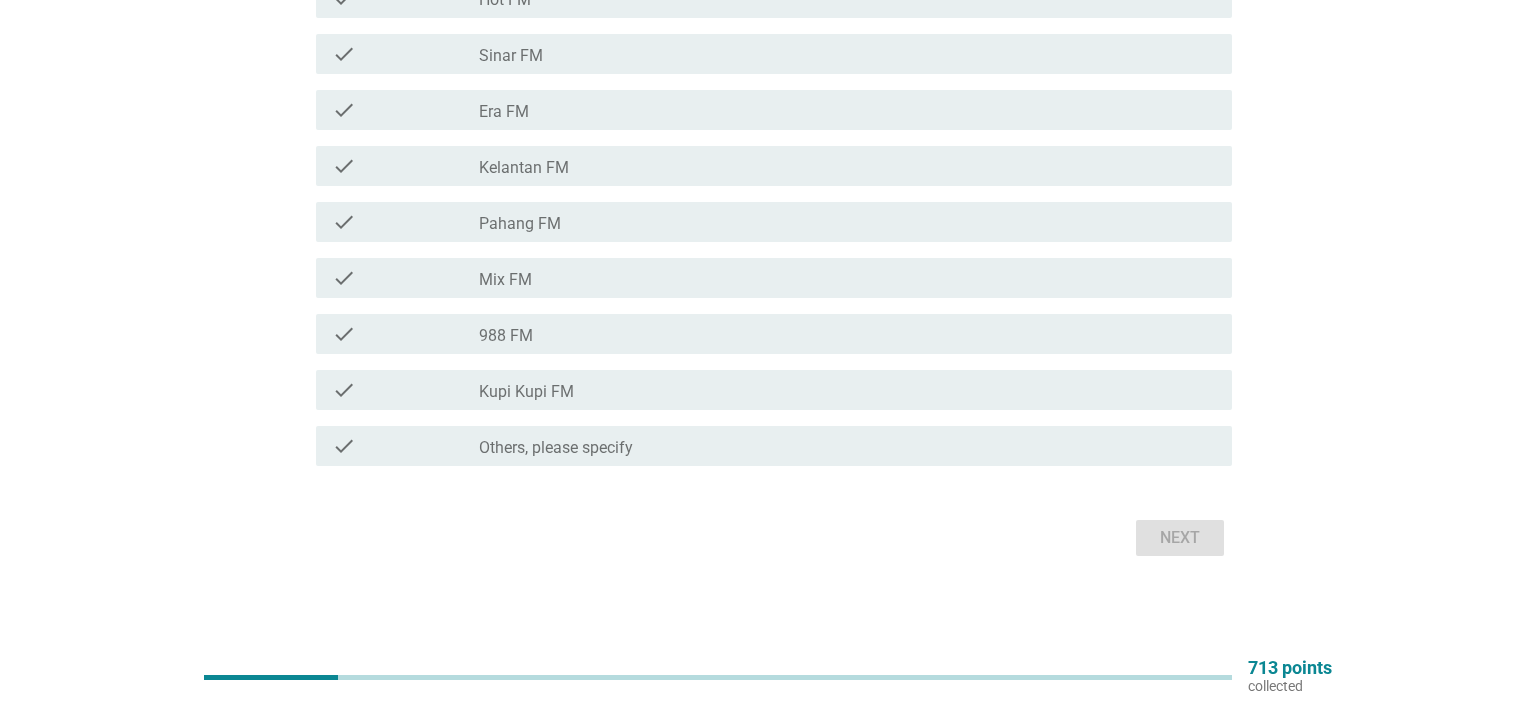 click on "check_box_outline_blank 988 FM" at bounding box center [847, 334] 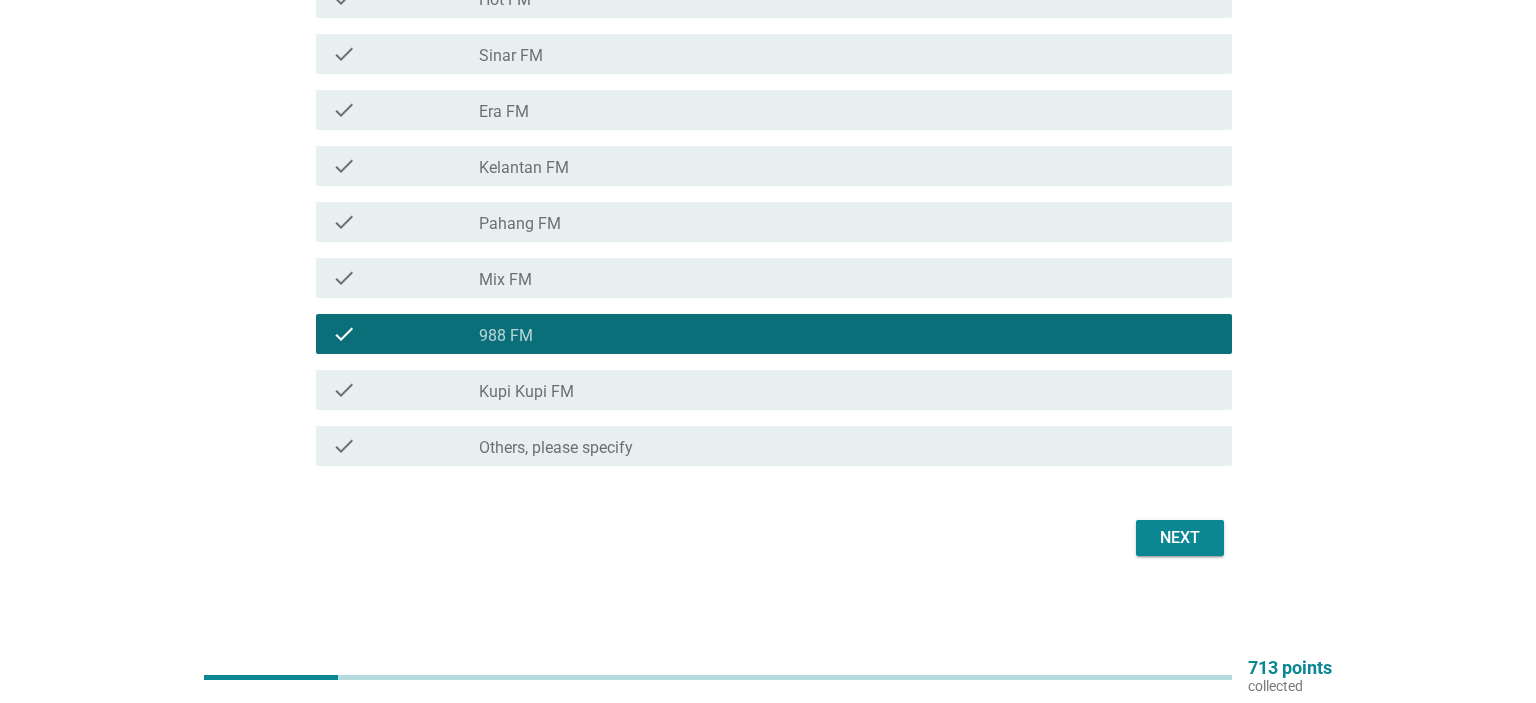 click on "Next" at bounding box center [1180, 538] 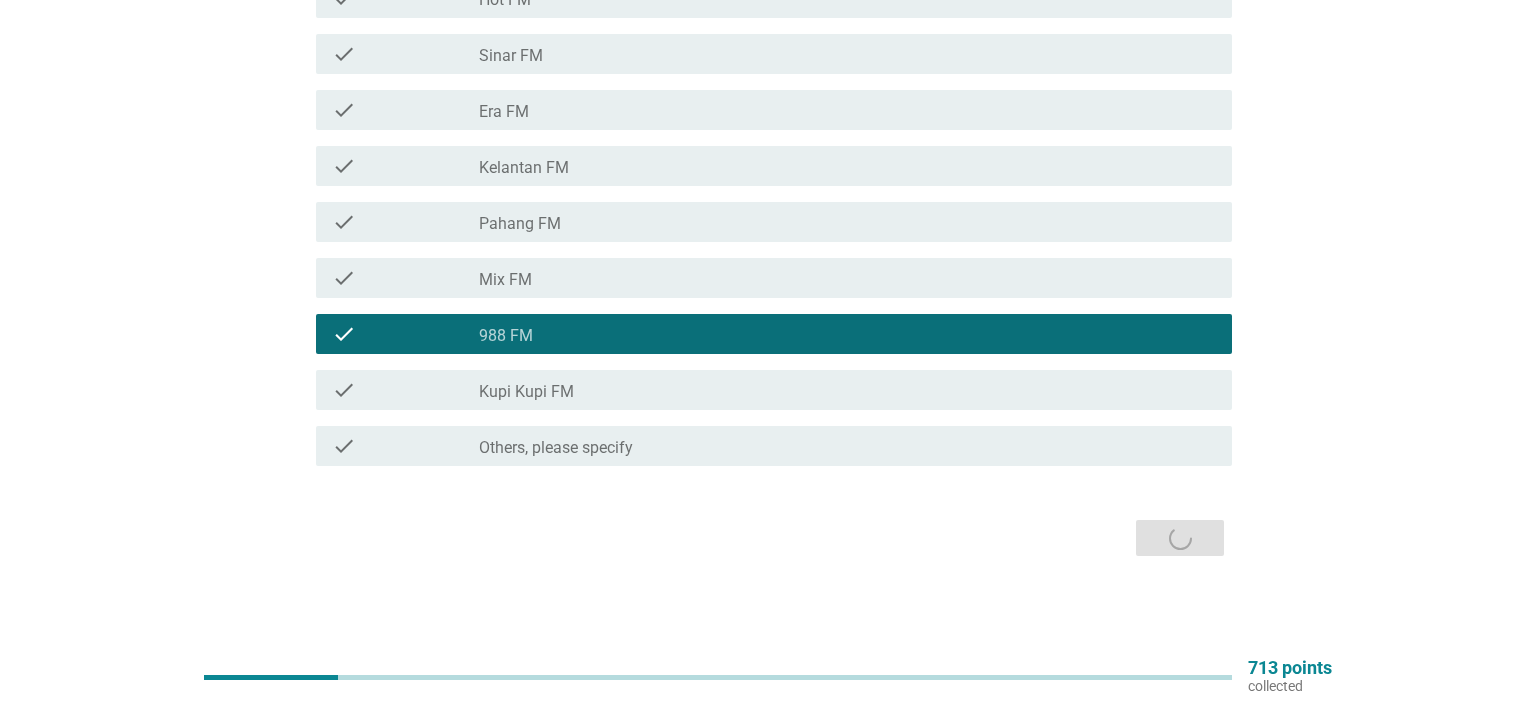 scroll, scrollTop: 0, scrollLeft: 0, axis: both 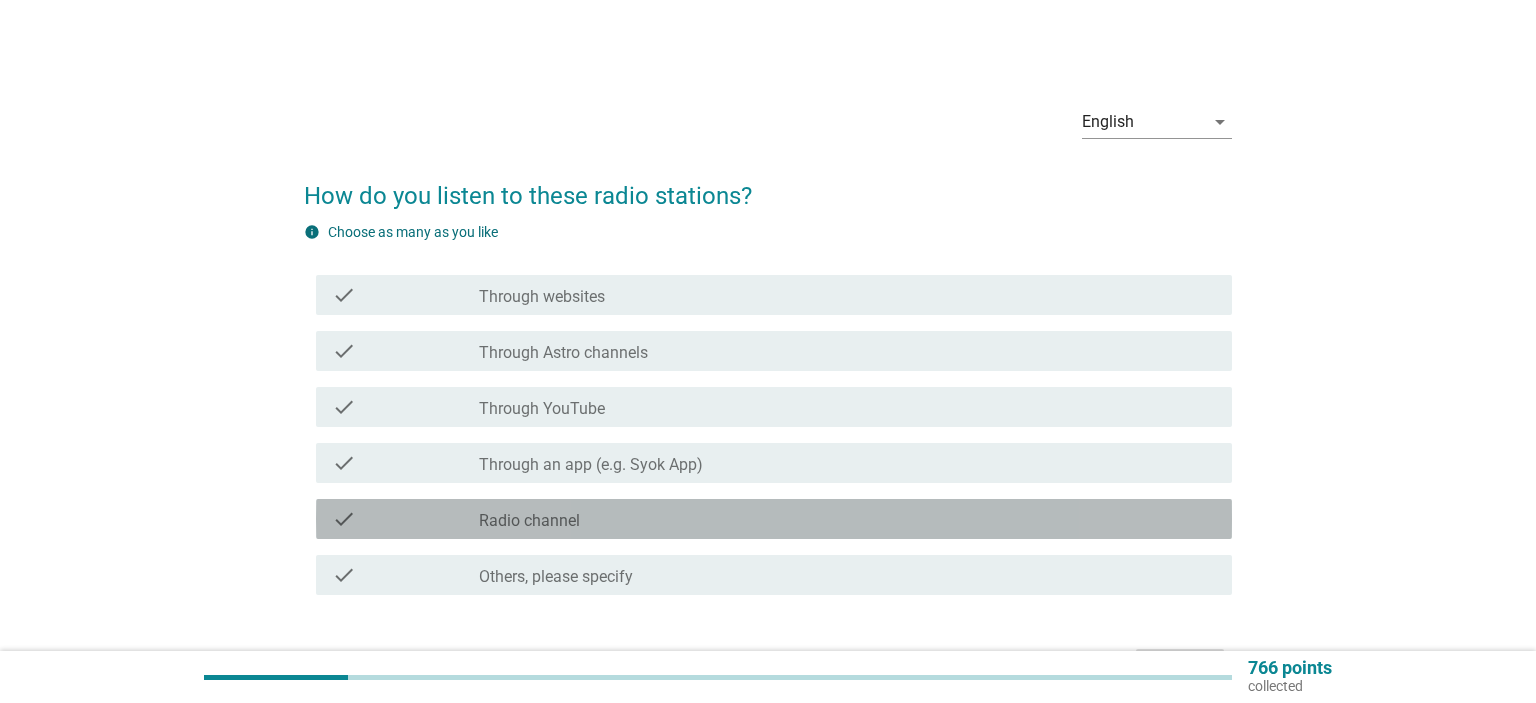 click on "check_box_outline_blank Radio channel" at bounding box center (847, 519) 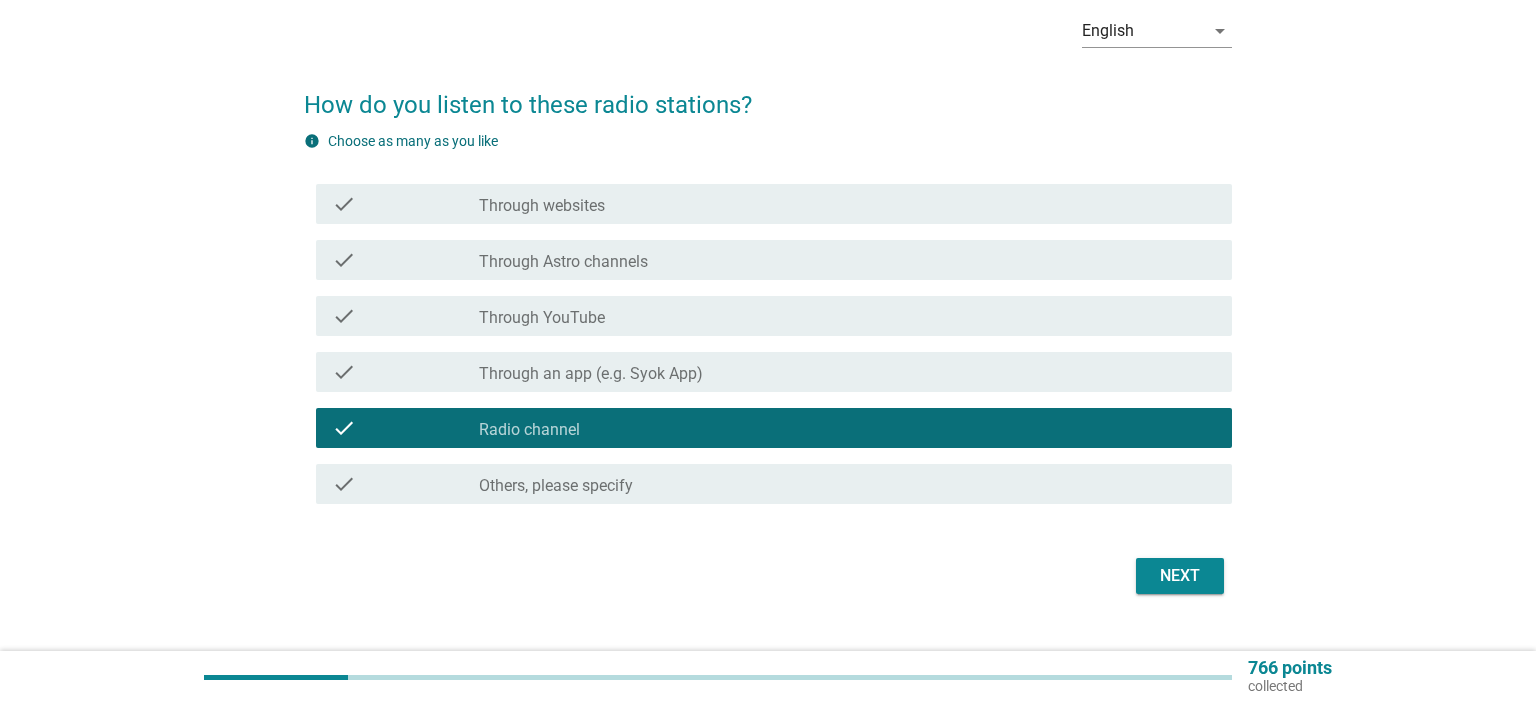 scroll, scrollTop: 129, scrollLeft: 0, axis: vertical 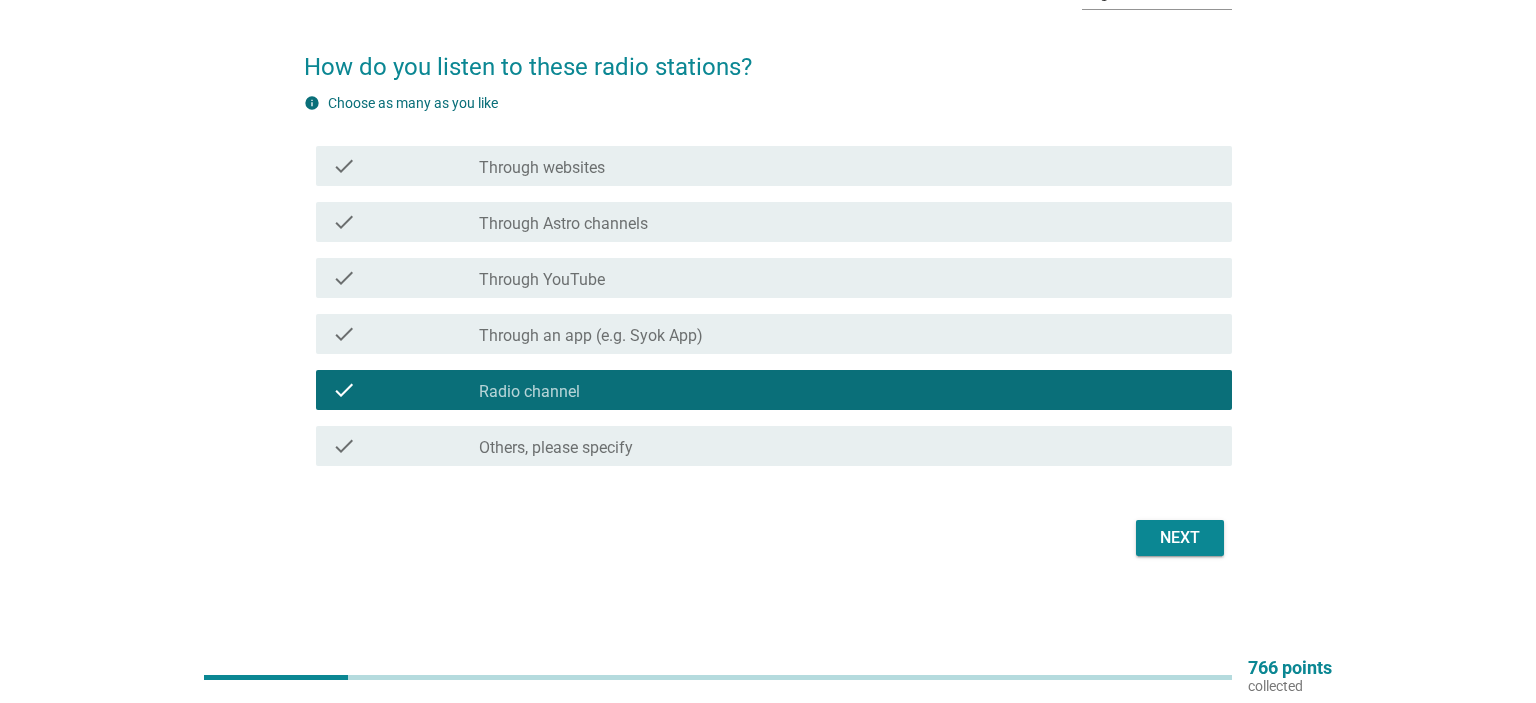 click on "Next" at bounding box center [1180, 538] 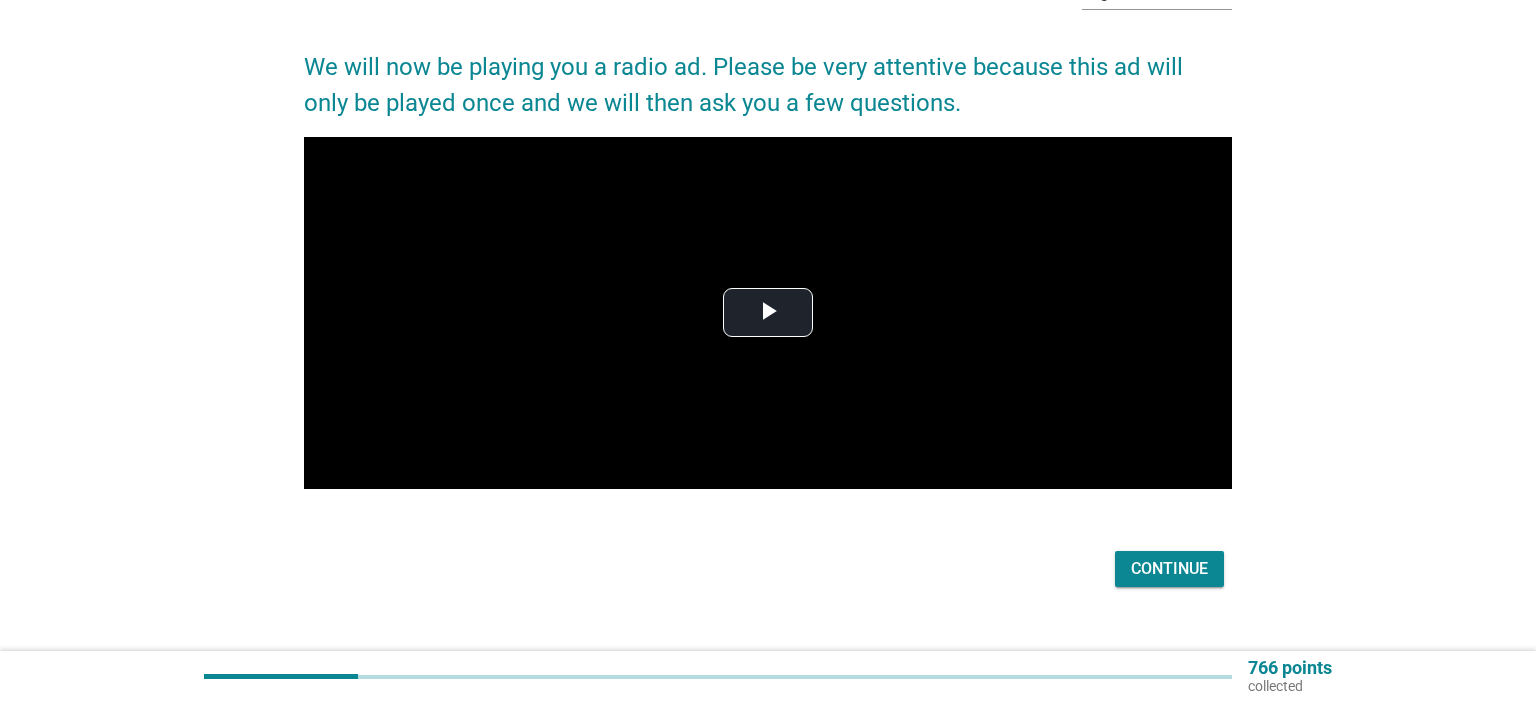 scroll, scrollTop: 0, scrollLeft: 0, axis: both 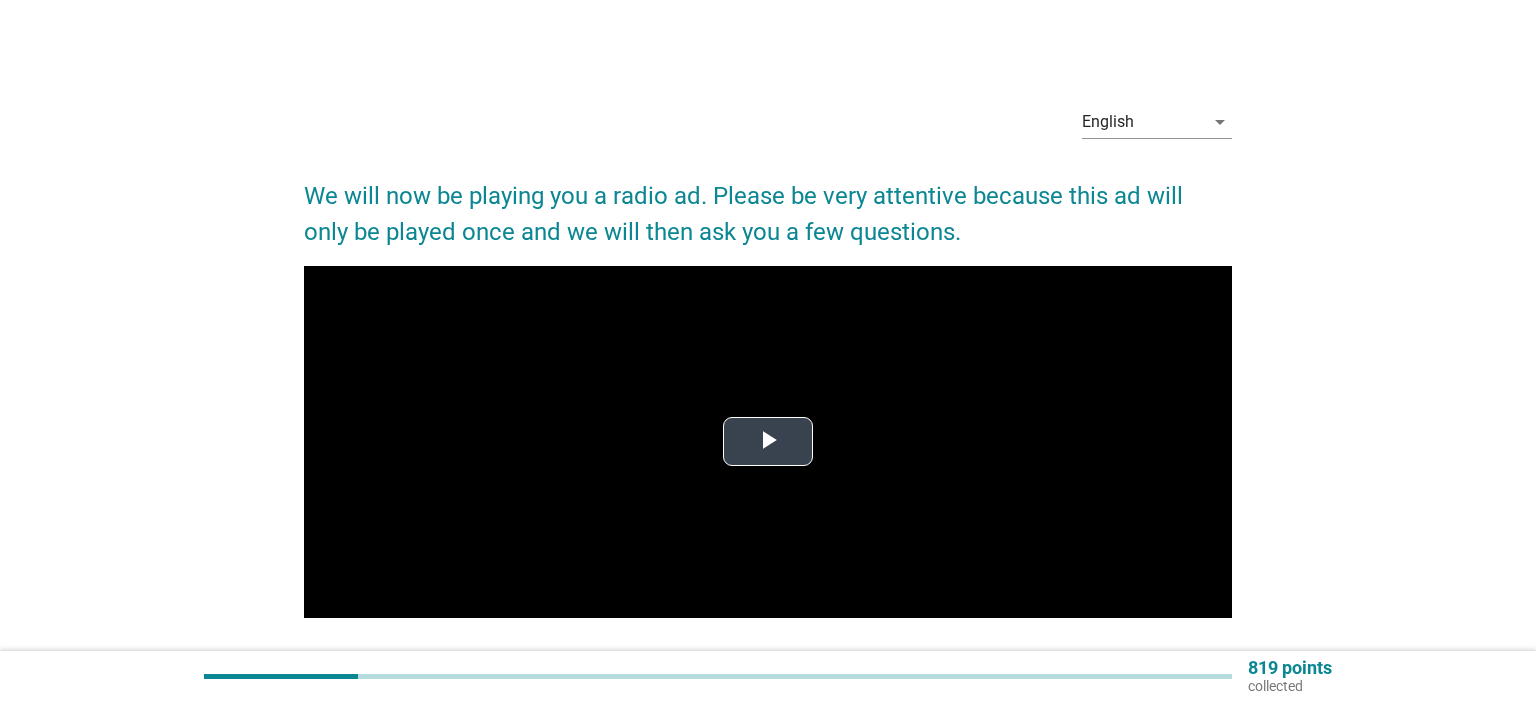 click at bounding box center (768, 442) 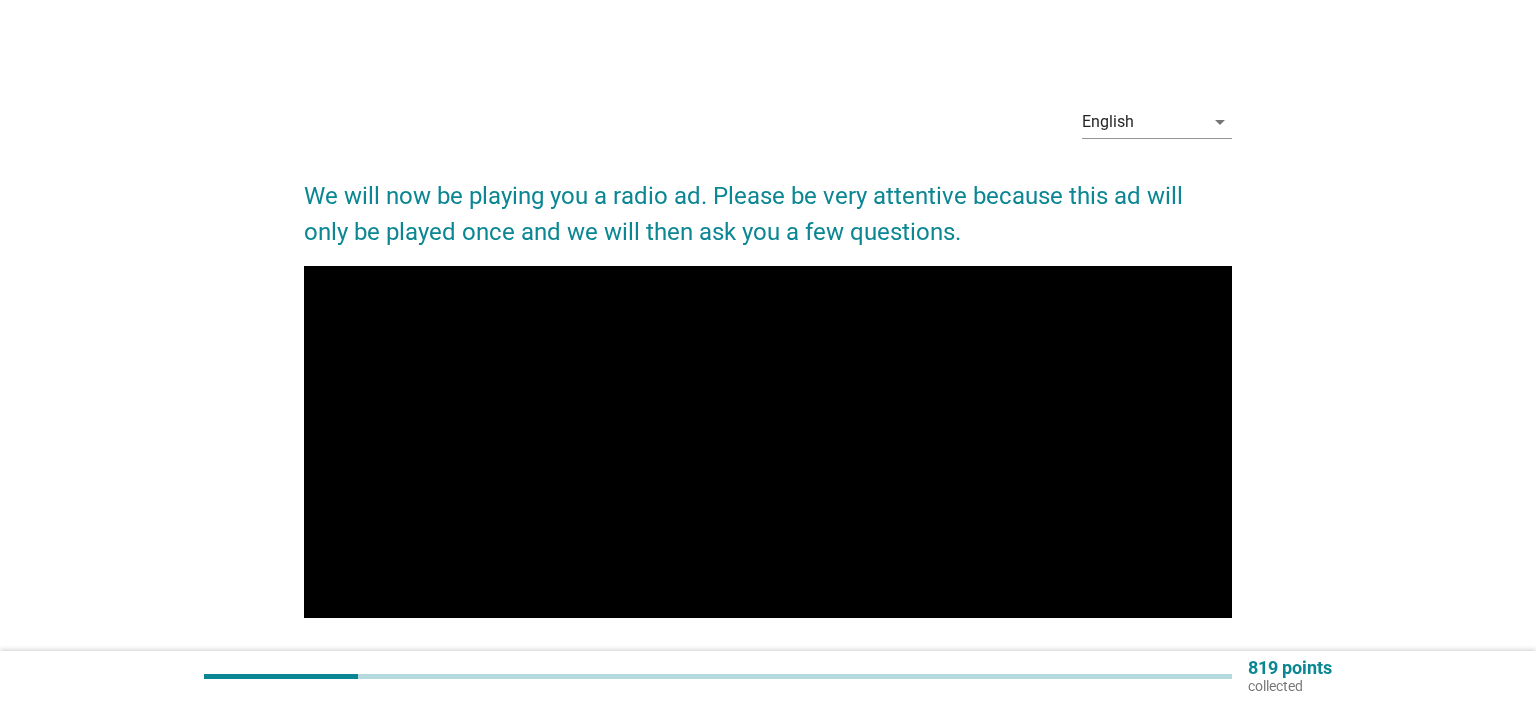 scroll, scrollTop: 160, scrollLeft: 0, axis: vertical 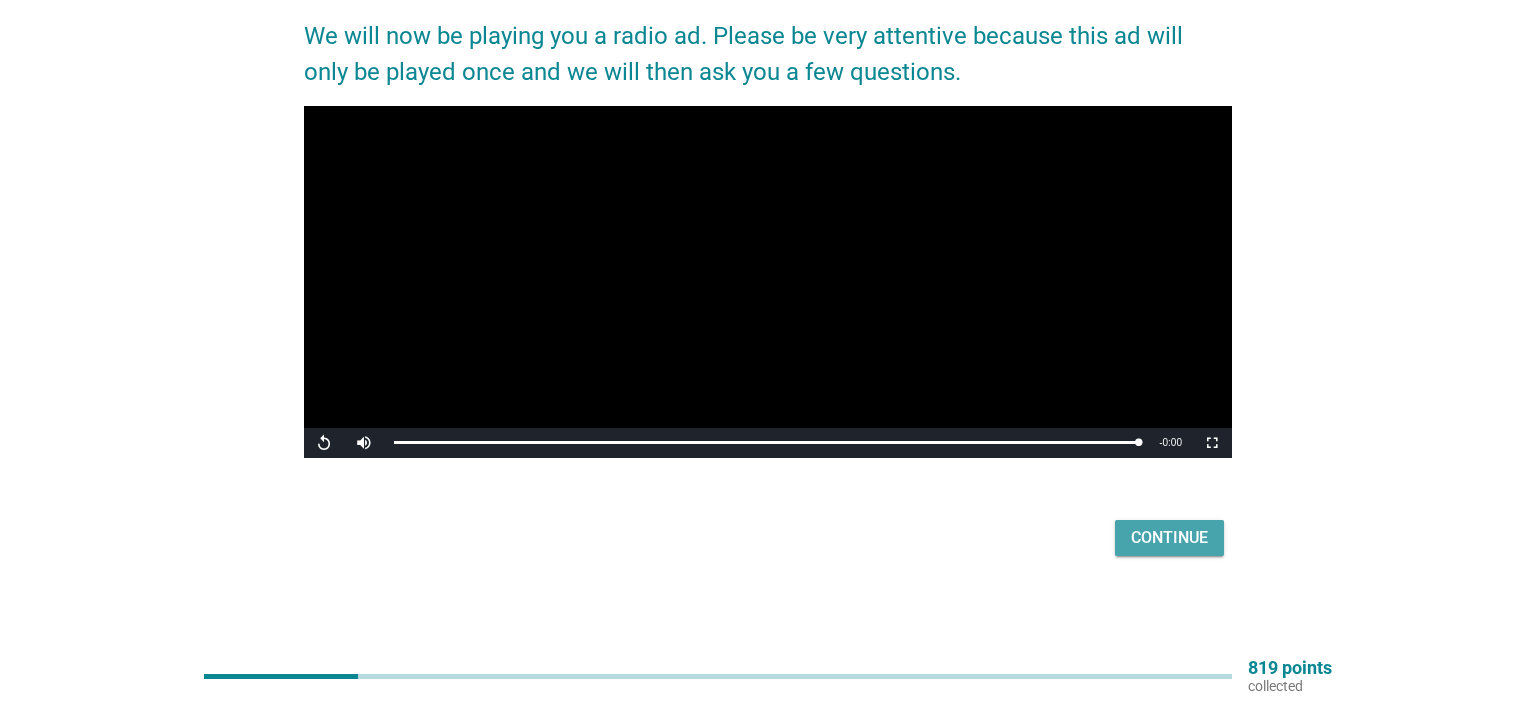 click on "Continue" at bounding box center (1169, 538) 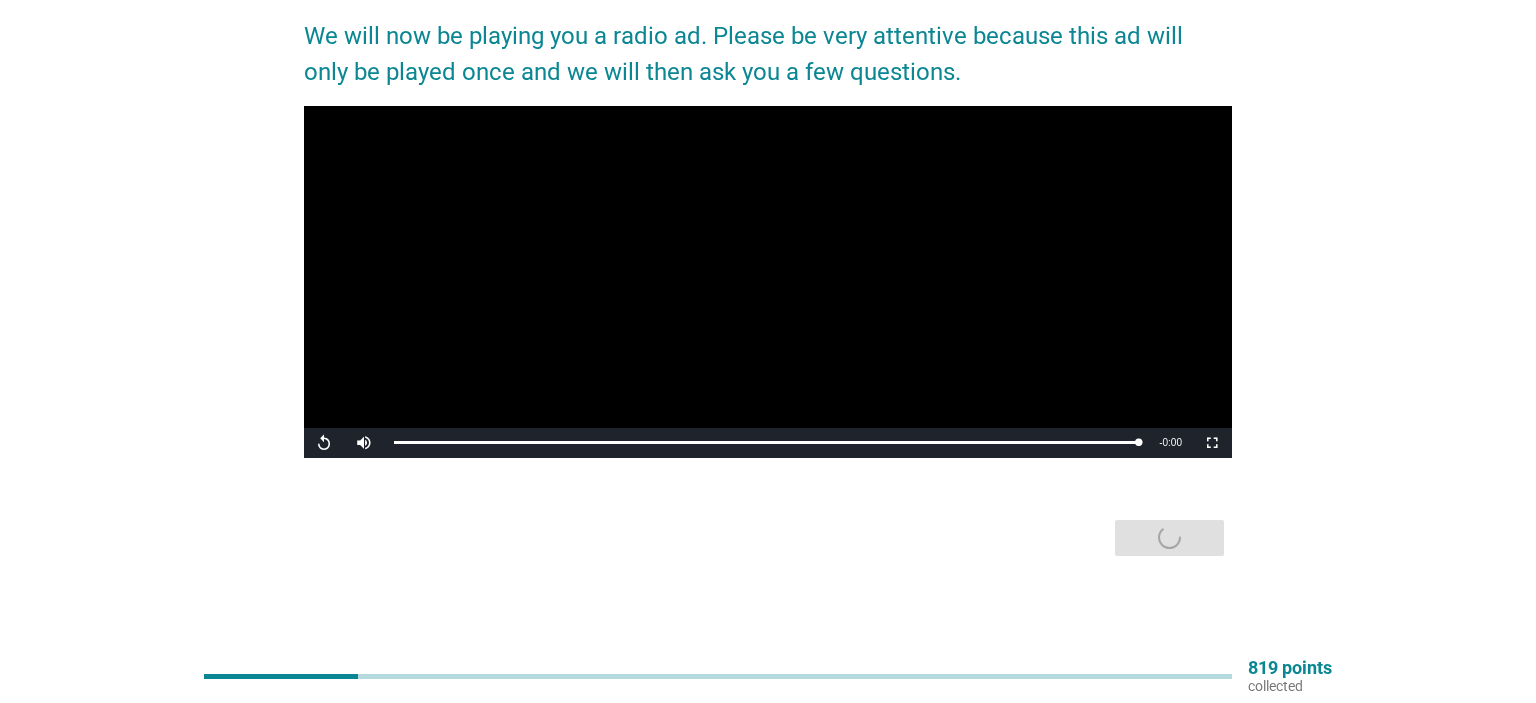 scroll, scrollTop: 0, scrollLeft: 0, axis: both 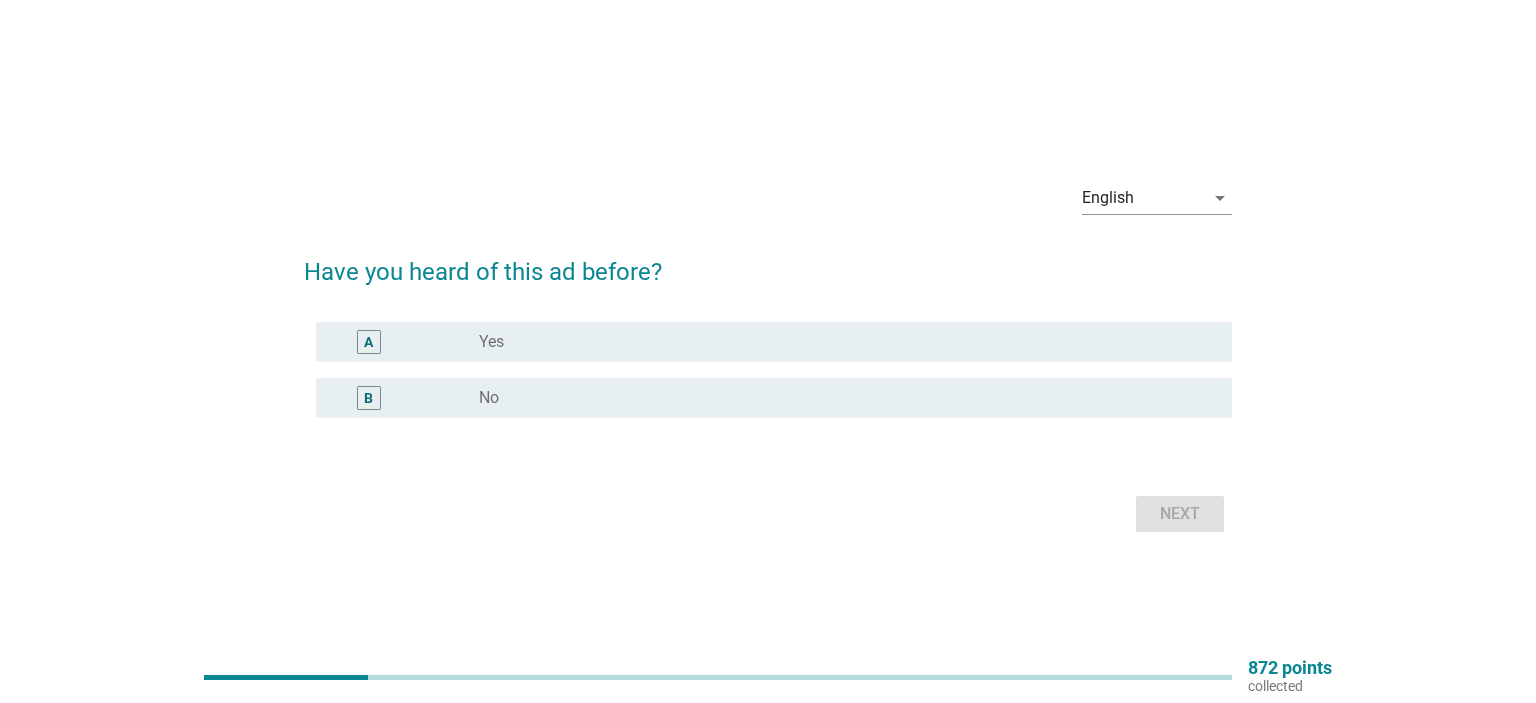 click on "No" at bounding box center (489, 398) 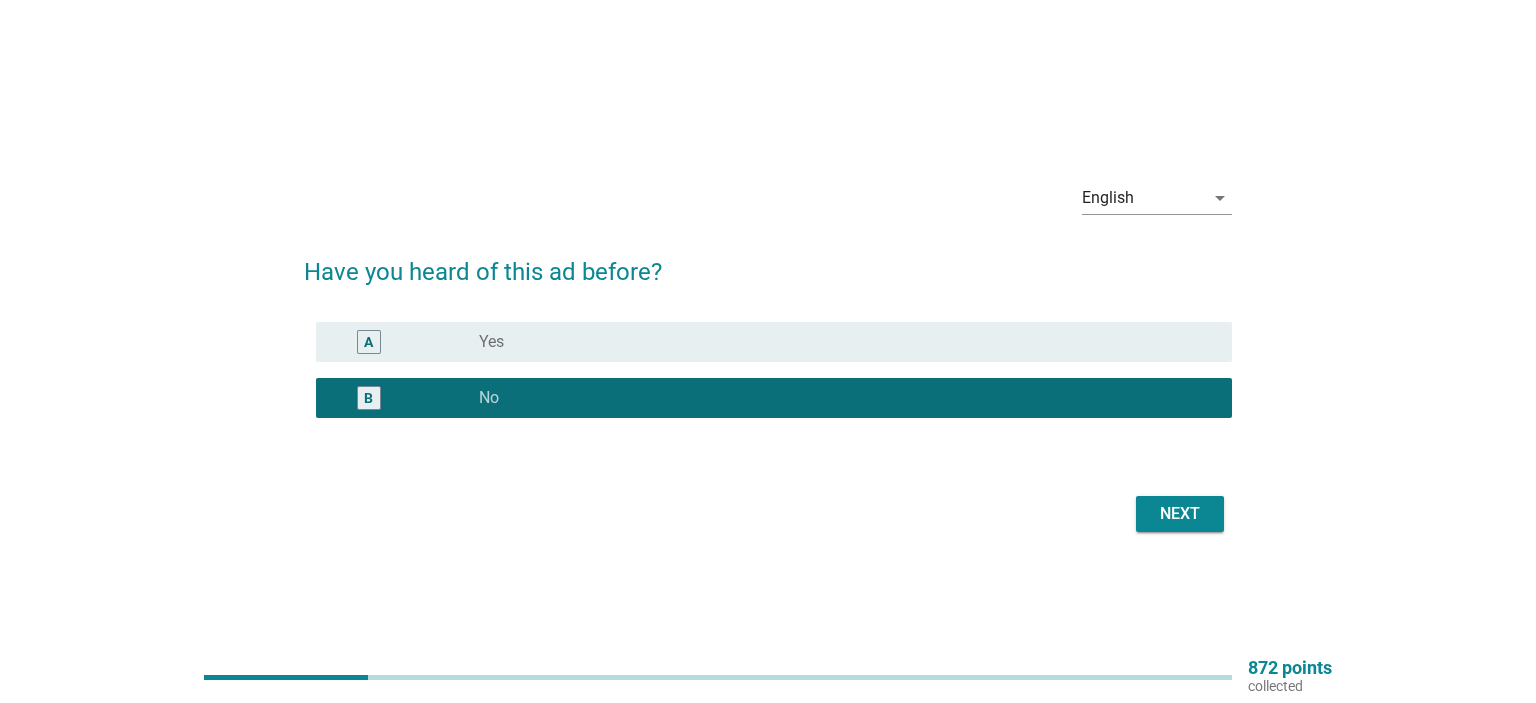 click on "Next" at bounding box center [1180, 514] 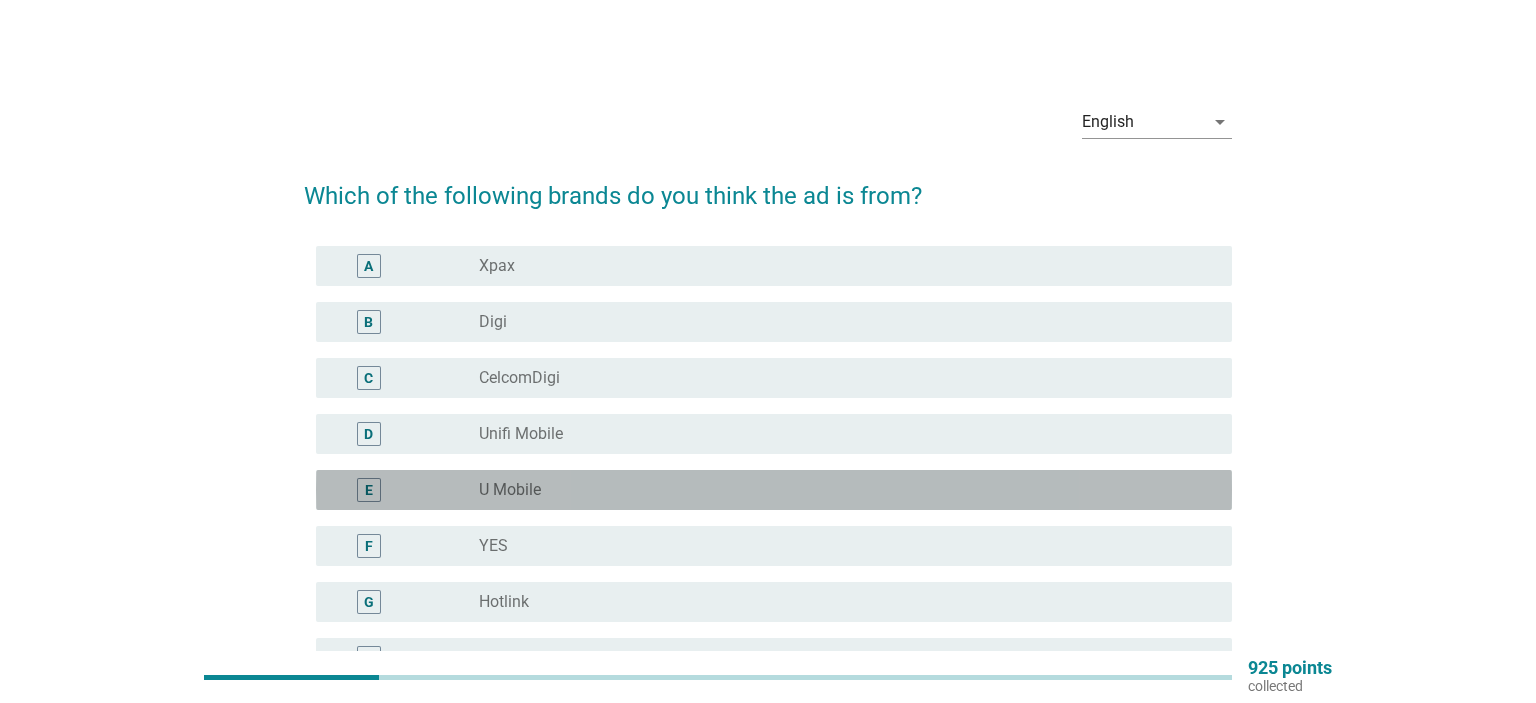 click on "radio_button_unchecked U Mobile" at bounding box center [839, 490] 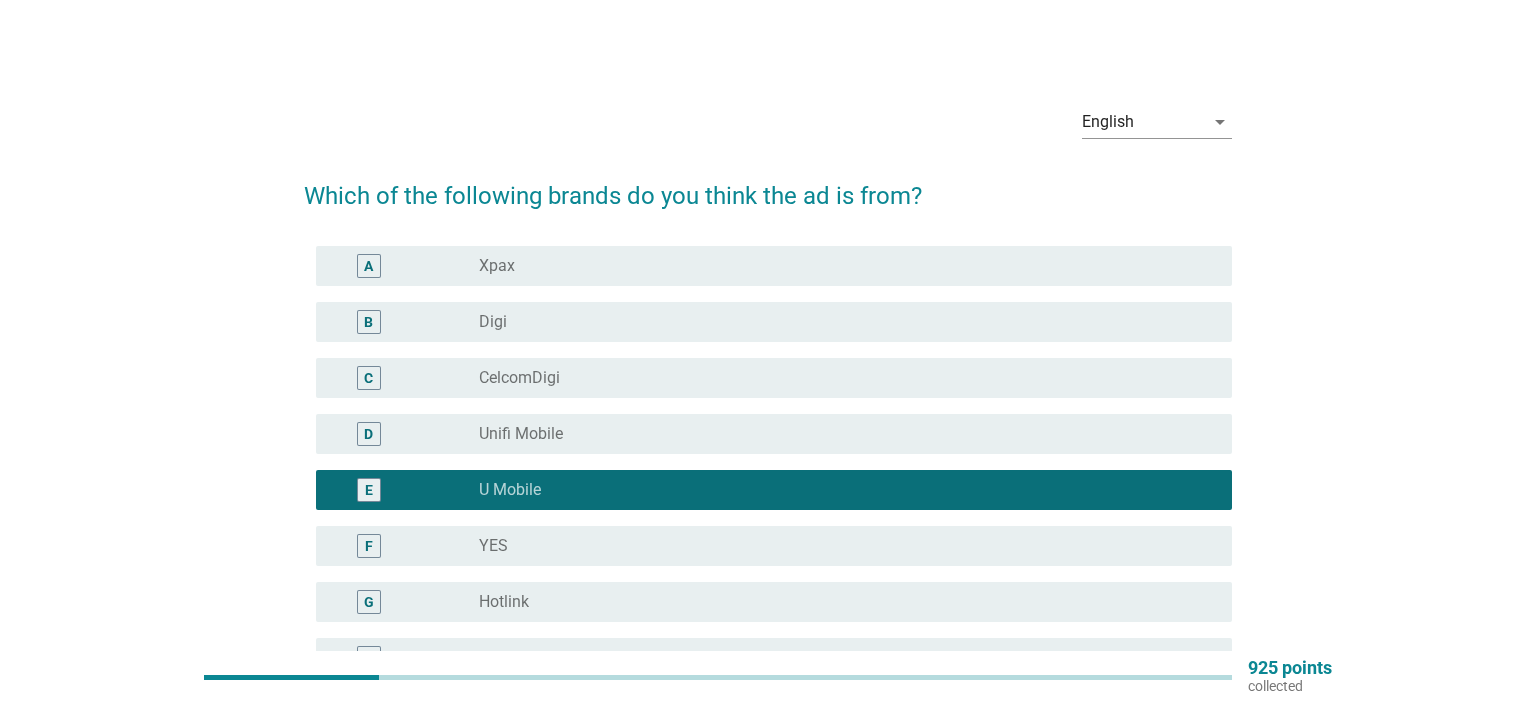 scroll, scrollTop: 422, scrollLeft: 0, axis: vertical 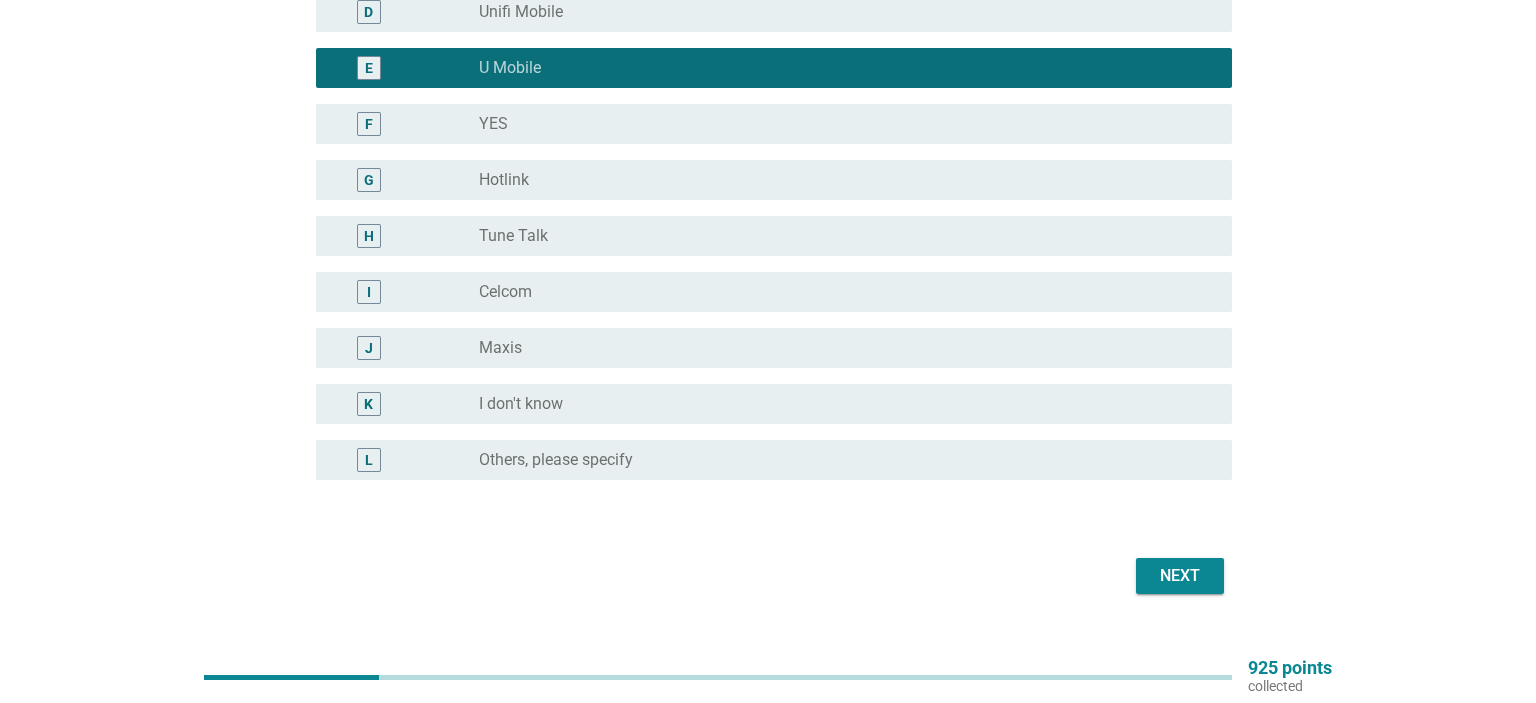 click on "Next" at bounding box center (1180, 576) 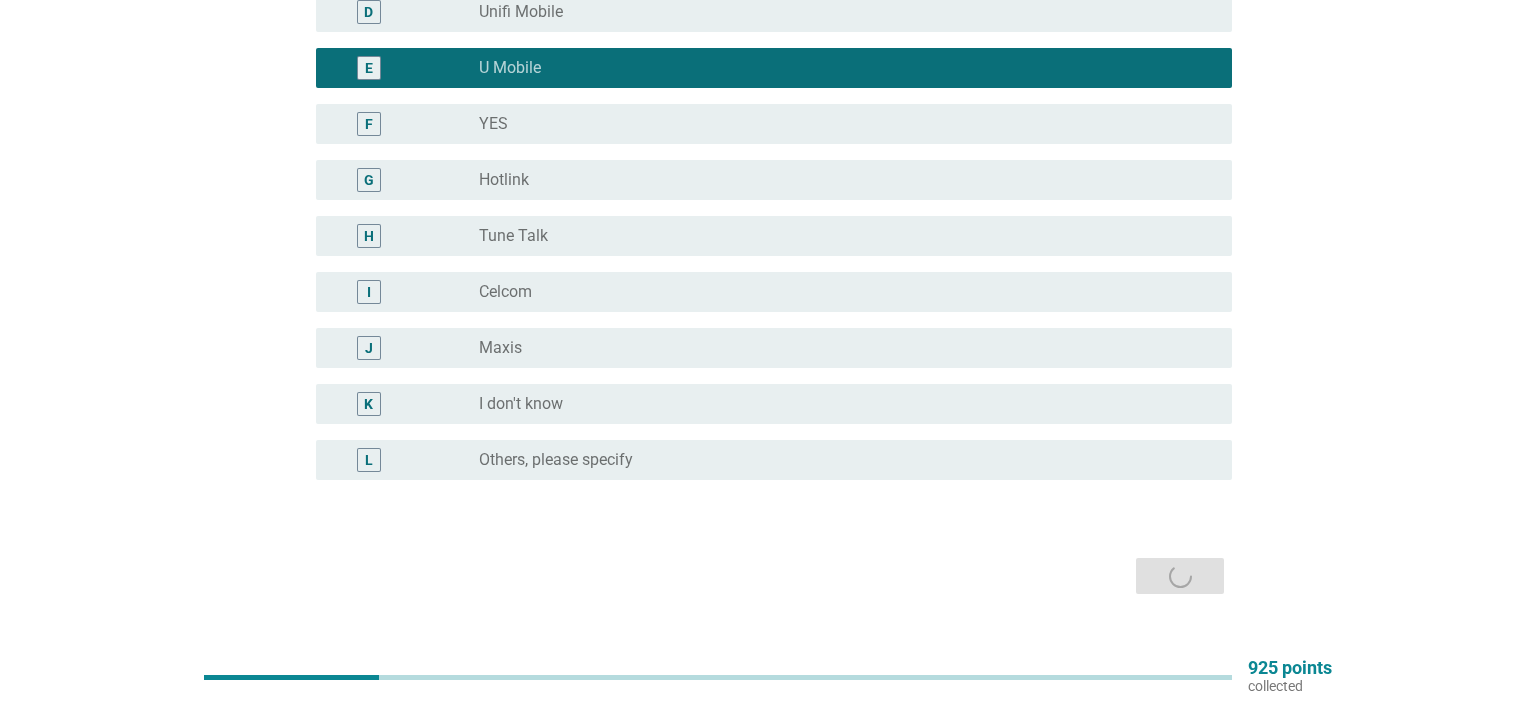 scroll, scrollTop: 0, scrollLeft: 0, axis: both 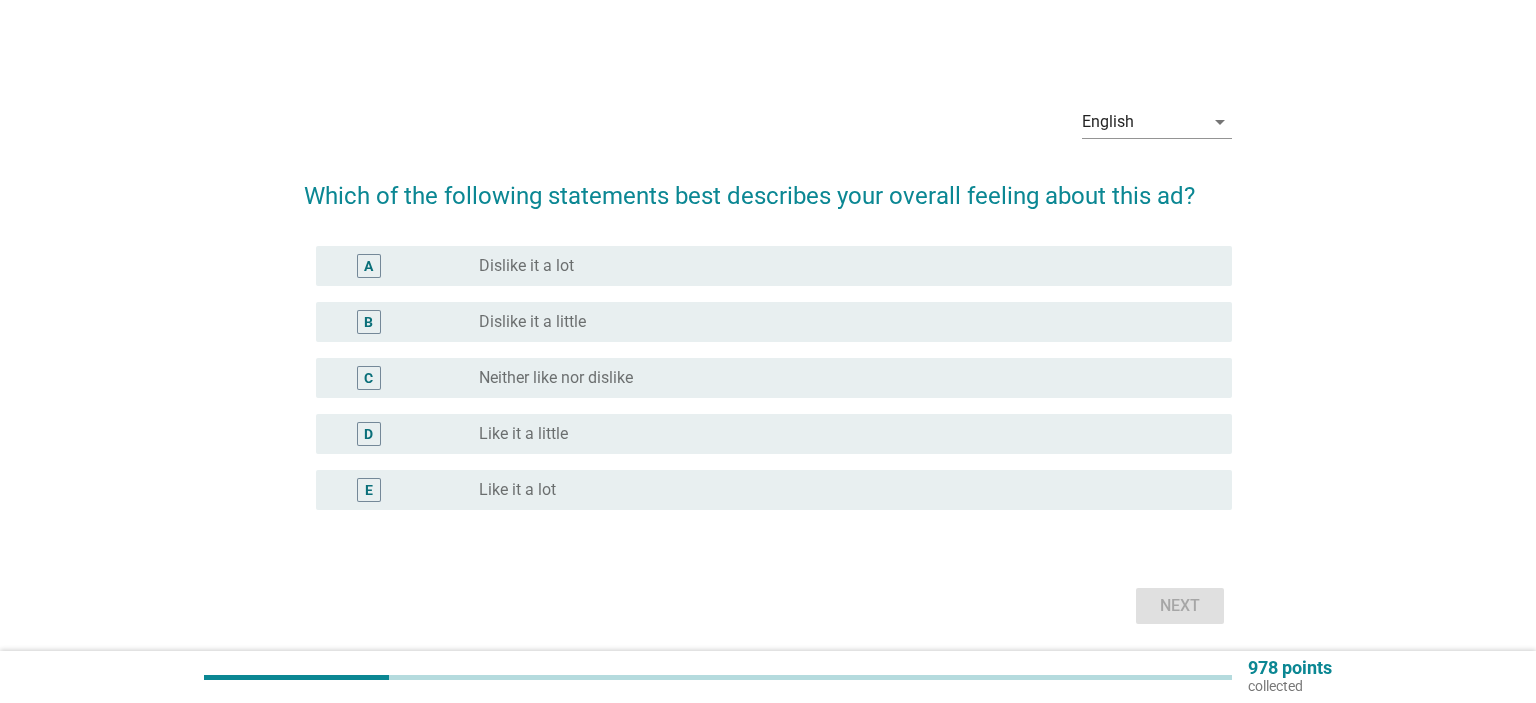 click on "radio_button_unchecked Neither like nor dislike" at bounding box center (839, 378) 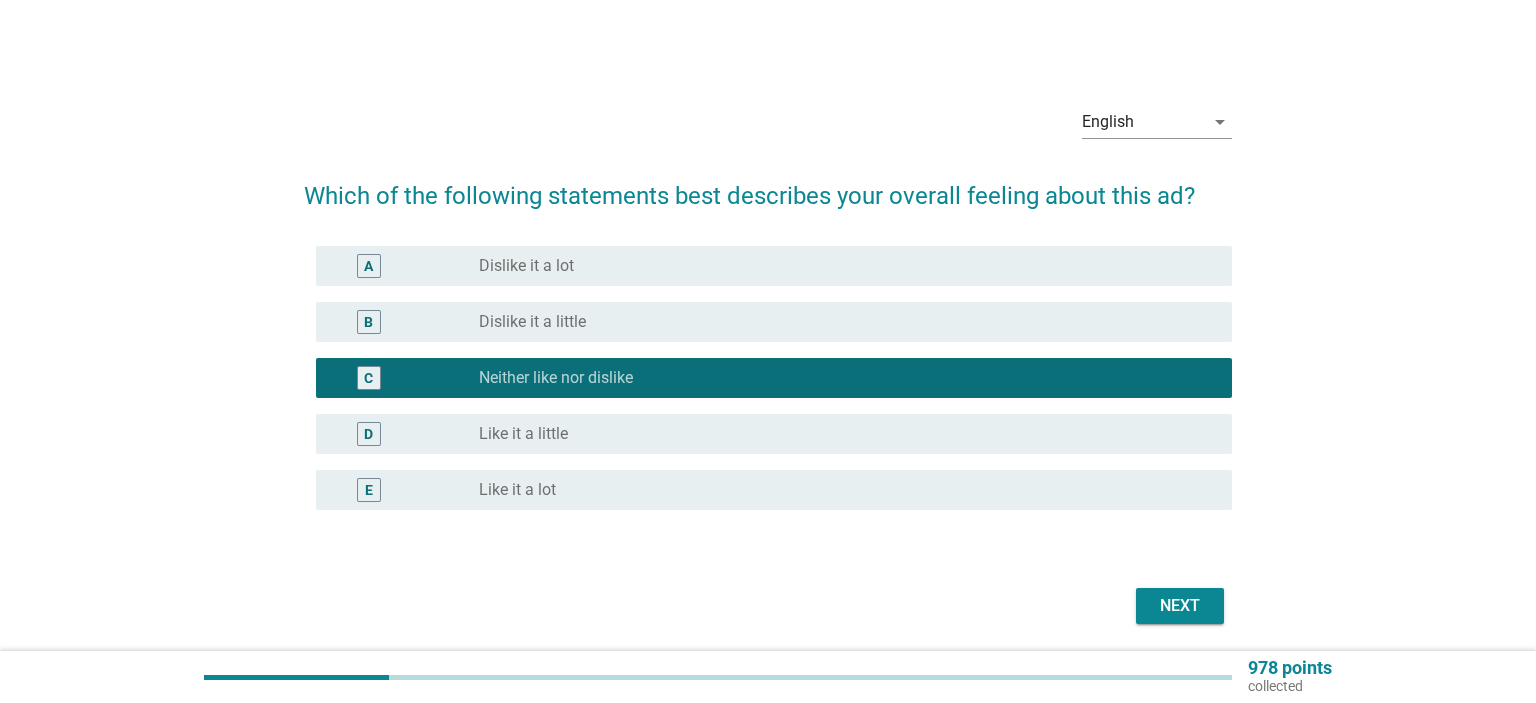 click on "Next" at bounding box center (1180, 606) 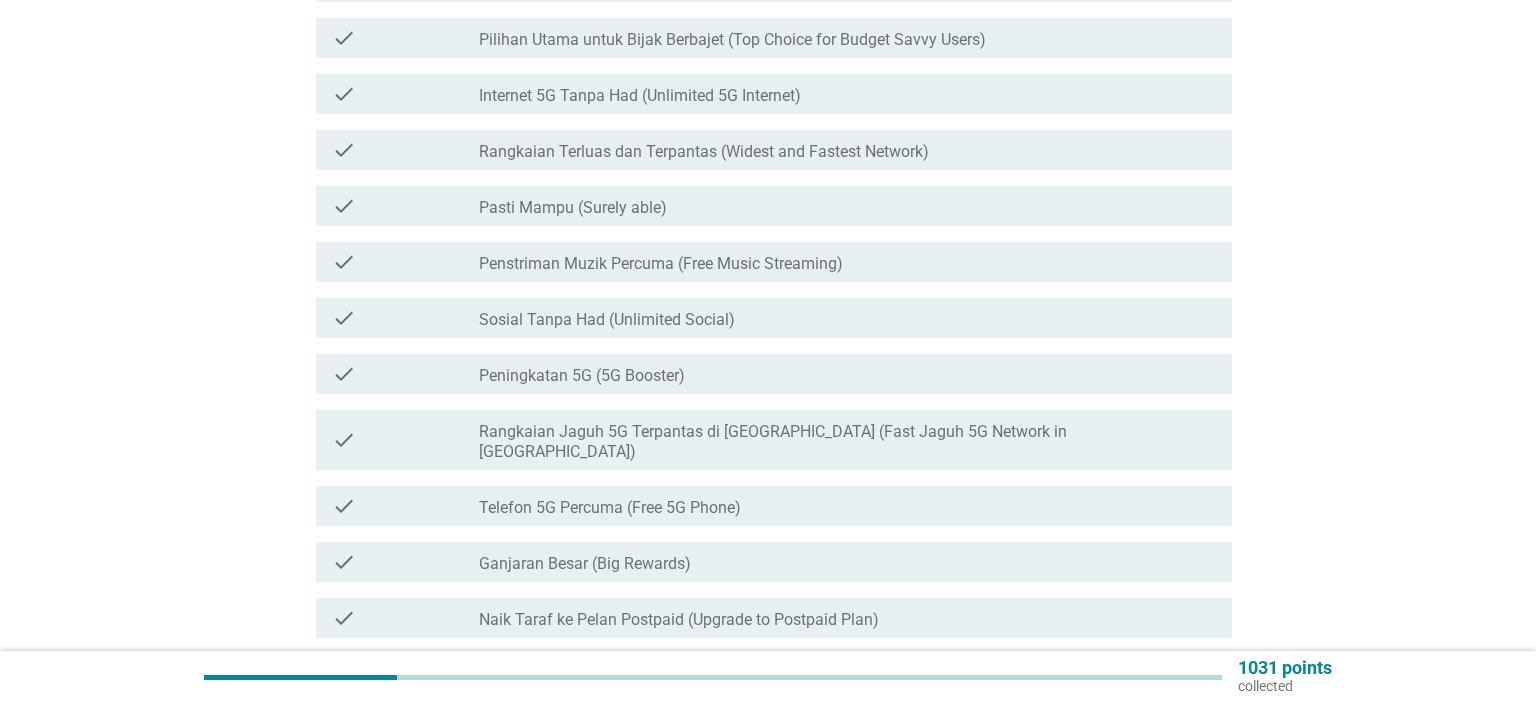 scroll, scrollTop: 316, scrollLeft: 0, axis: vertical 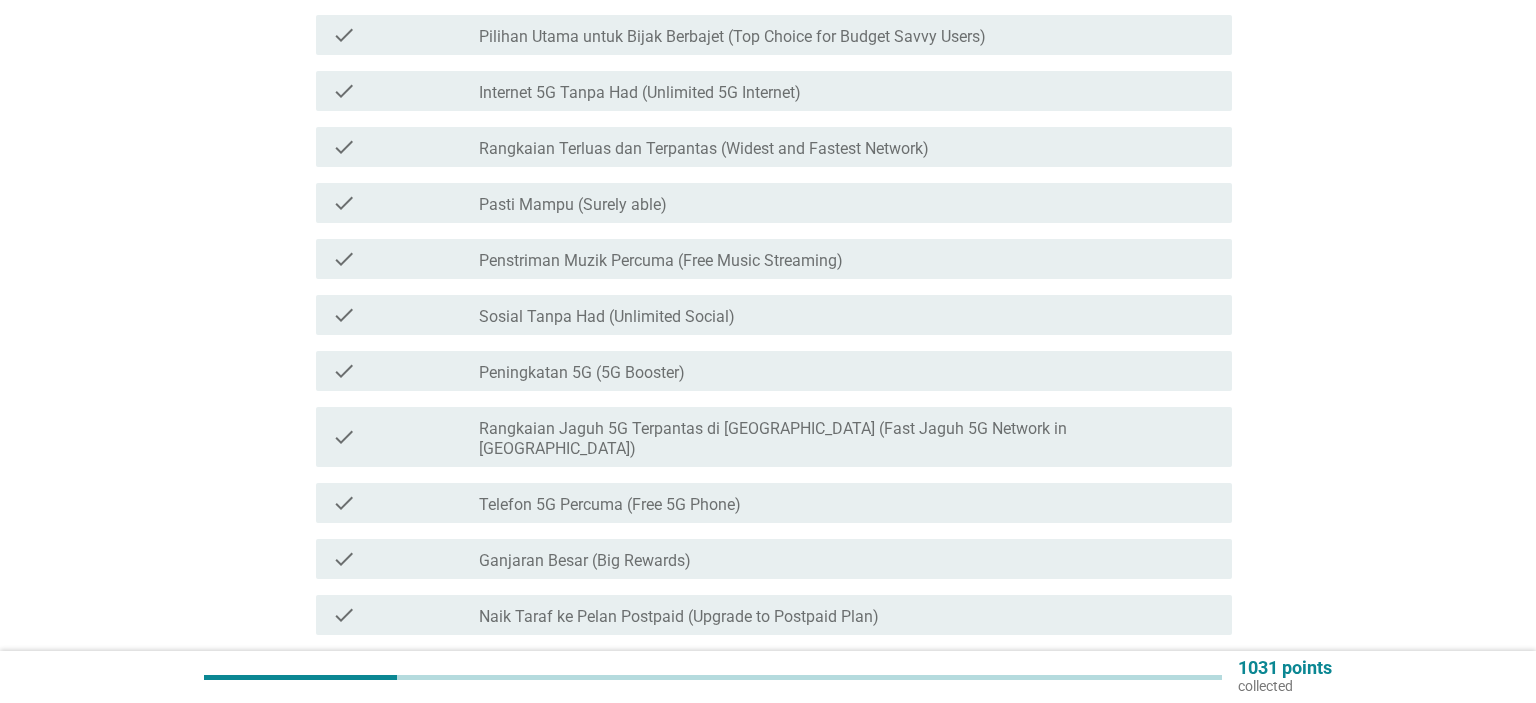 click on "Rangkaian Jaguh 5G Terpantas di [GEOGRAPHIC_DATA] (Fast Jaguh 5G Network in [GEOGRAPHIC_DATA])" at bounding box center (847, 439) 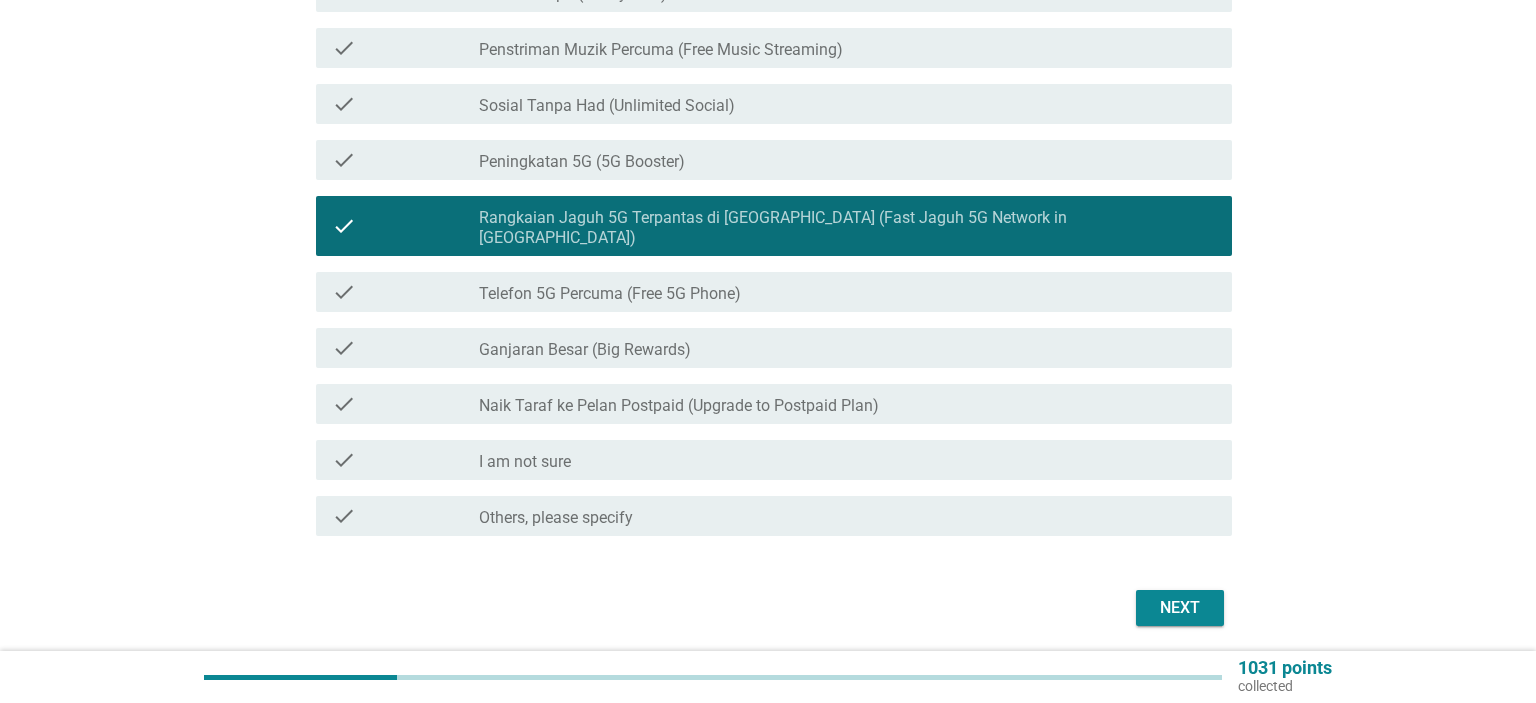 scroll, scrollTop: 528, scrollLeft: 0, axis: vertical 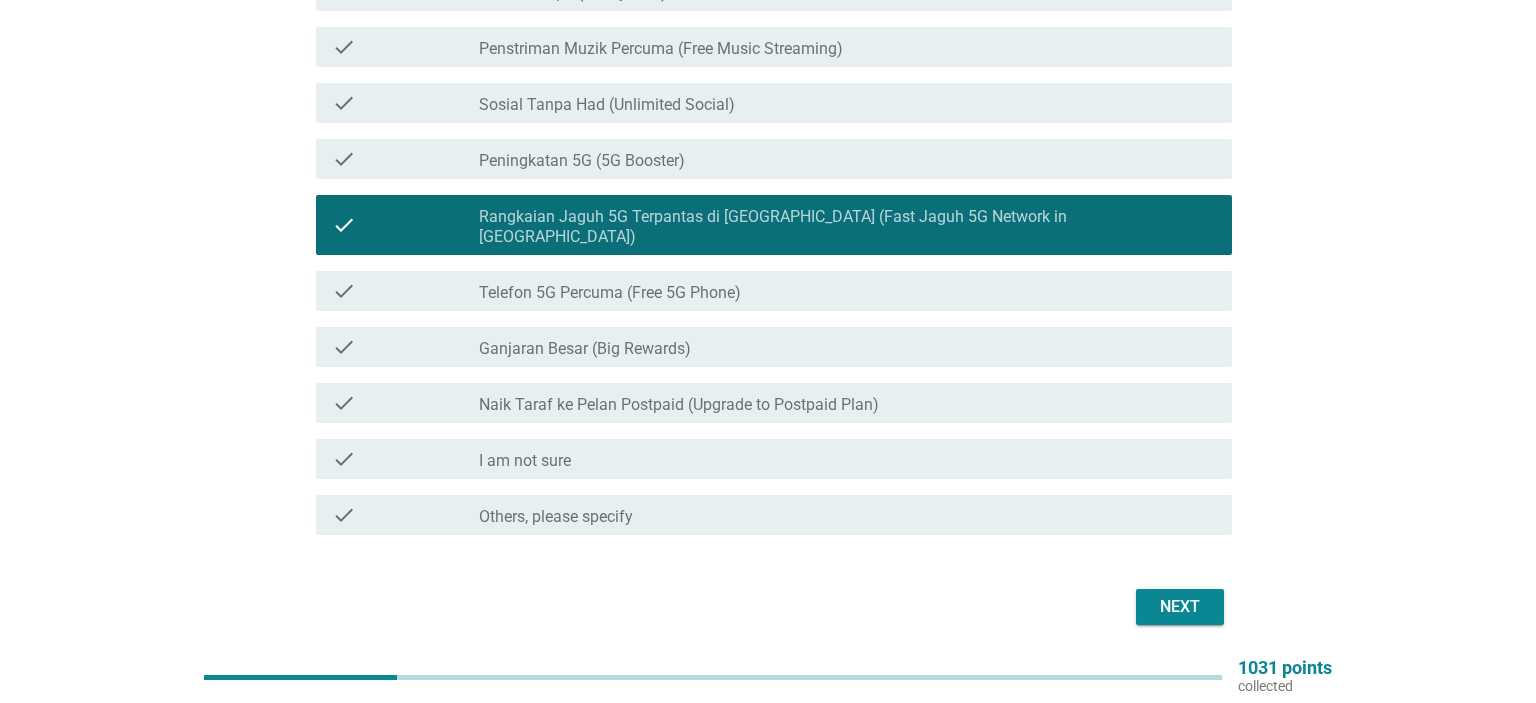click on "Telefon 5G Percuma (Free 5G Phone)" at bounding box center (610, 293) 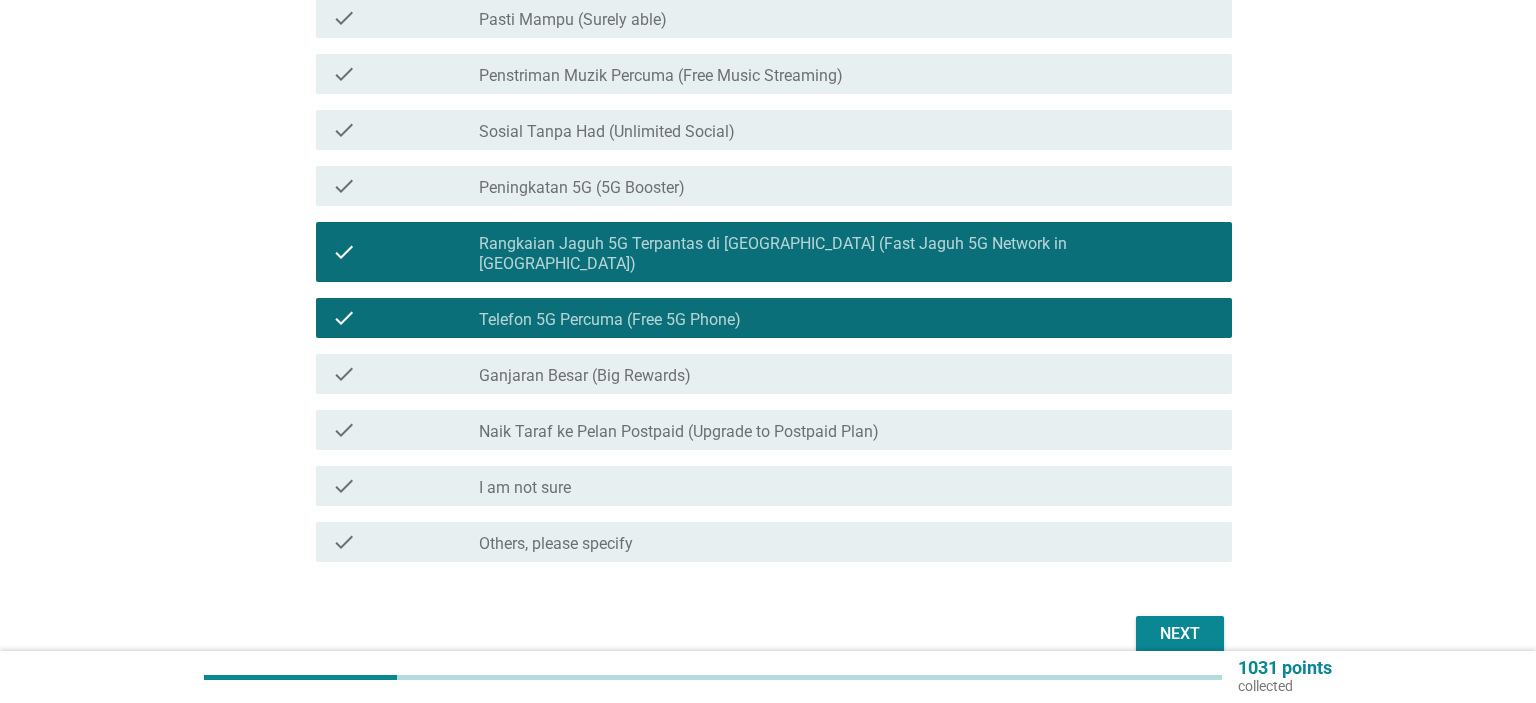 scroll, scrollTop: 577, scrollLeft: 0, axis: vertical 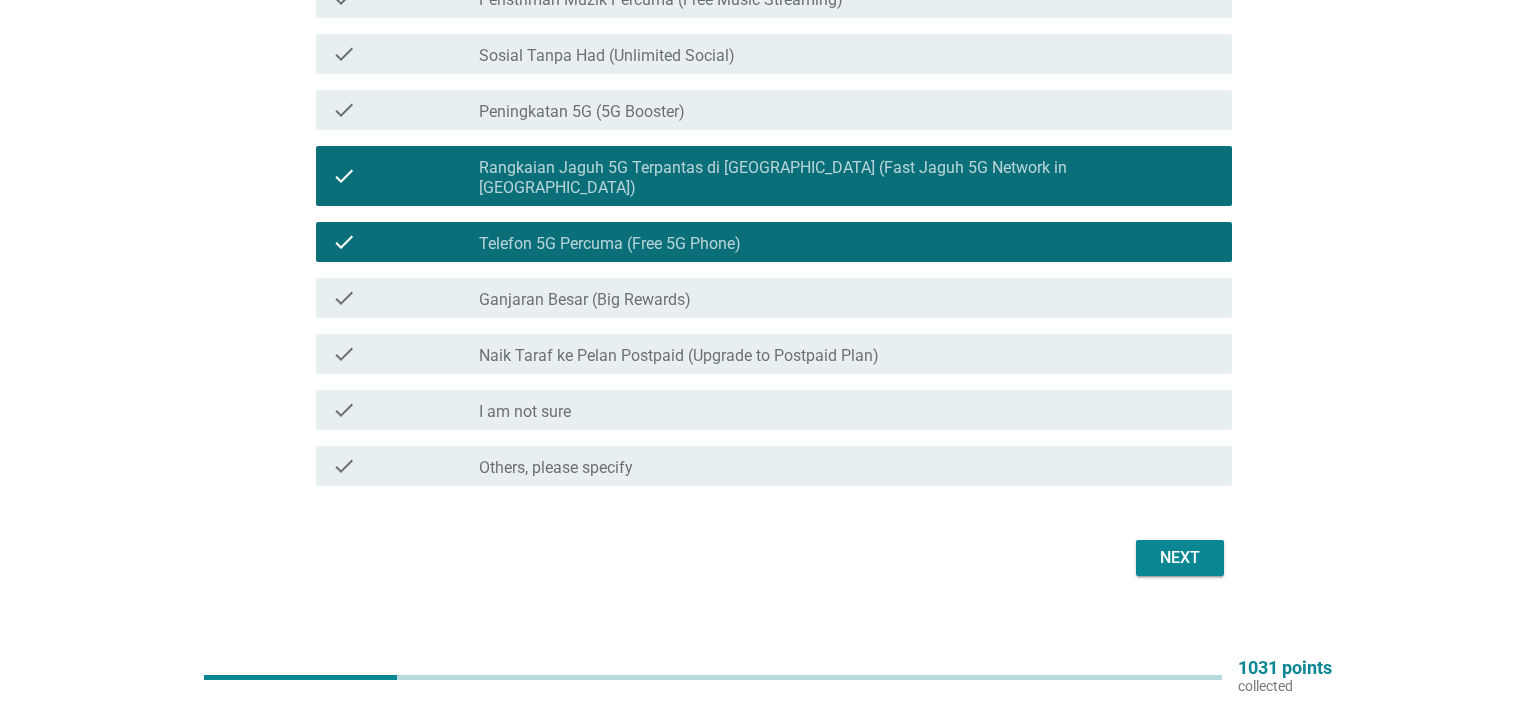 click on "Next" at bounding box center (1180, 558) 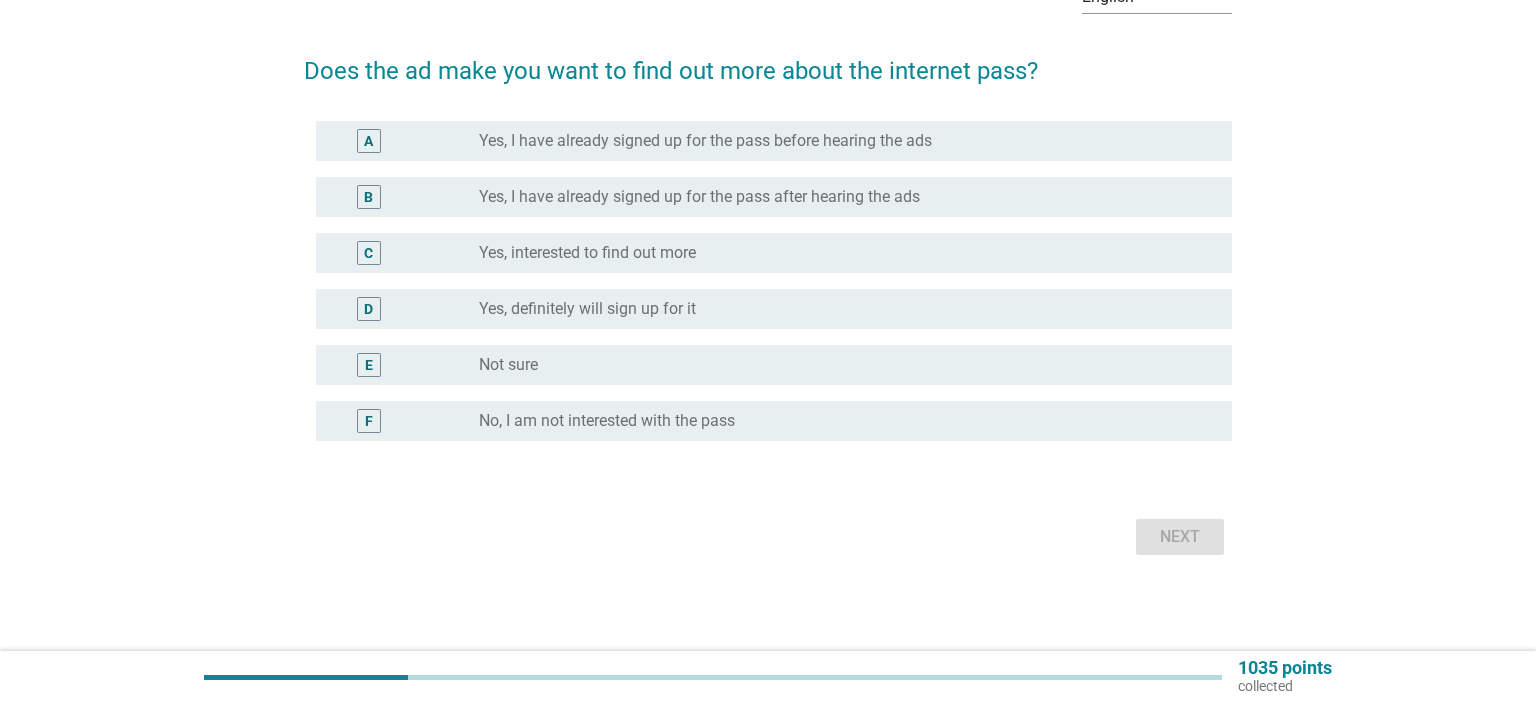 scroll, scrollTop: 0, scrollLeft: 0, axis: both 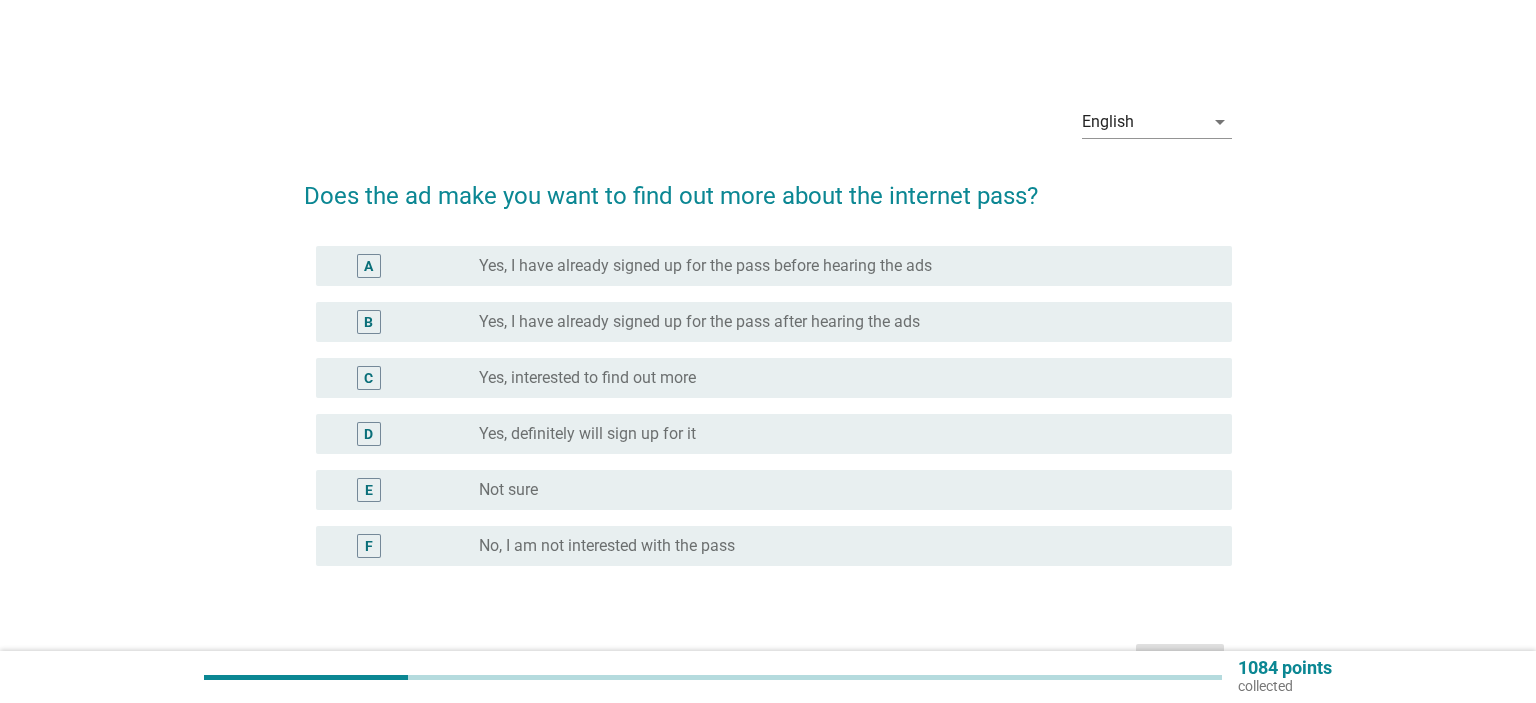 click on "Yes, interested to find out more" at bounding box center (587, 378) 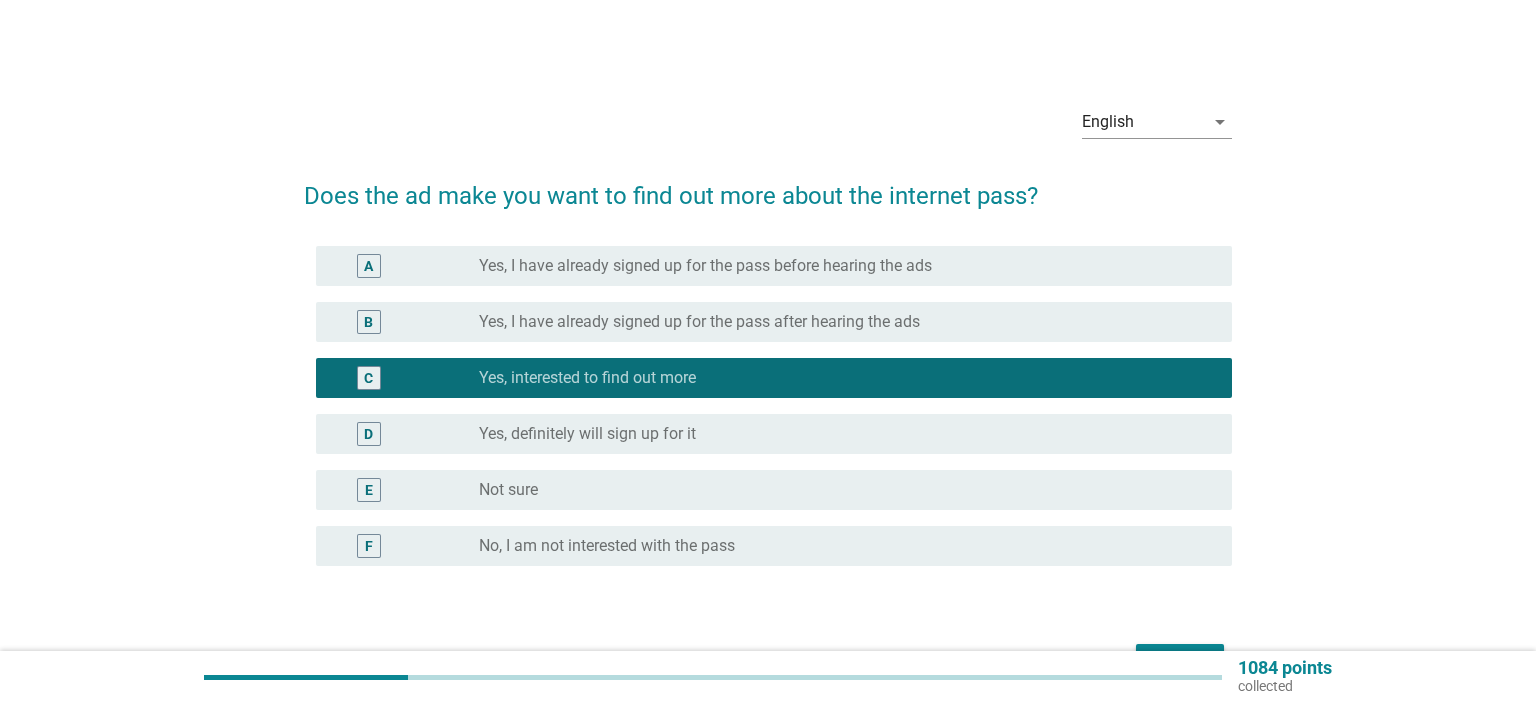 scroll, scrollTop: 124, scrollLeft: 0, axis: vertical 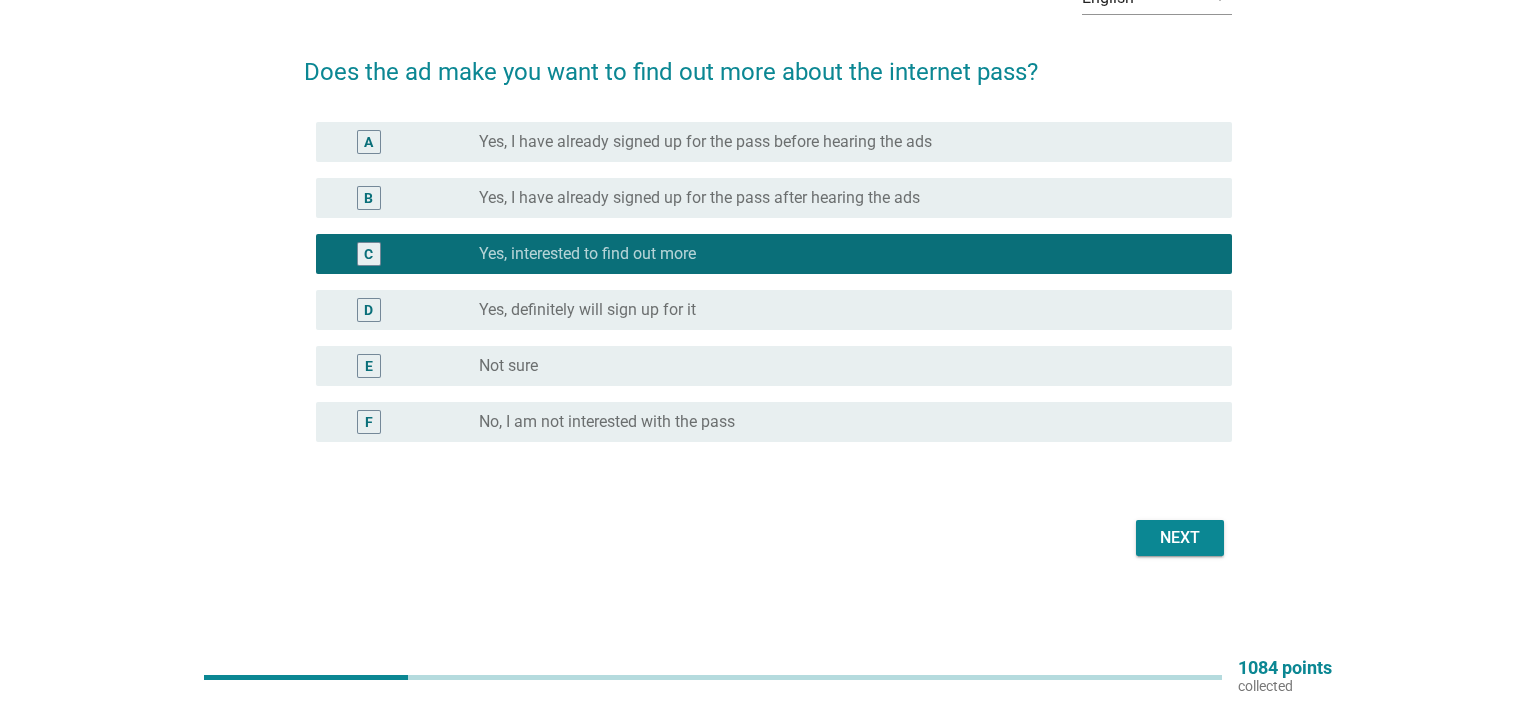 click on "Next" at bounding box center (1180, 538) 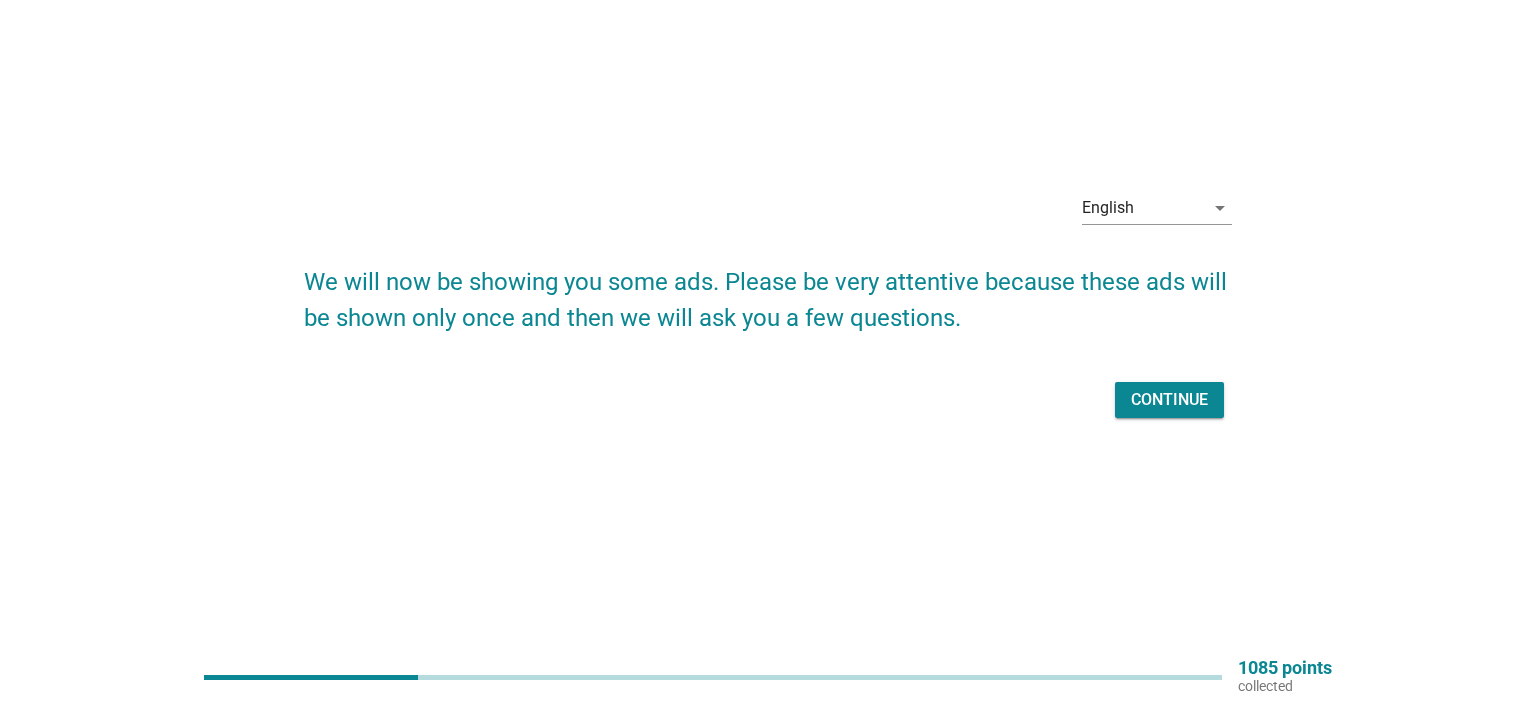 scroll, scrollTop: 0, scrollLeft: 0, axis: both 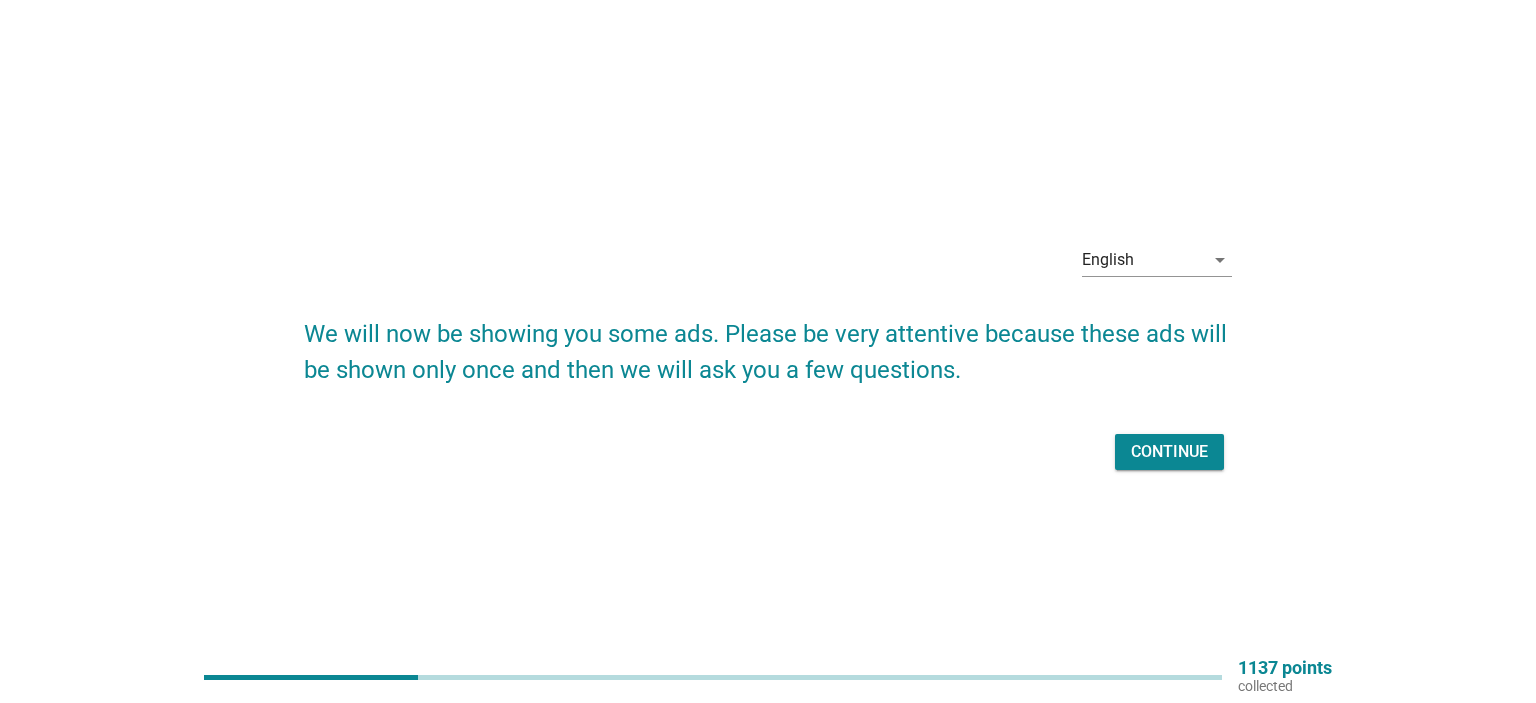 click on "Continue" at bounding box center (1169, 452) 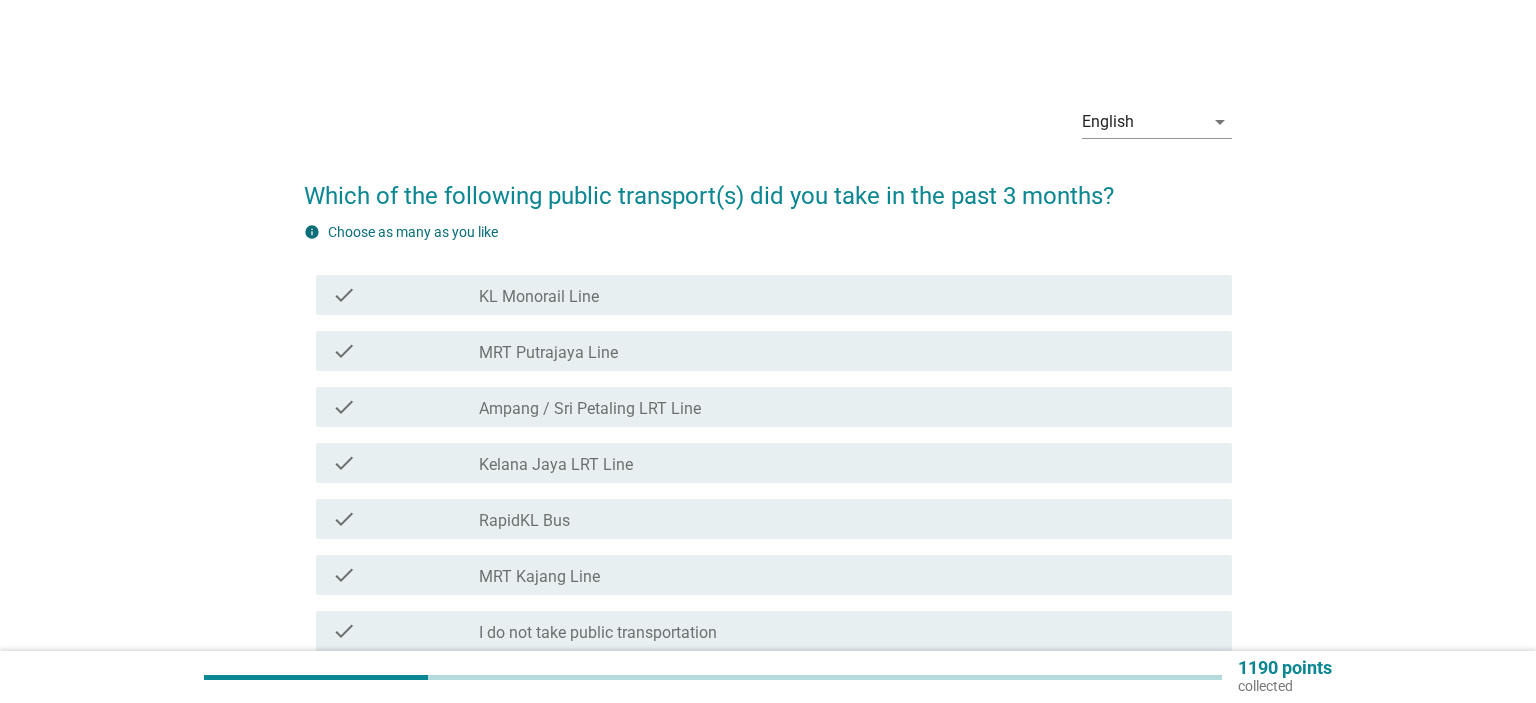 click on "check_box_outline_blank MRT Putrajaya Line" at bounding box center [847, 351] 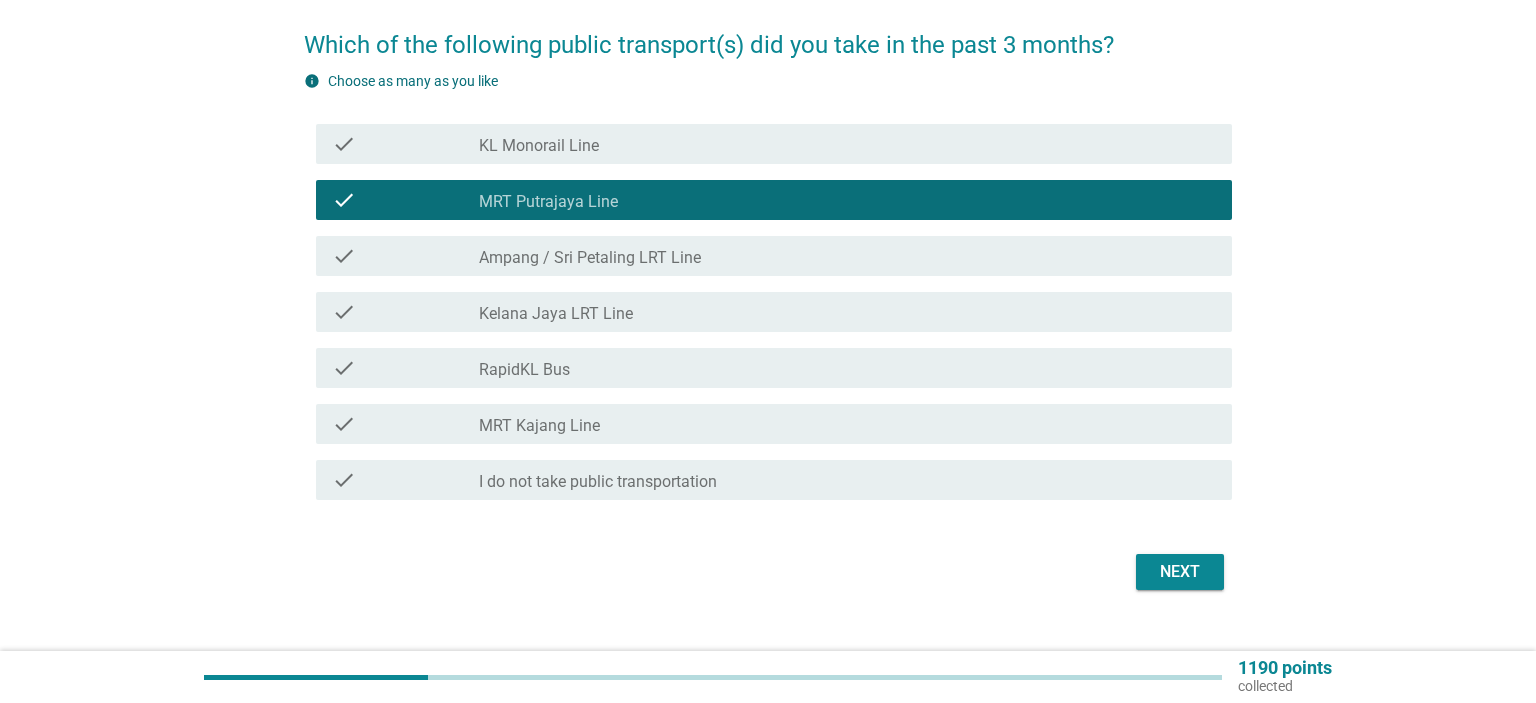 scroll, scrollTop: 185, scrollLeft: 0, axis: vertical 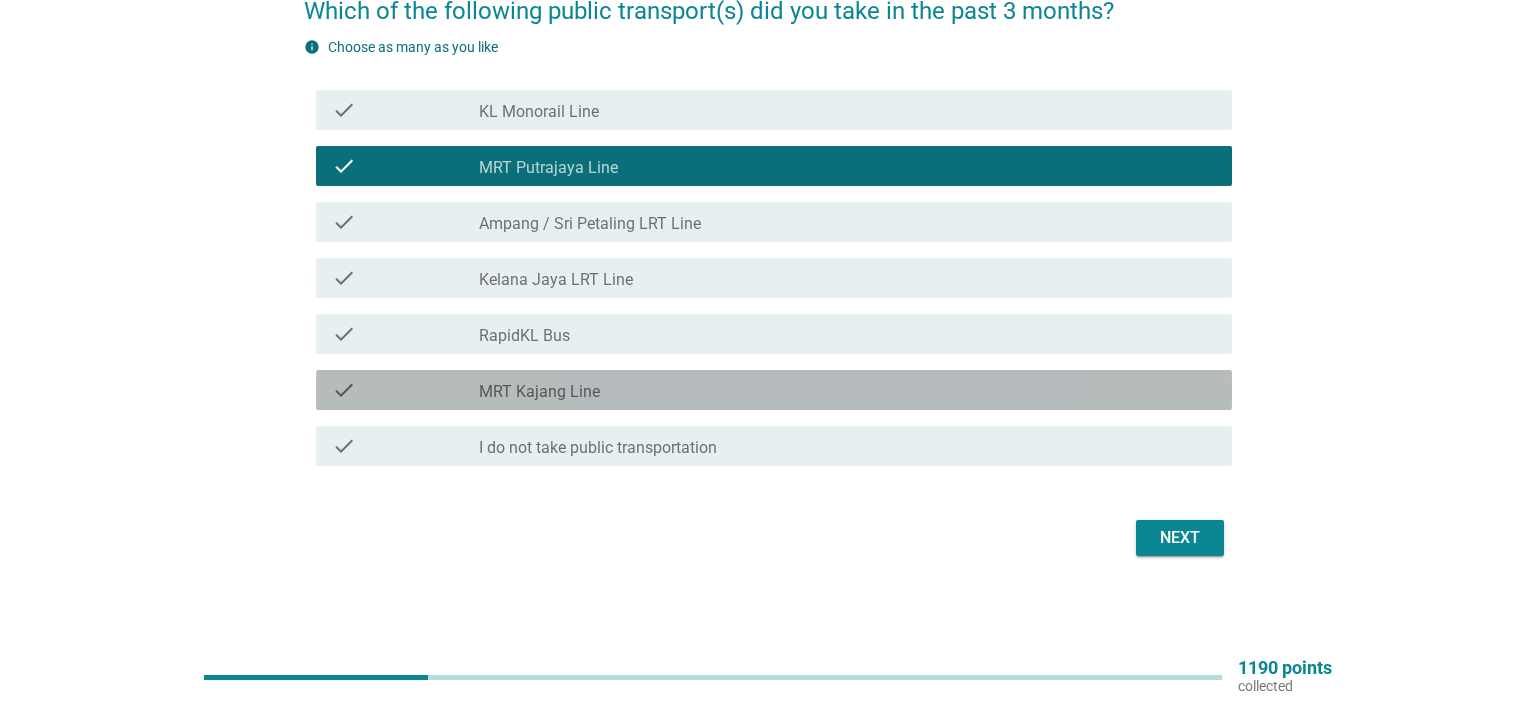 click on "check_box_outline_blank MRT Kajang Line" at bounding box center [847, 390] 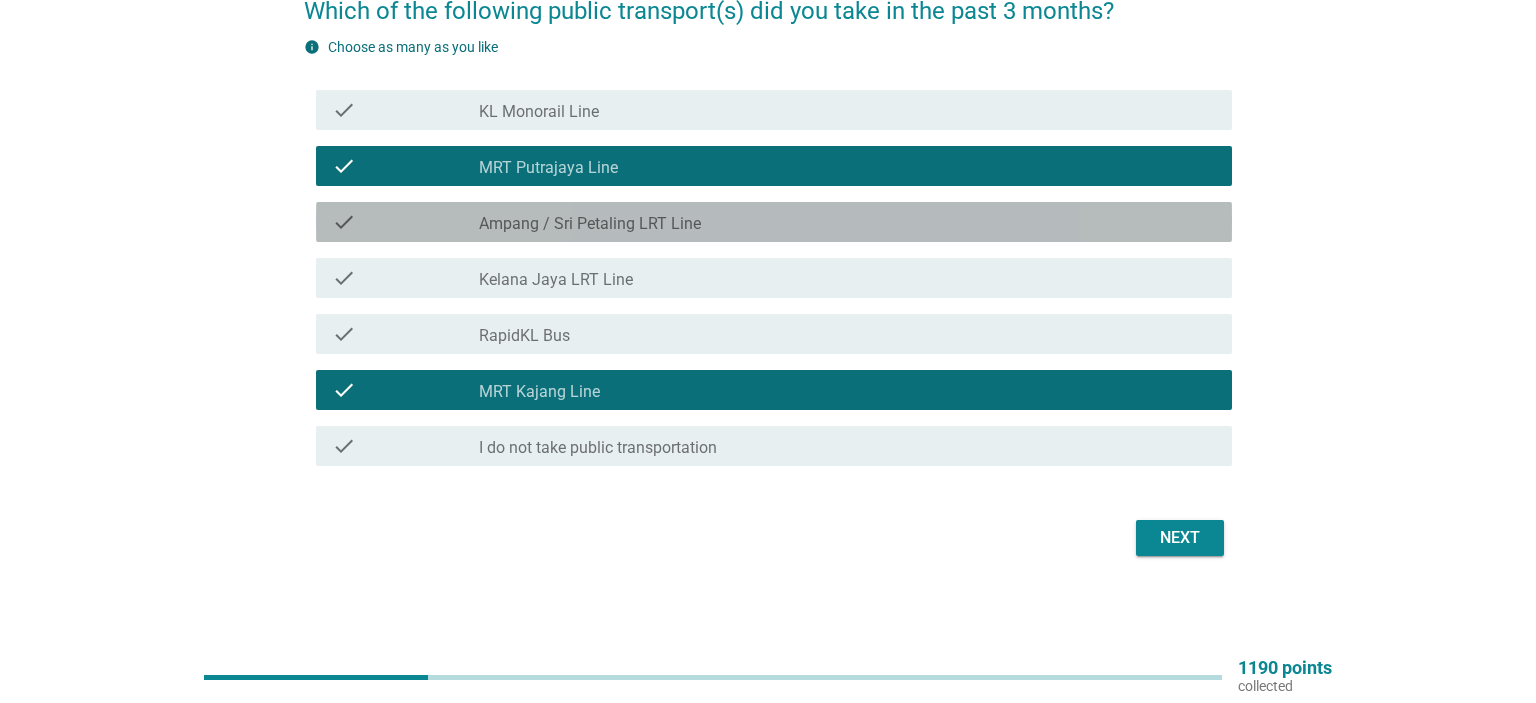 click on "check     check_box_outline_blank Ampang / Sri Petaling LRT Line" at bounding box center (774, 222) 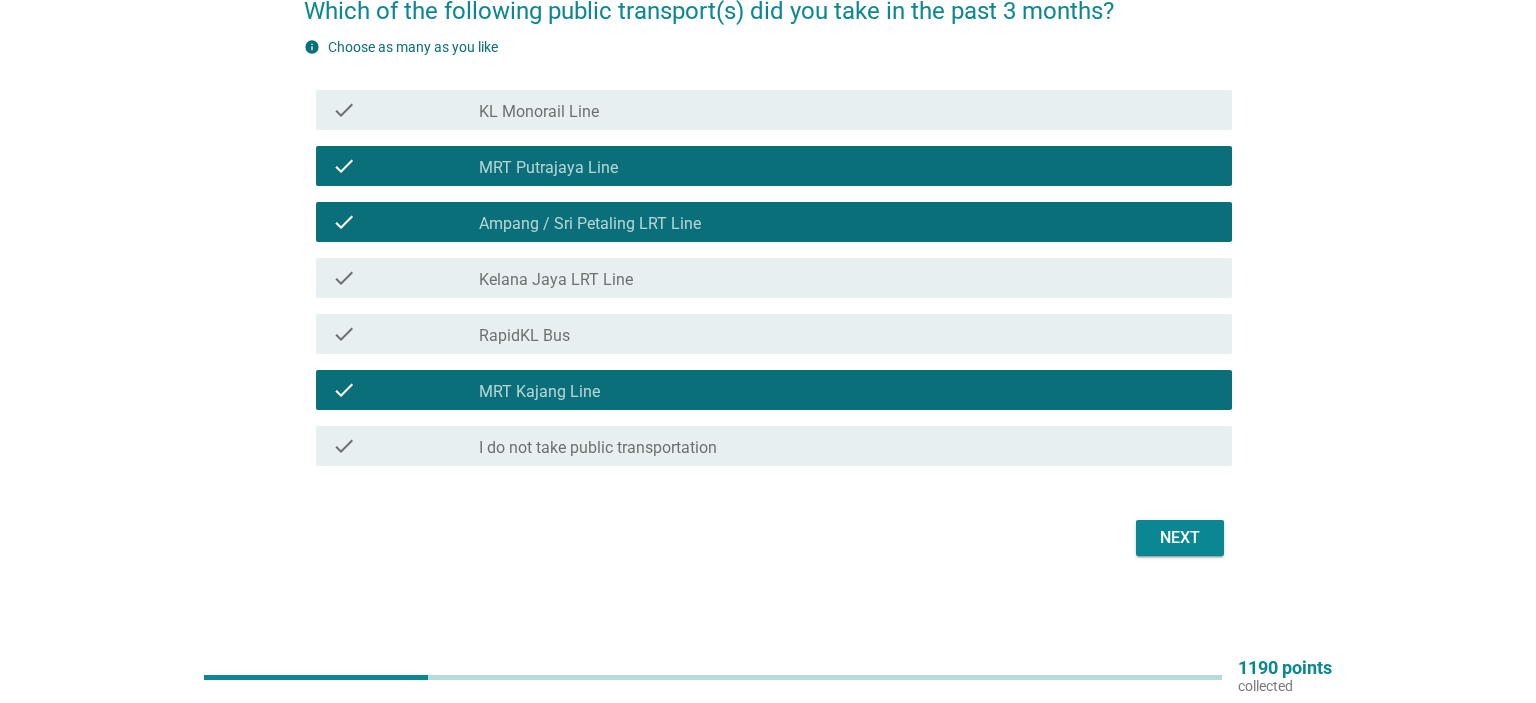 click on "Next" at bounding box center (1180, 538) 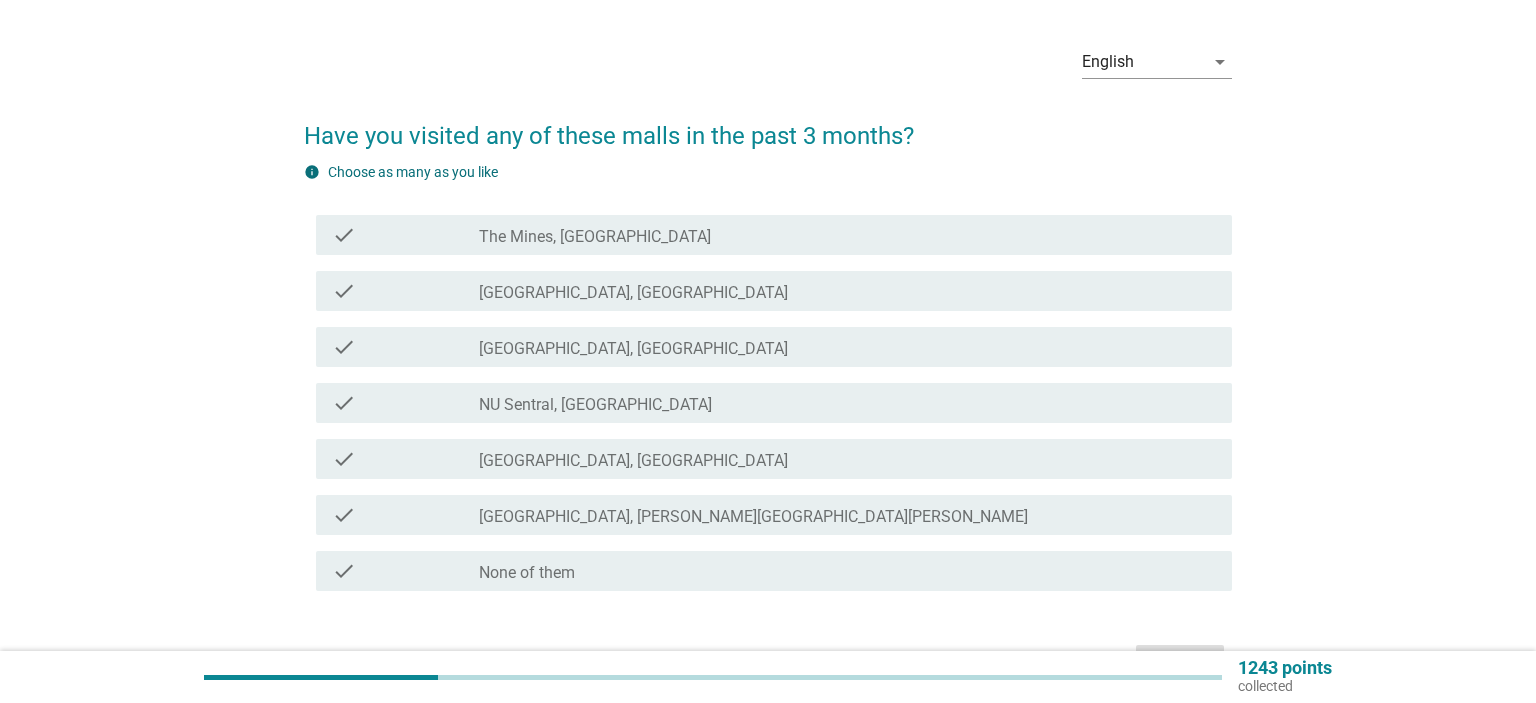scroll, scrollTop: 105, scrollLeft: 0, axis: vertical 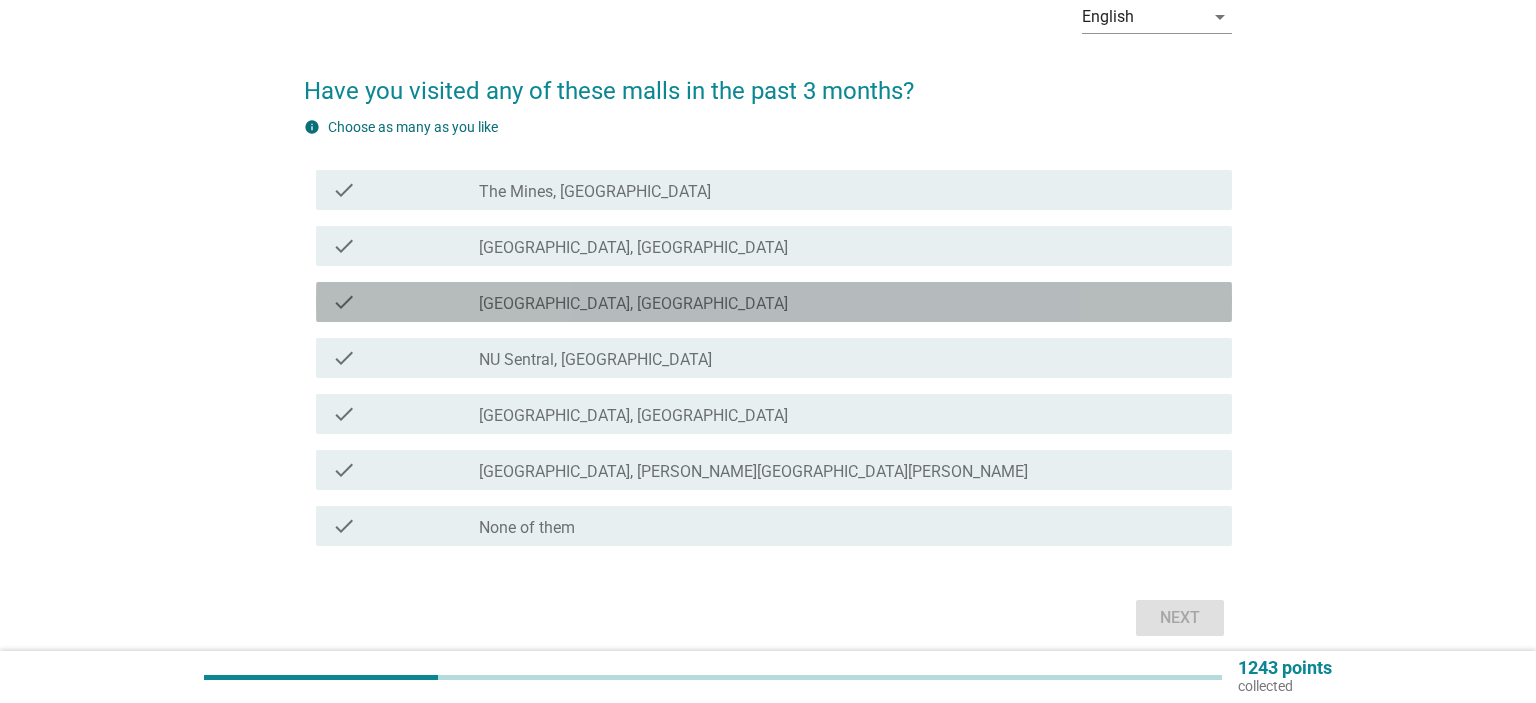 click on "check_box_outline_blank [GEOGRAPHIC_DATA], [GEOGRAPHIC_DATA]" at bounding box center (847, 302) 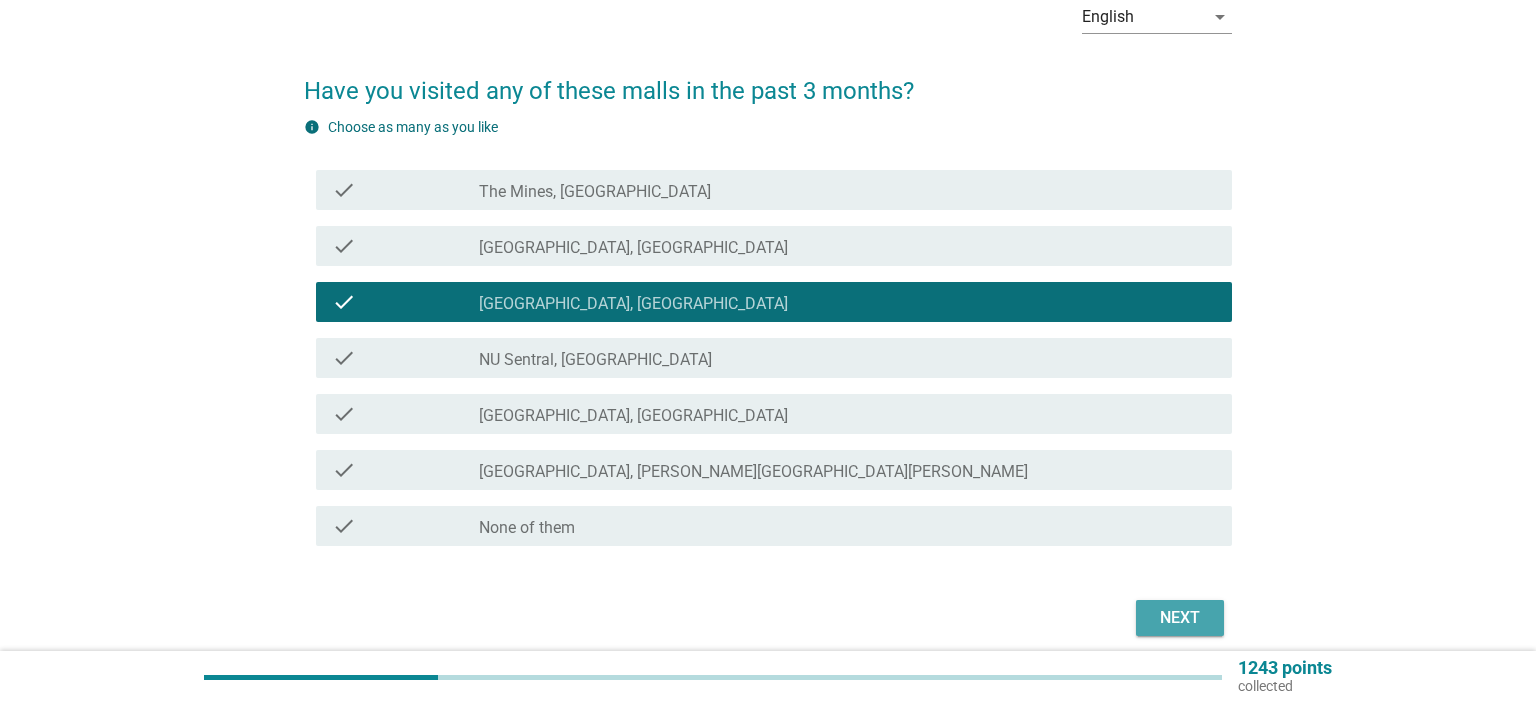 click on "Next" at bounding box center [1180, 618] 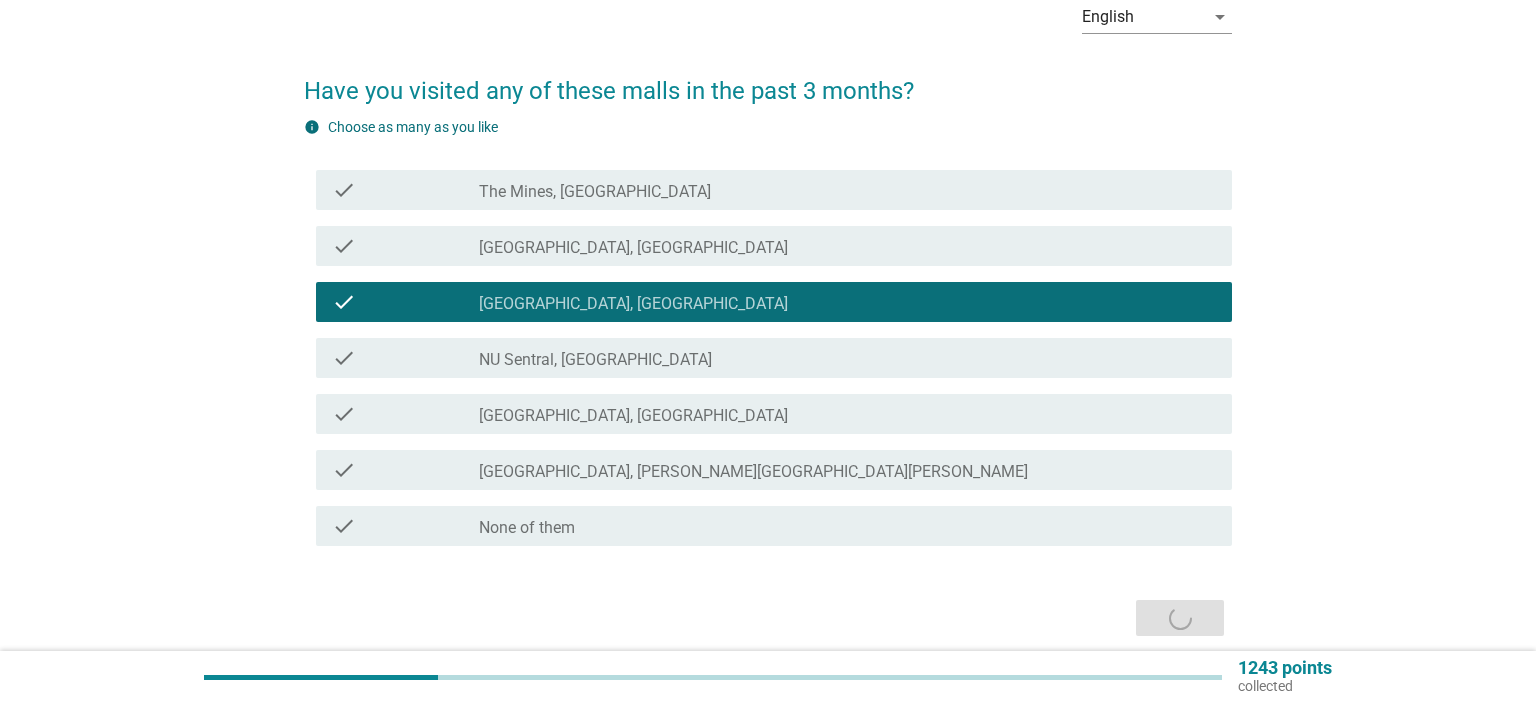 scroll, scrollTop: 0, scrollLeft: 0, axis: both 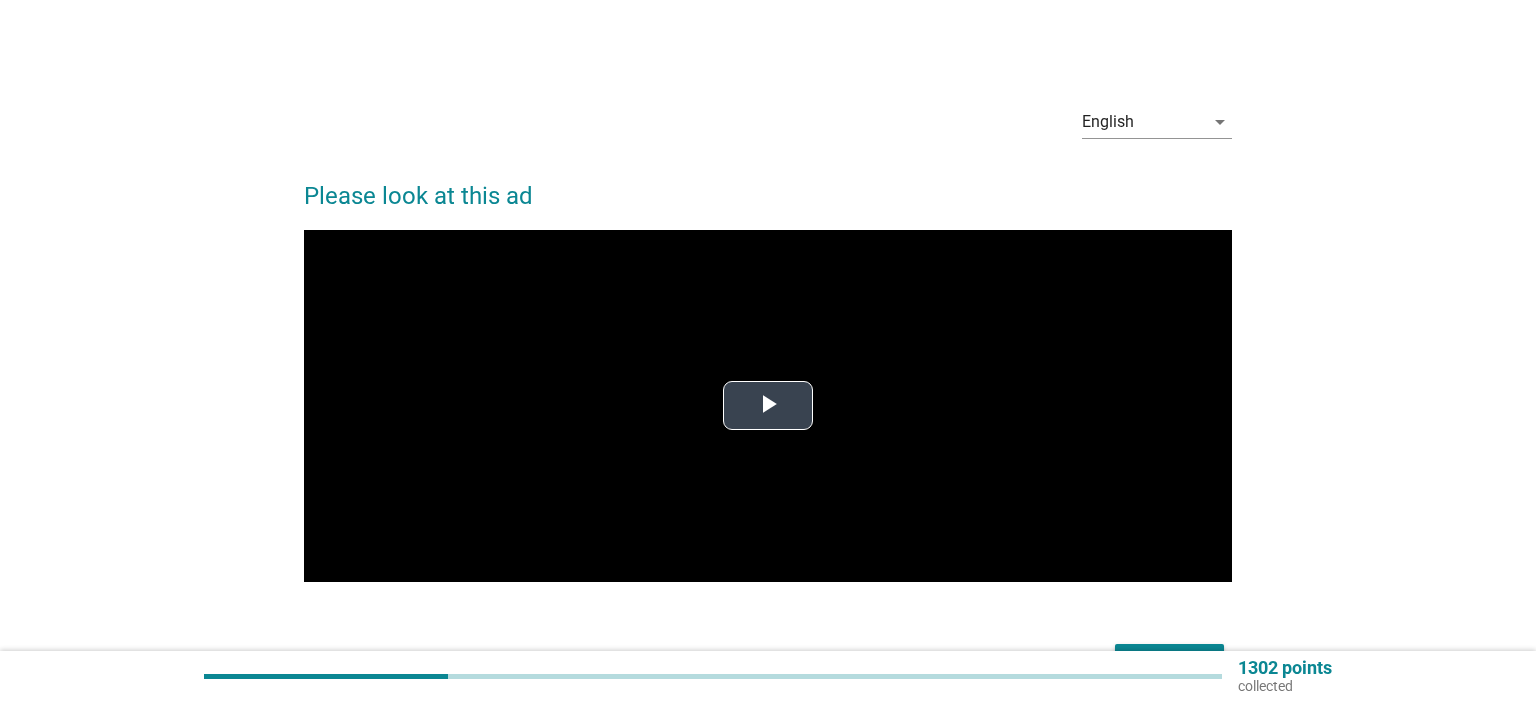 click at bounding box center (768, 406) 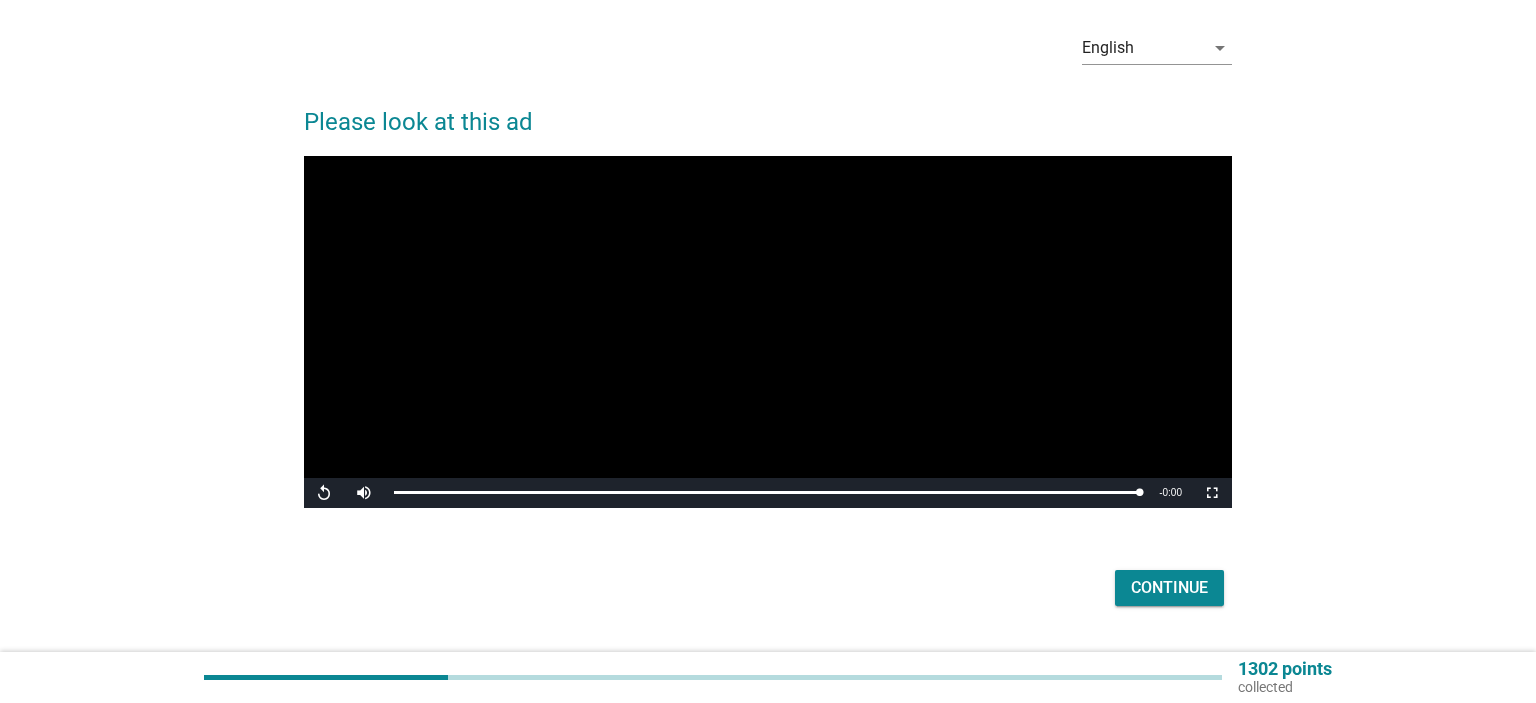 scroll, scrollTop: 124, scrollLeft: 0, axis: vertical 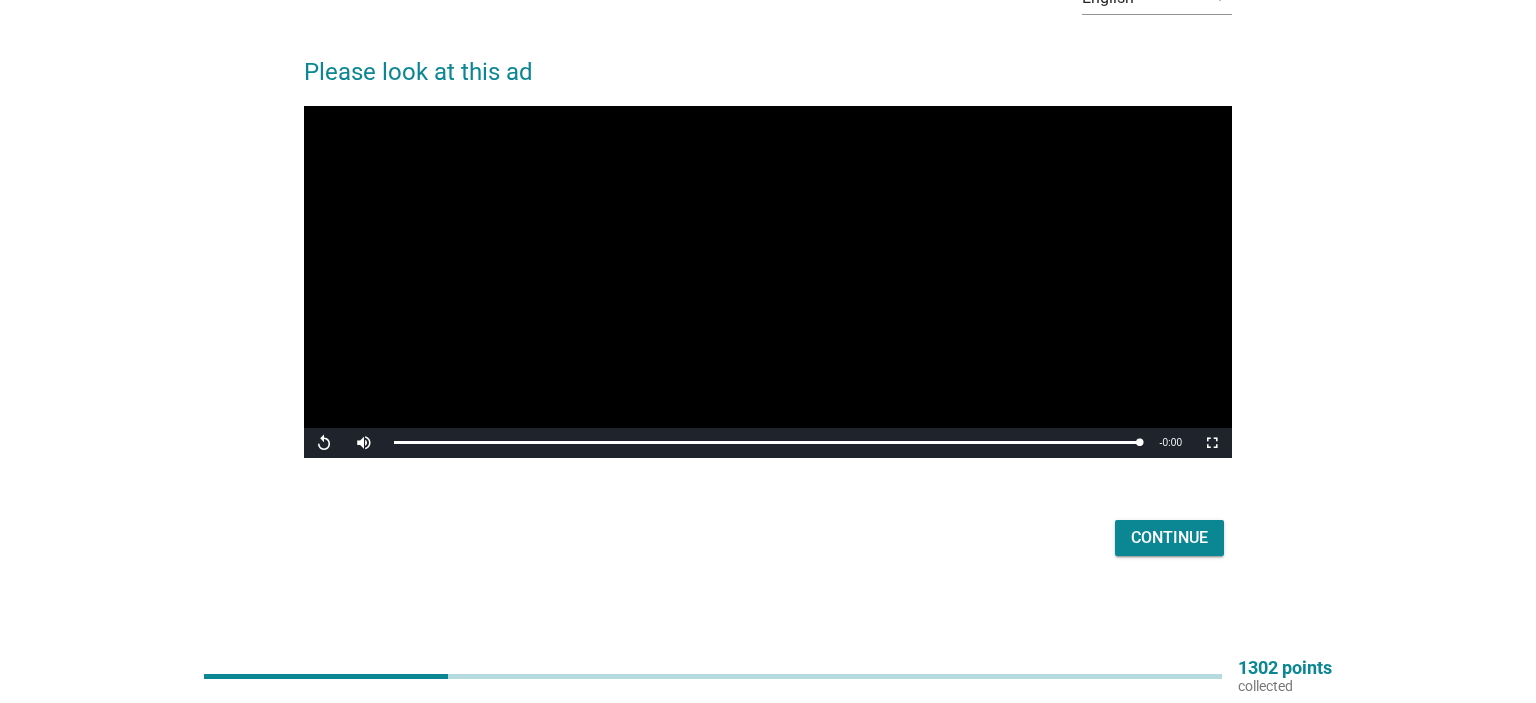 click on "Continue" at bounding box center [1169, 538] 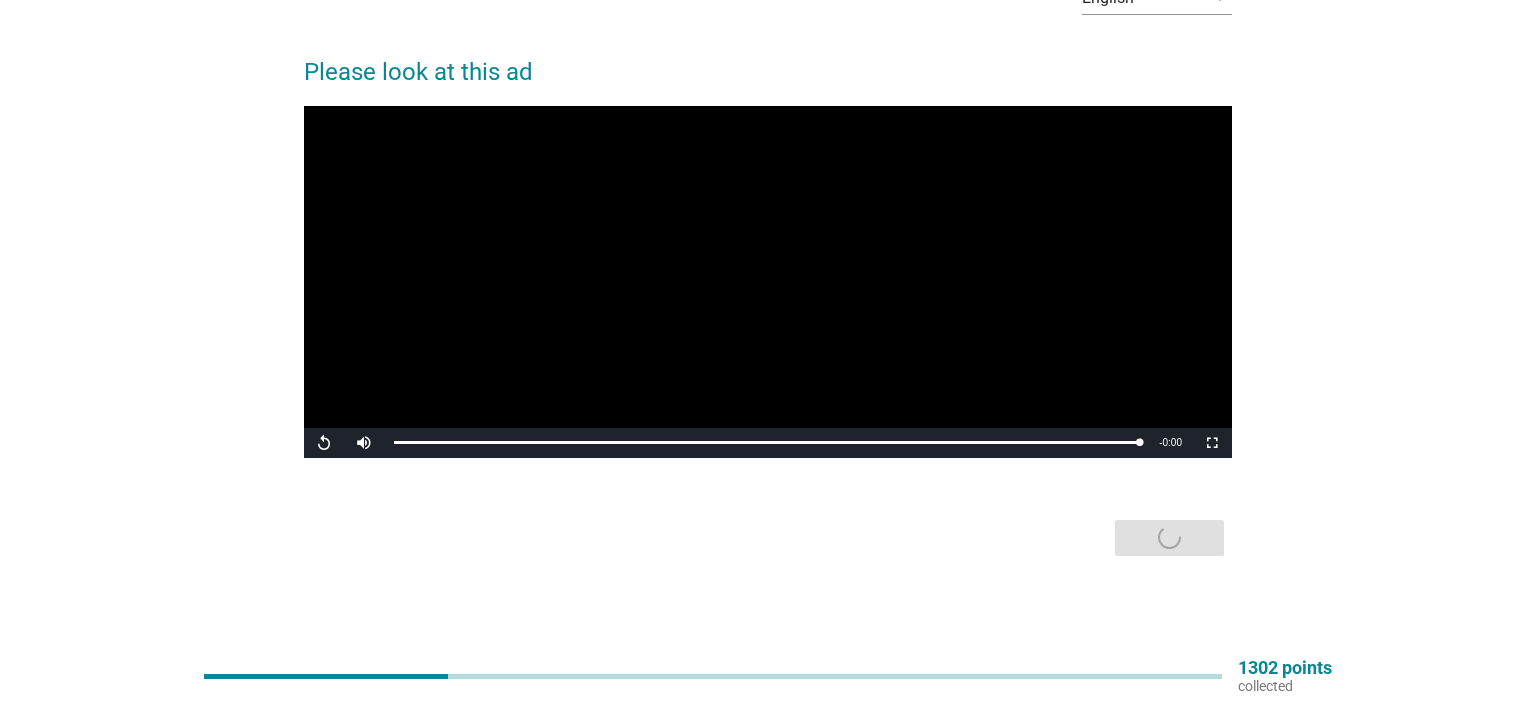 scroll, scrollTop: 0, scrollLeft: 0, axis: both 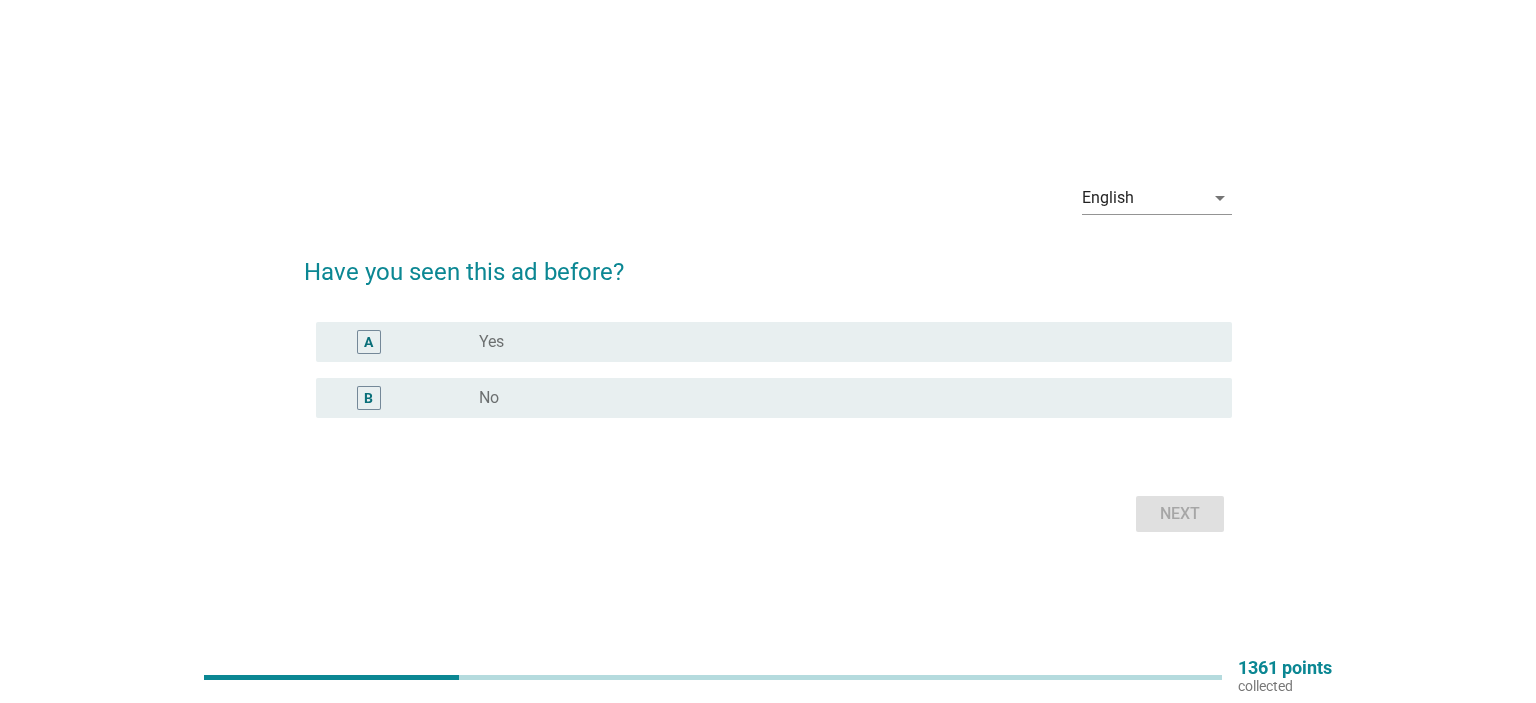 click on "radio_button_unchecked No" at bounding box center (839, 398) 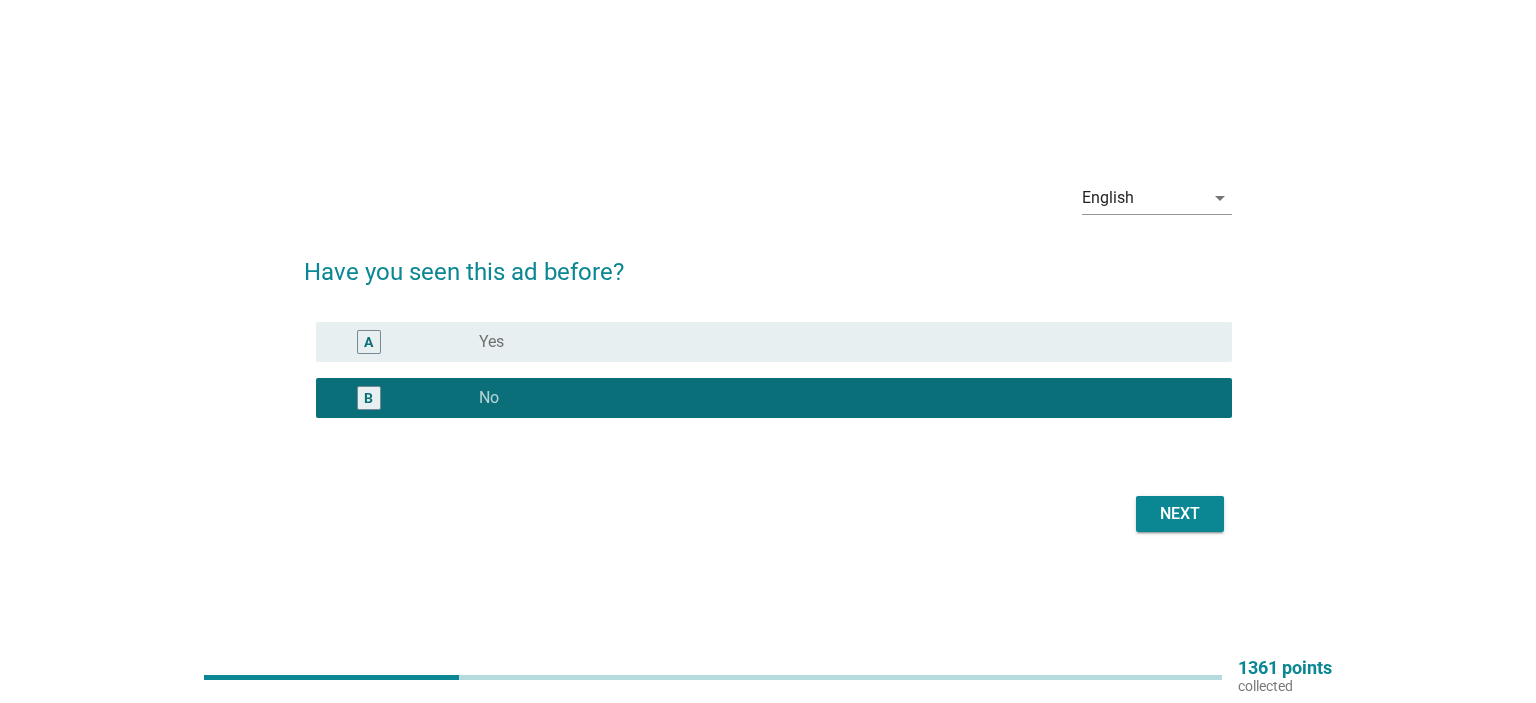 click on "Next" at bounding box center (1180, 514) 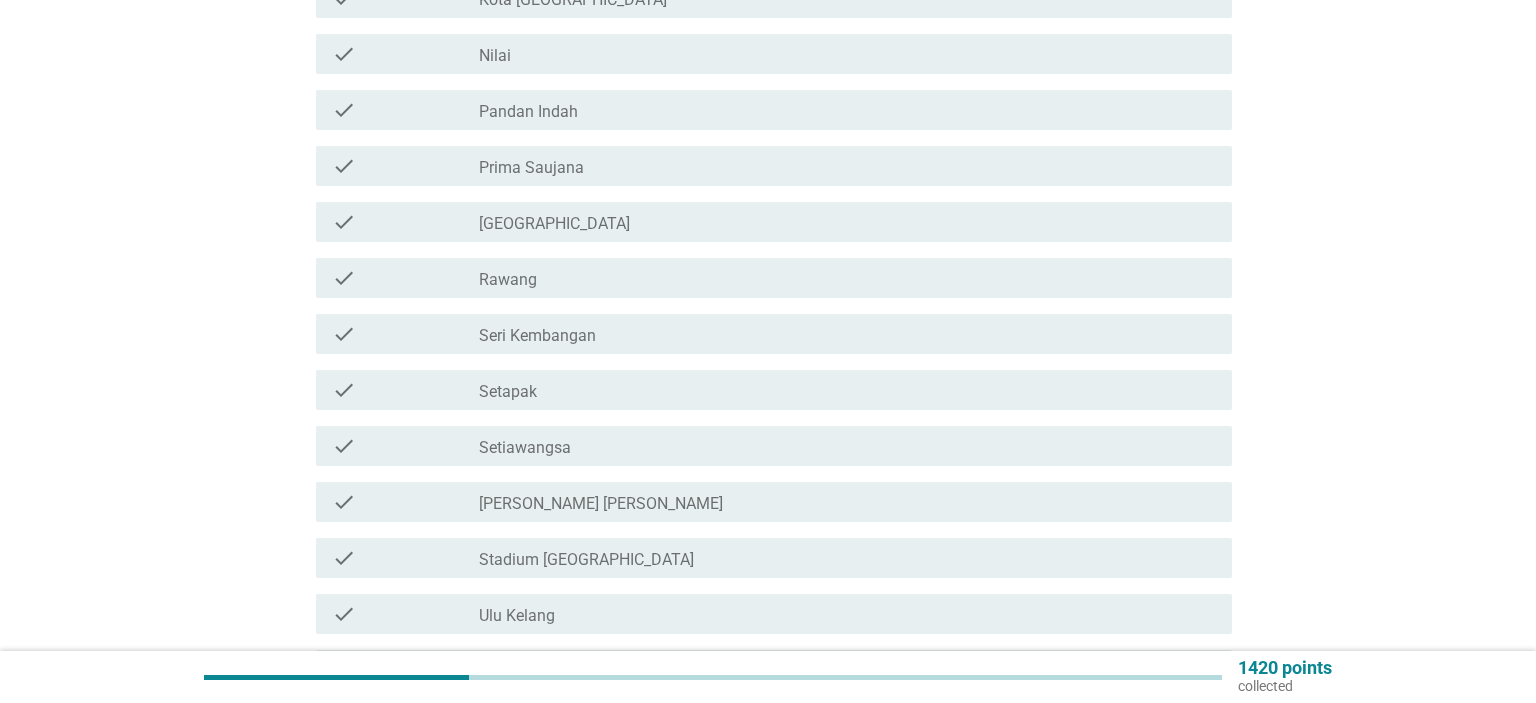 scroll, scrollTop: 857, scrollLeft: 0, axis: vertical 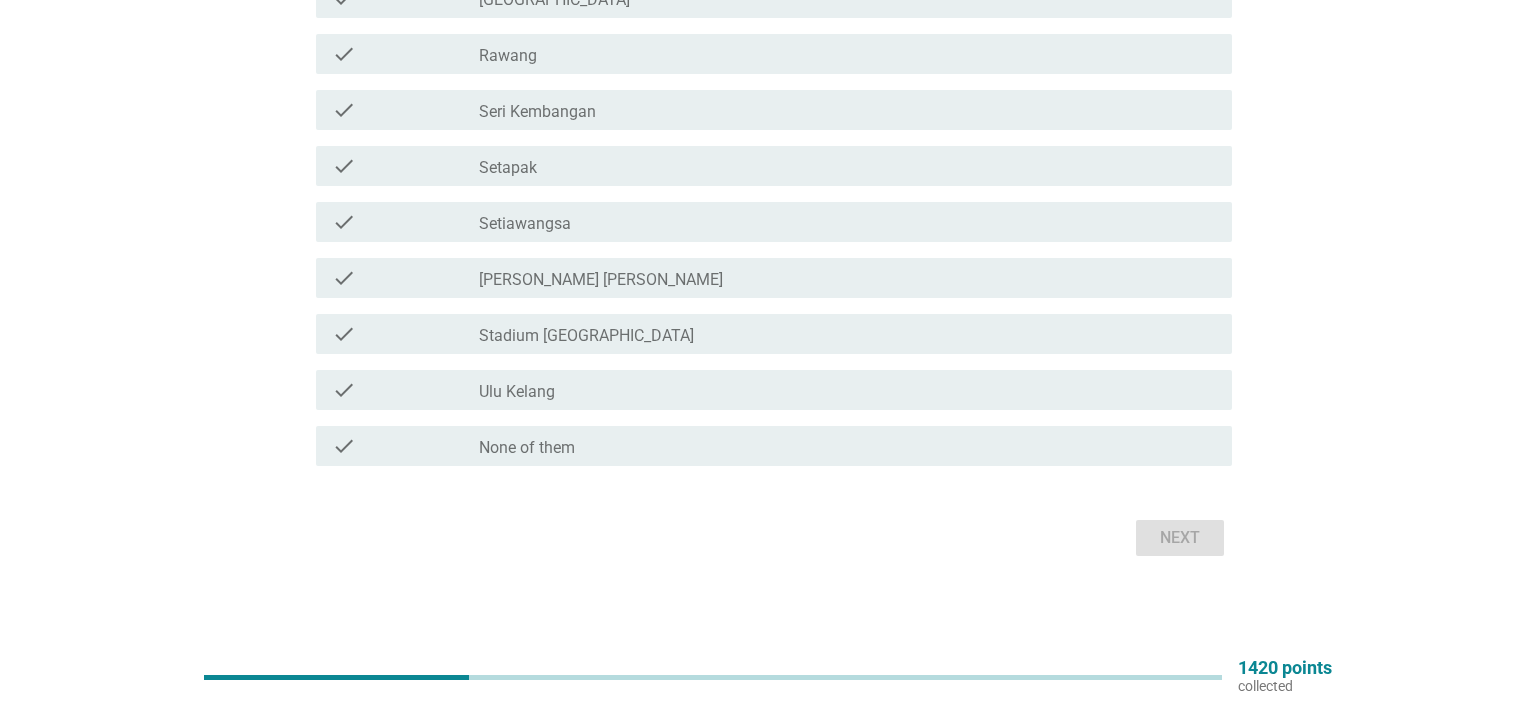 click on "check_box_outline_blank None of them" at bounding box center [847, 446] 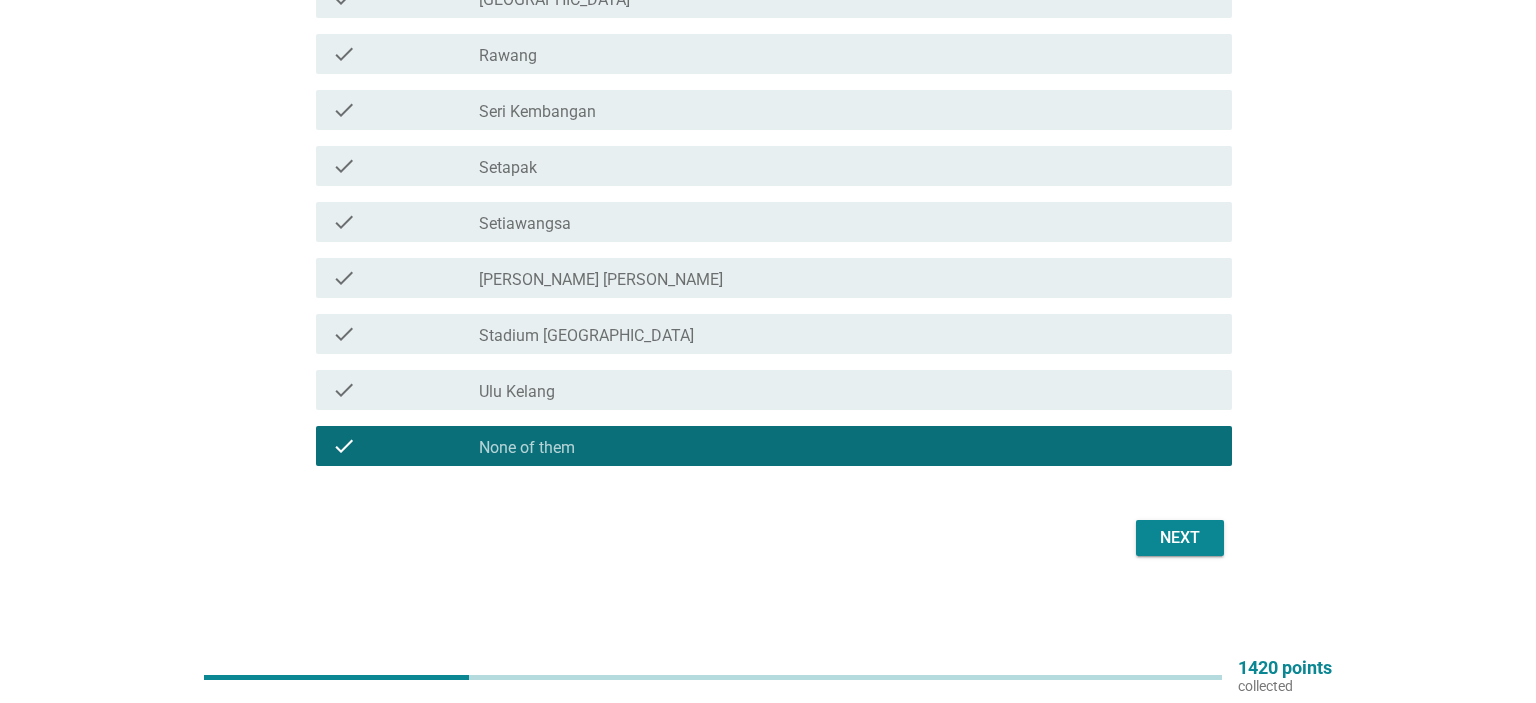 click on "Next" at bounding box center (1180, 538) 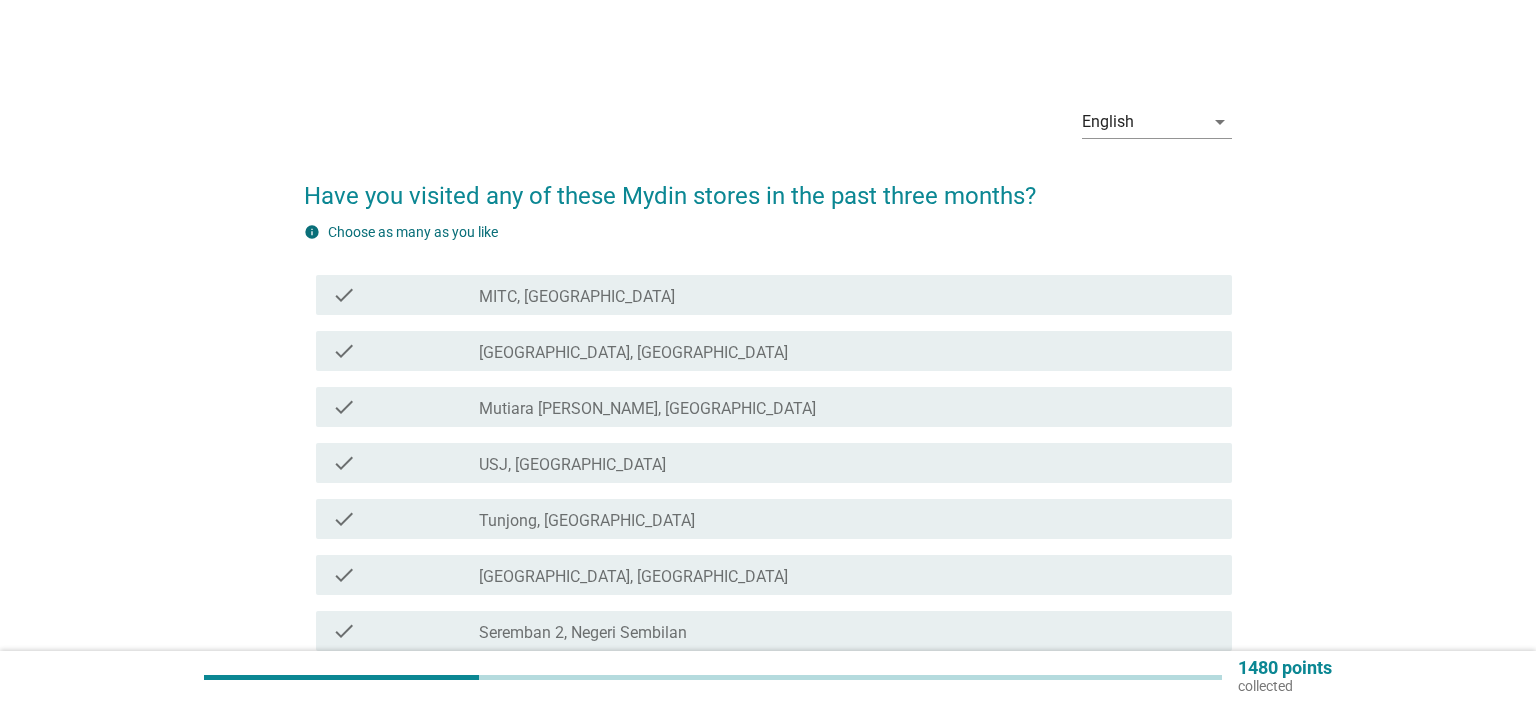 scroll, scrollTop: 297, scrollLeft: 0, axis: vertical 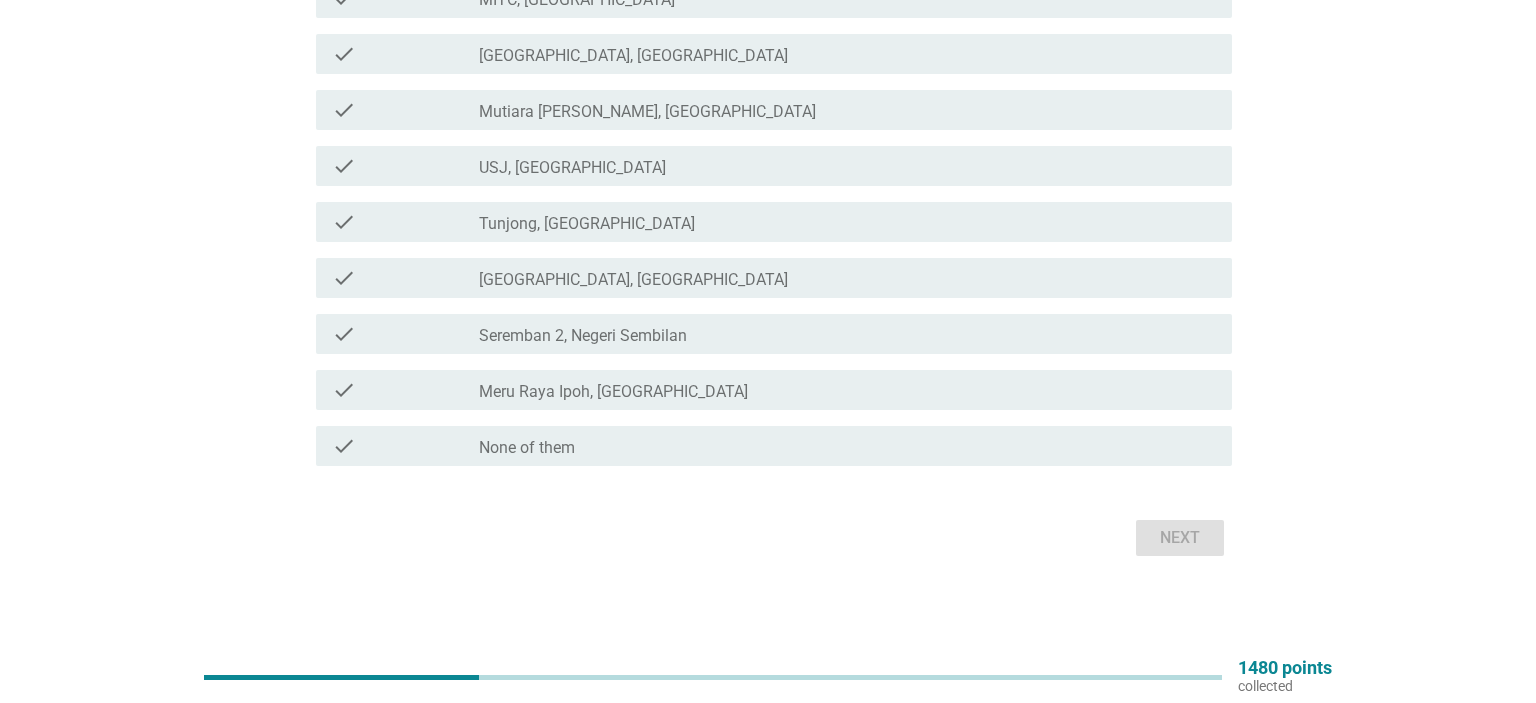 click on "check_box_outline_blank None of them" at bounding box center (847, 446) 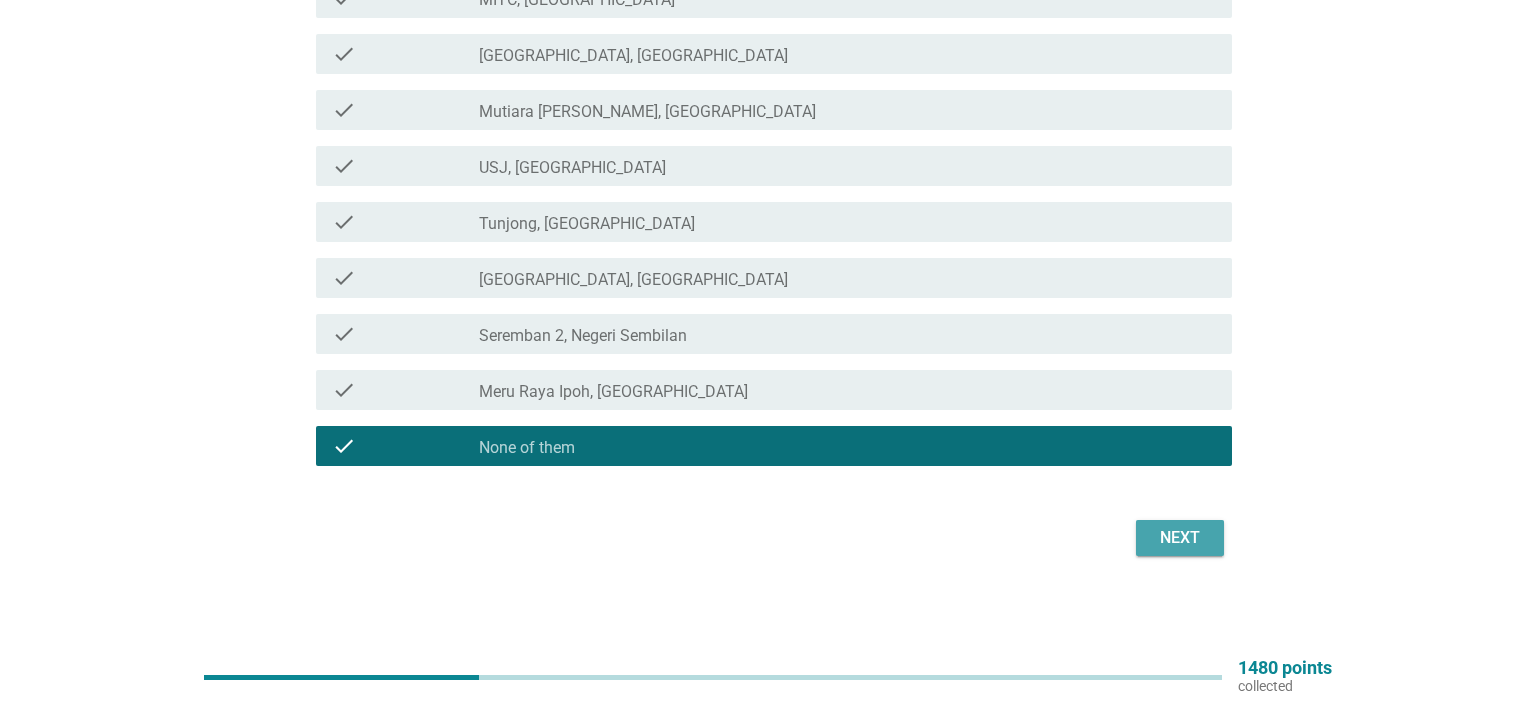 click on "Next" at bounding box center [1180, 538] 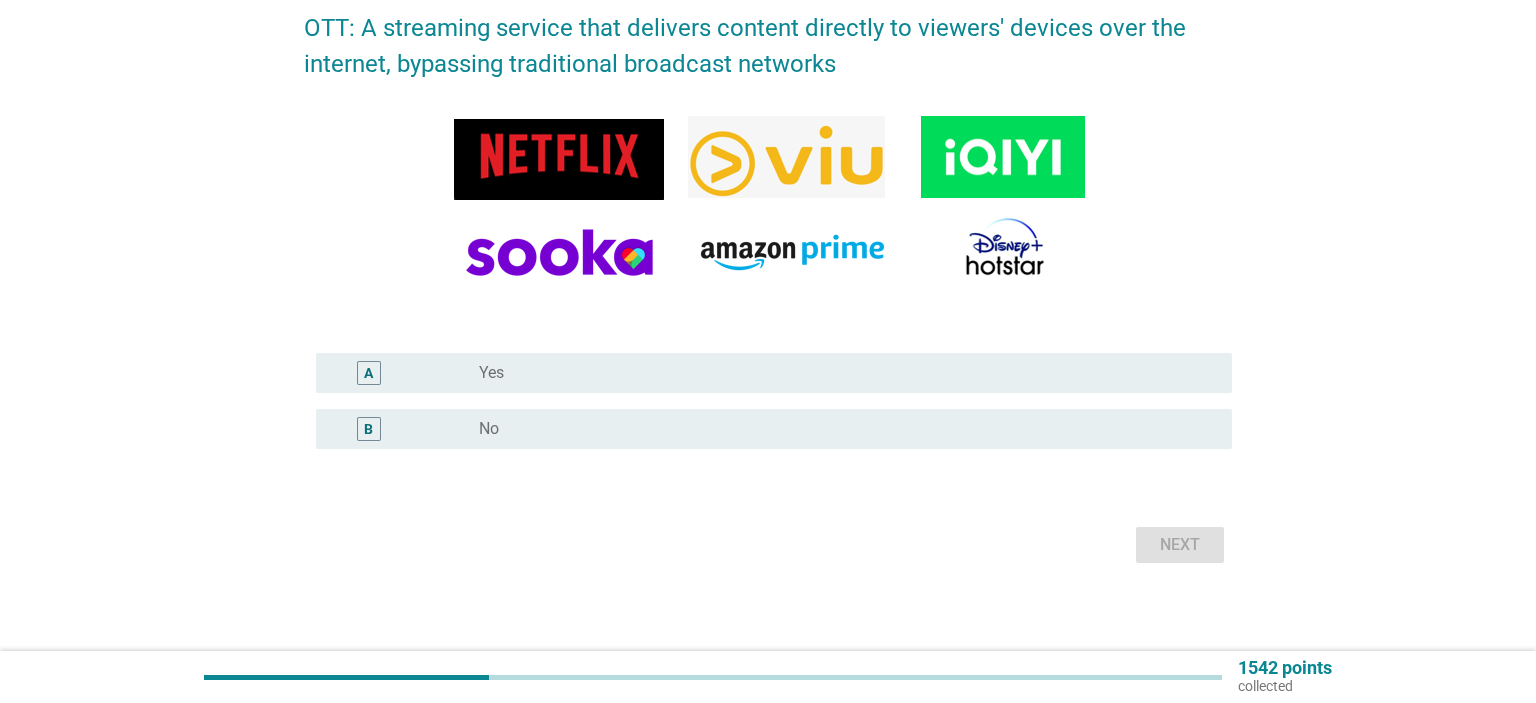 scroll, scrollTop: 248, scrollLeft: 0, axis: vertical 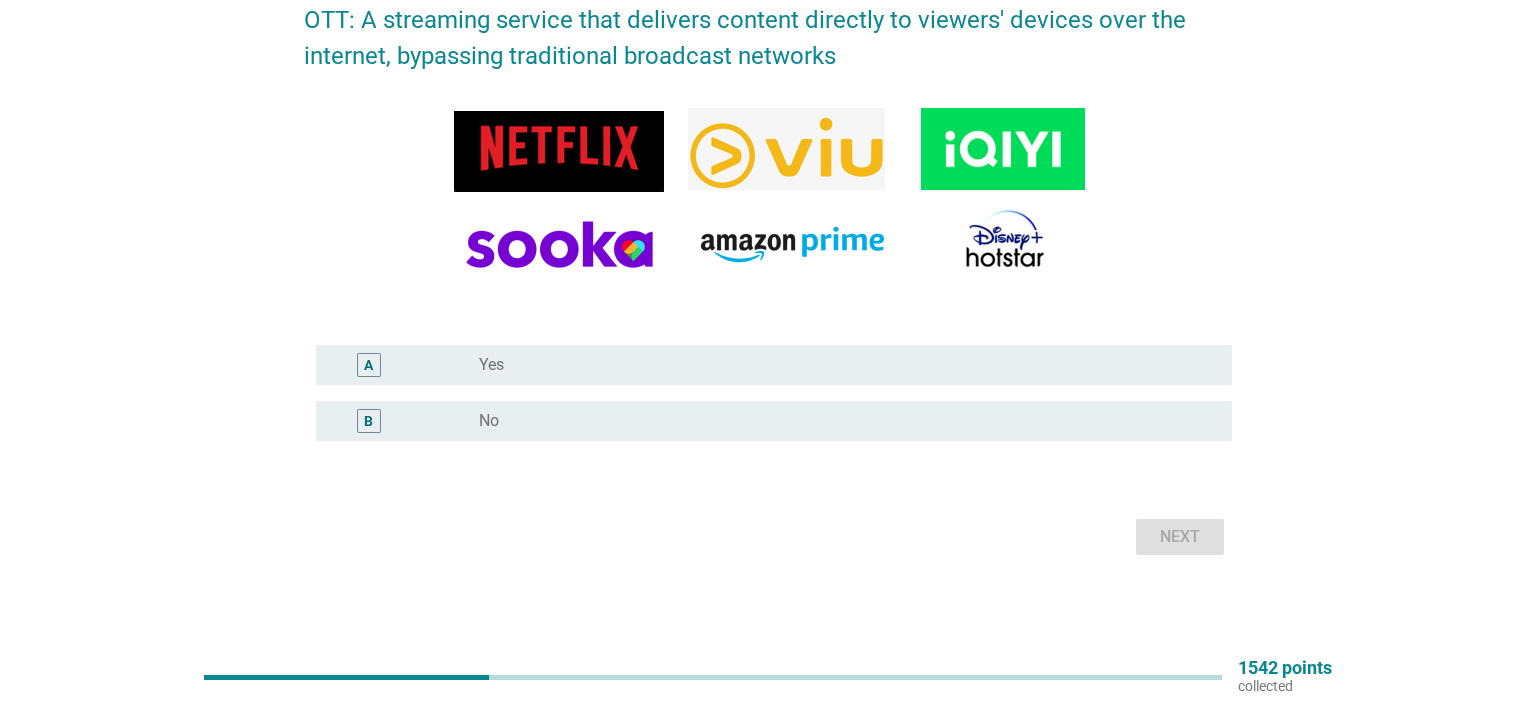 click on "radio_button_unchecked Yes" at bounding box center (839, 365) 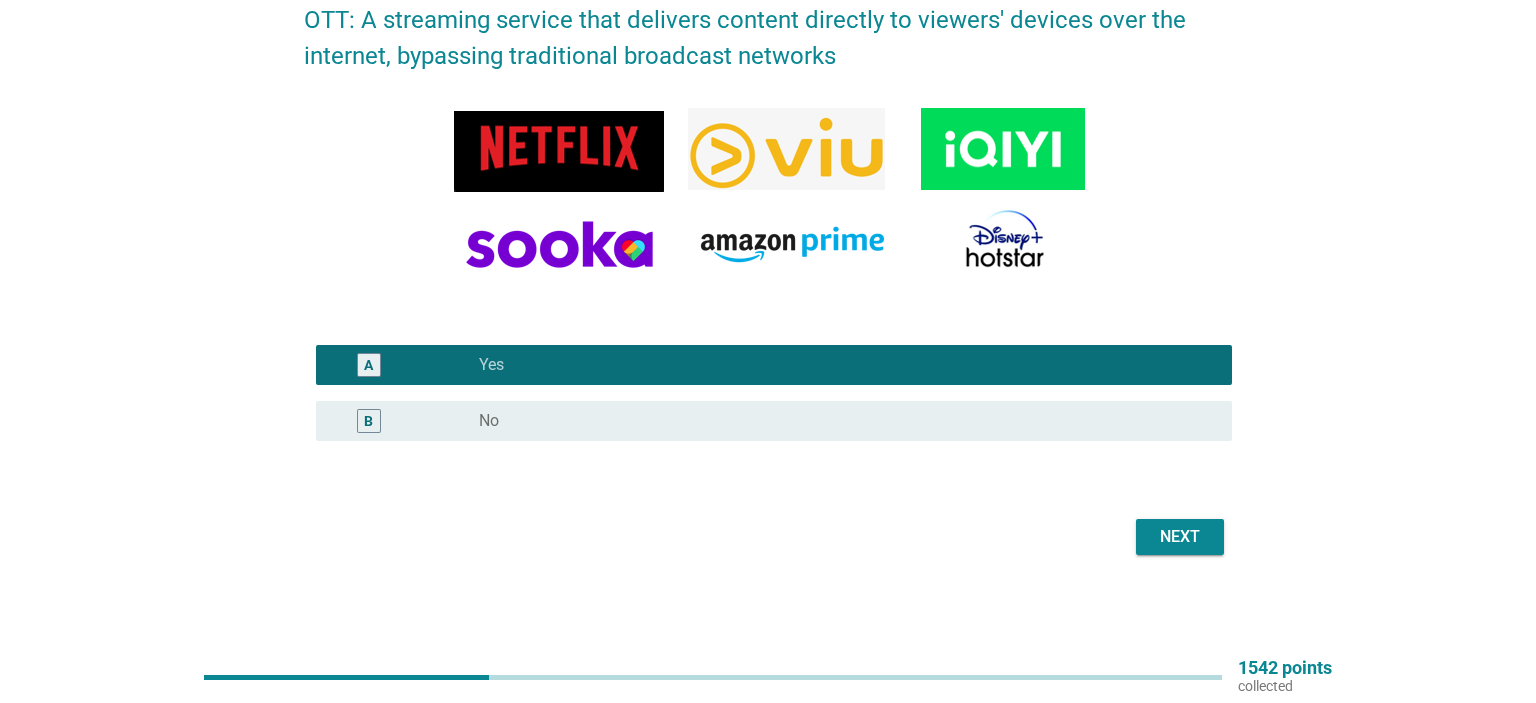 click on "Next" at bounding box center [1180, 537] 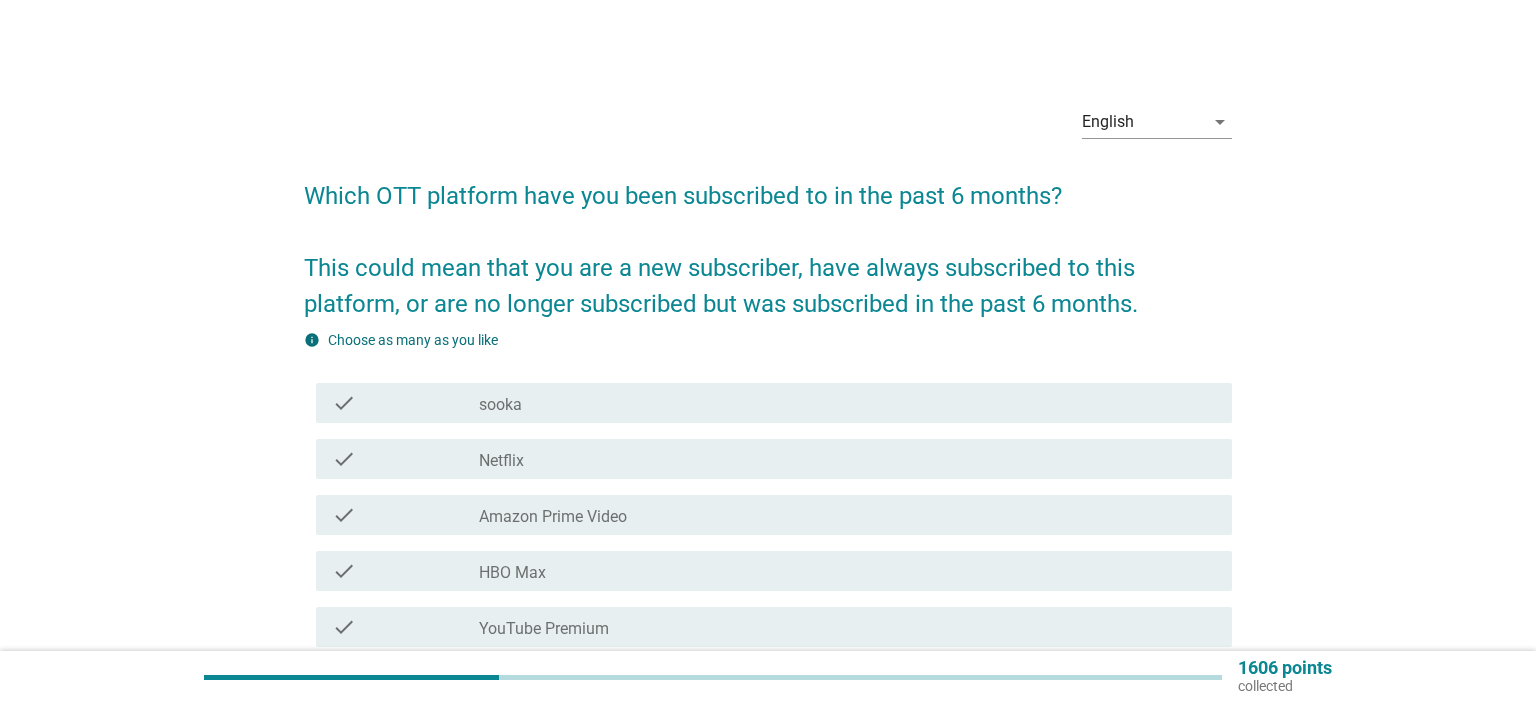click on "check_box_outline_blank Netflix" at bounding box center [847, 459] 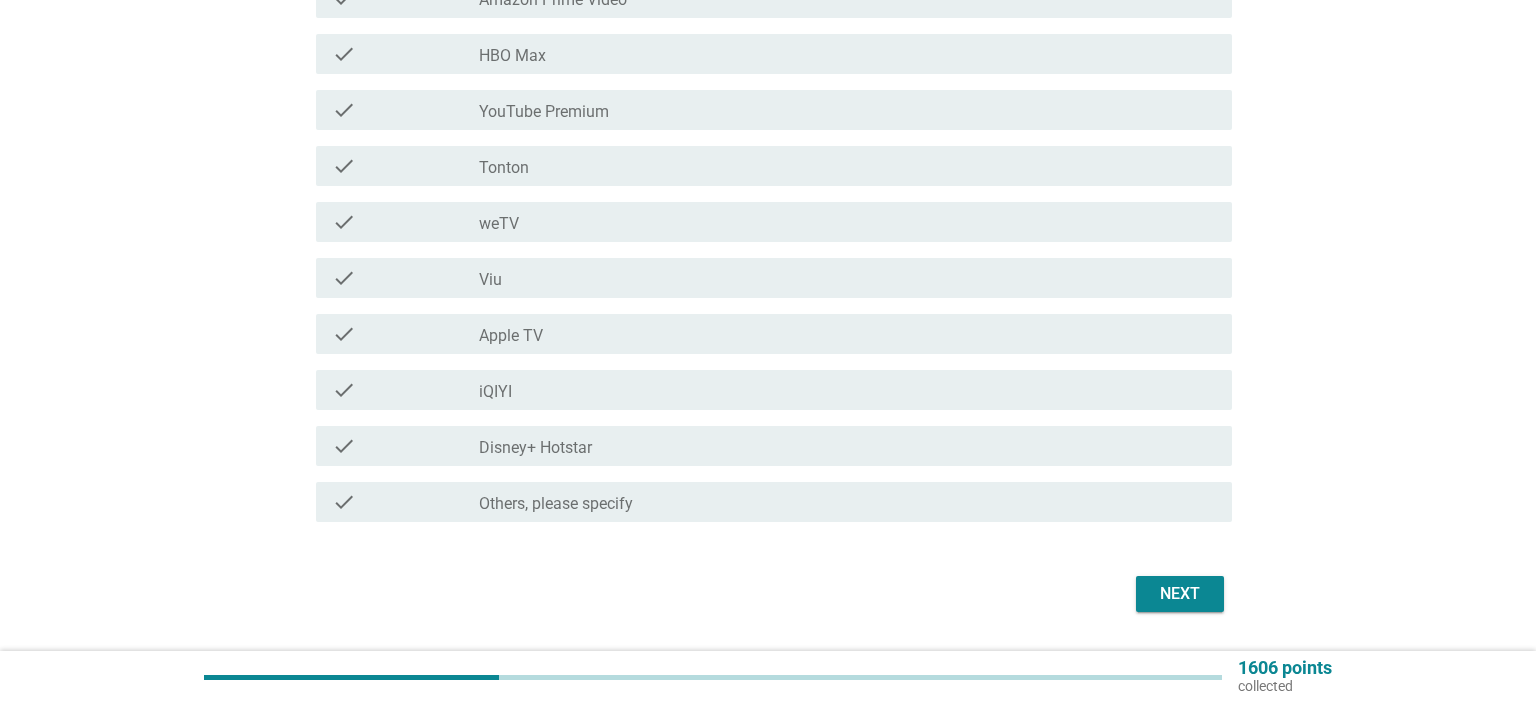scroll, scrollTop: 573, scrollLeft: 0, axis: vertical 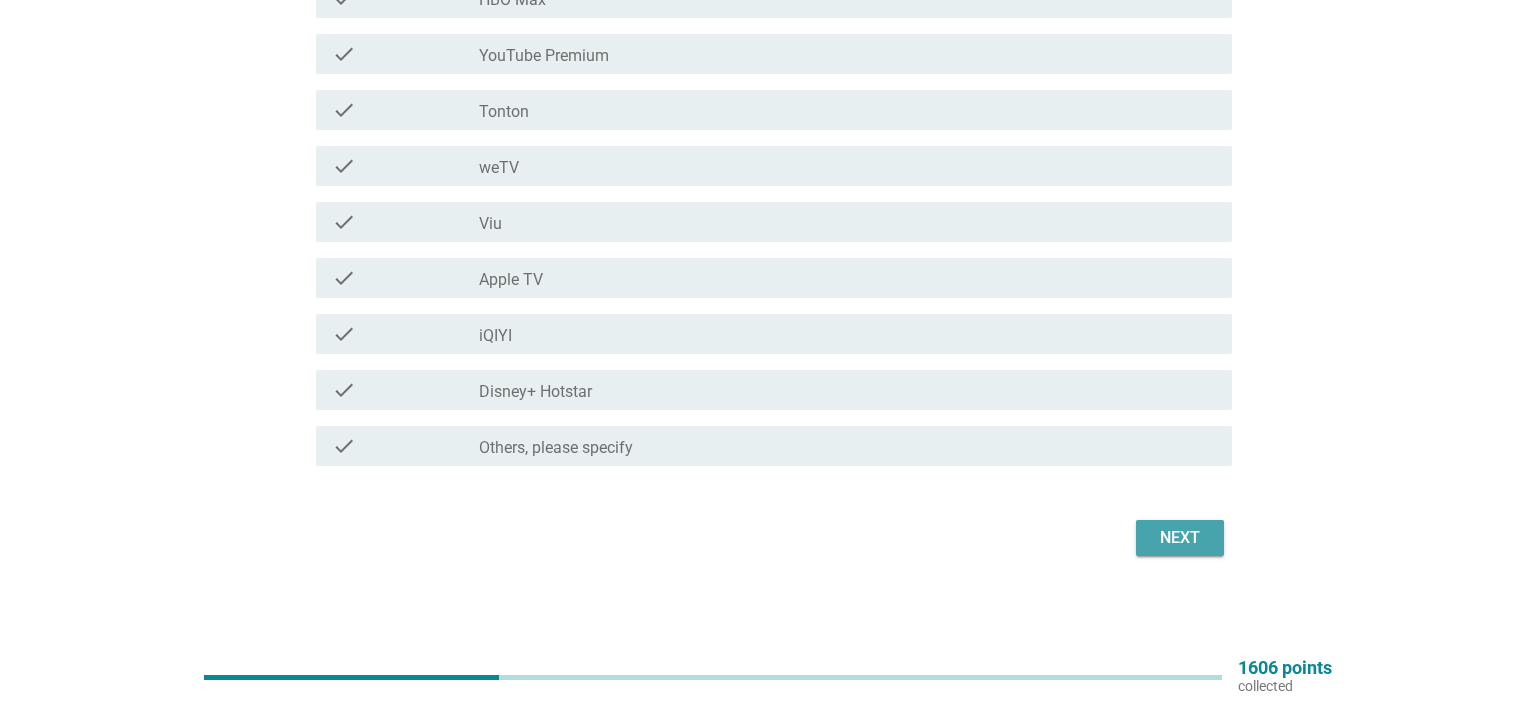 click on "Next" at bounding box center [1180, 538] 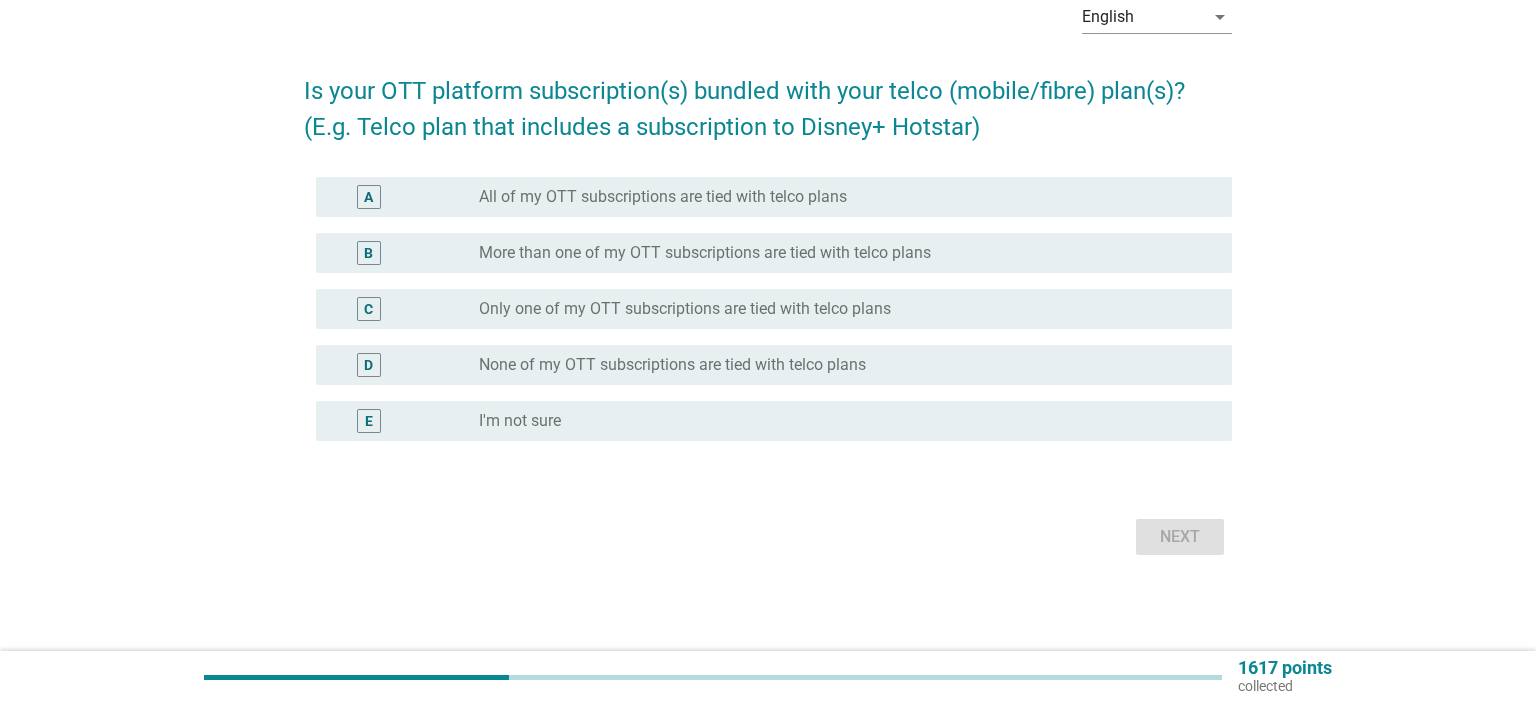 scroll, scrollTop: 0, scrollLeft: 0, axis: both 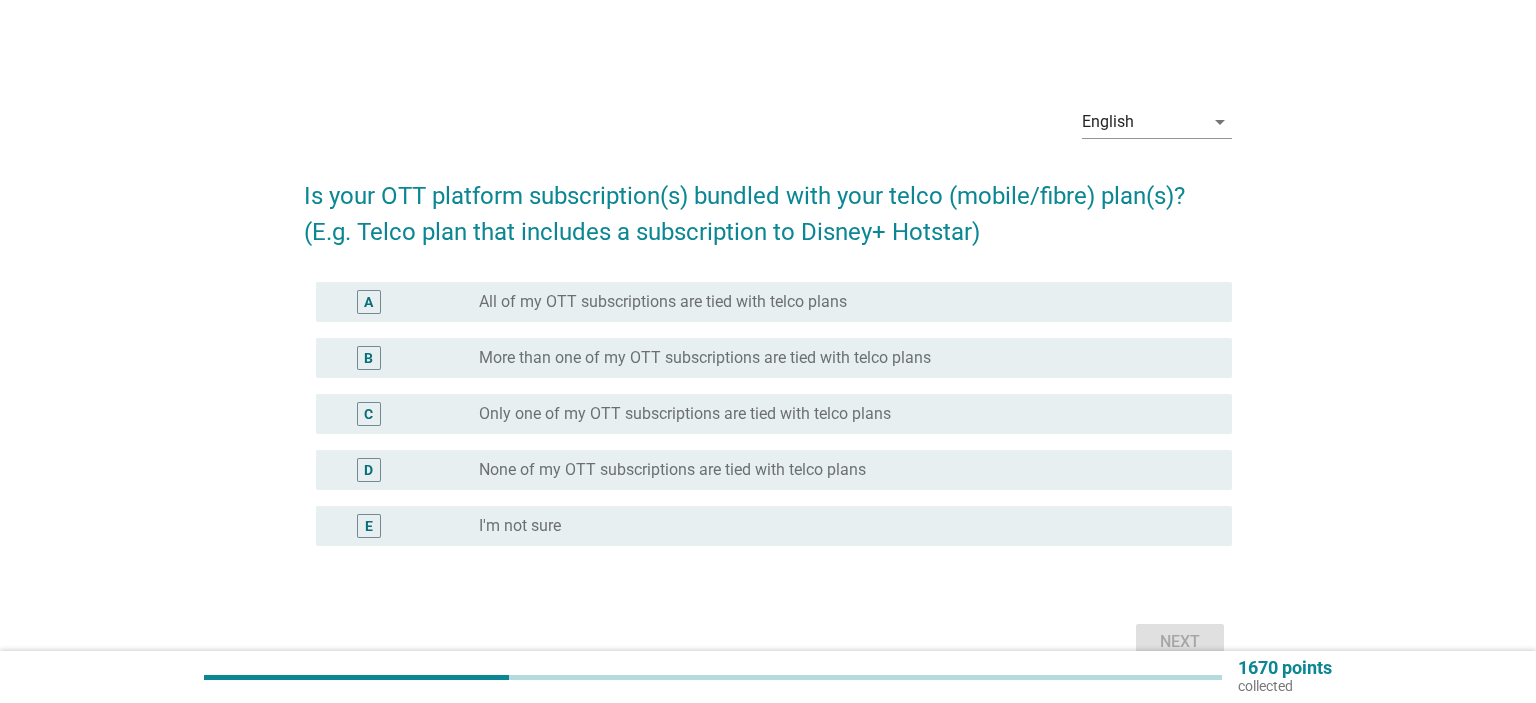 click on "None of my OTT subscriptions are tied with telco plans" at bounding box center [672, 470] 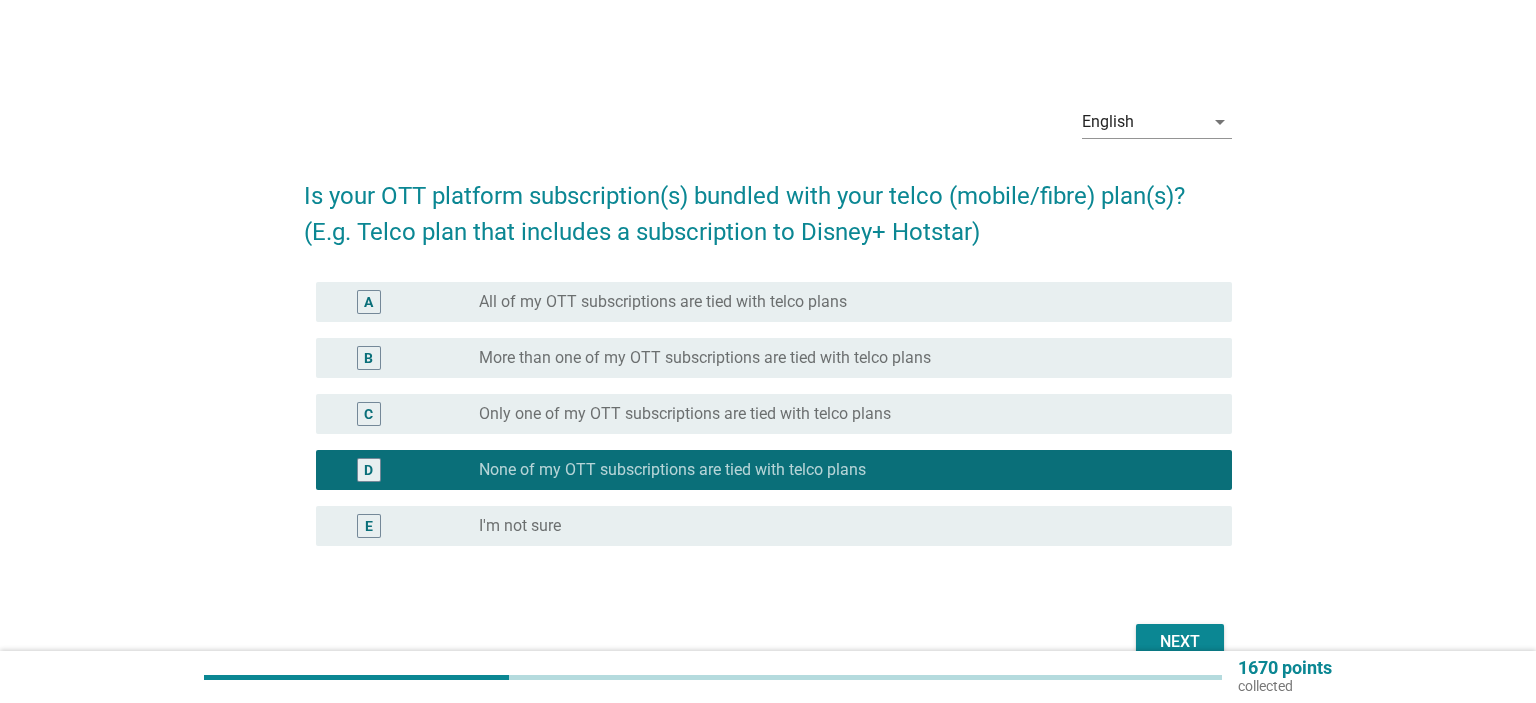 click on "Next" at bounding box center (1180, 642) 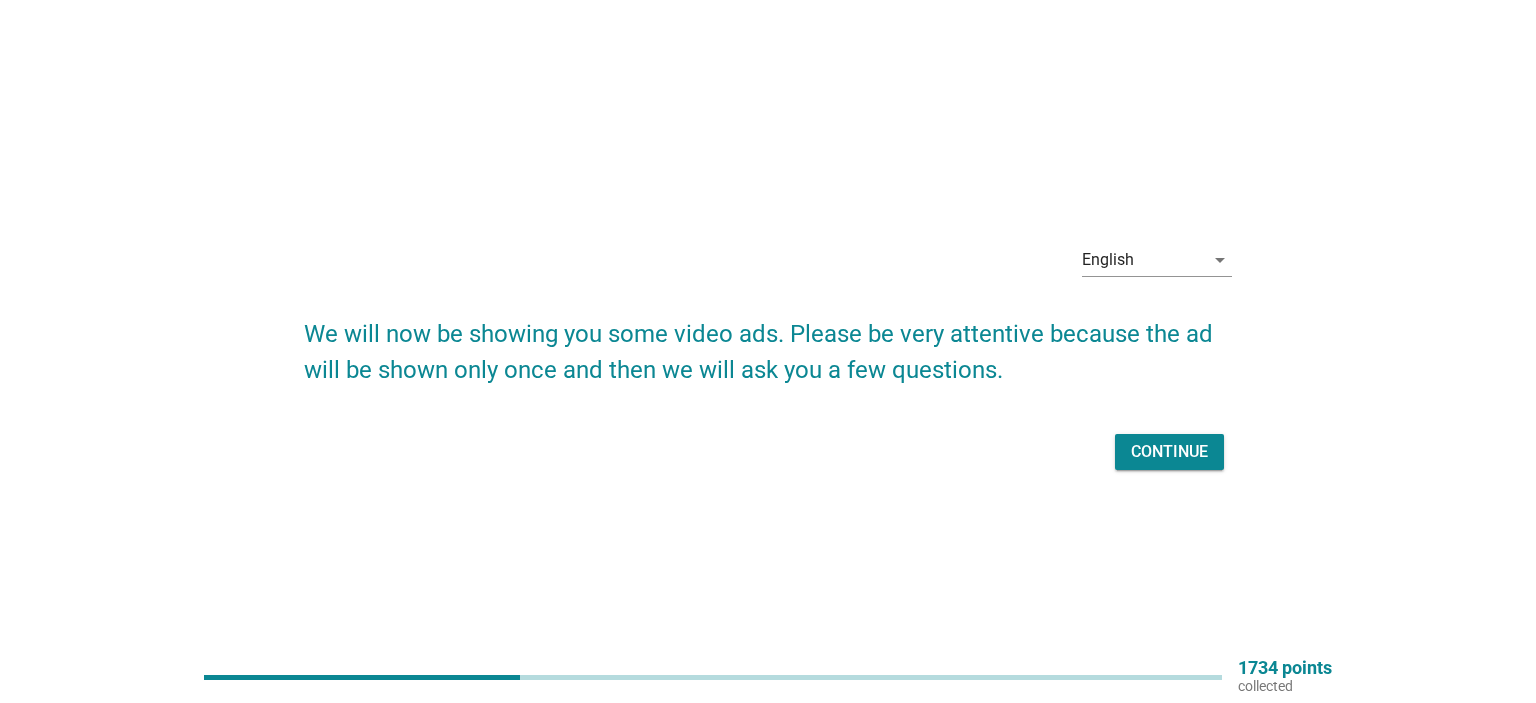 click on "Continue" at bounding box center (1169, 452) 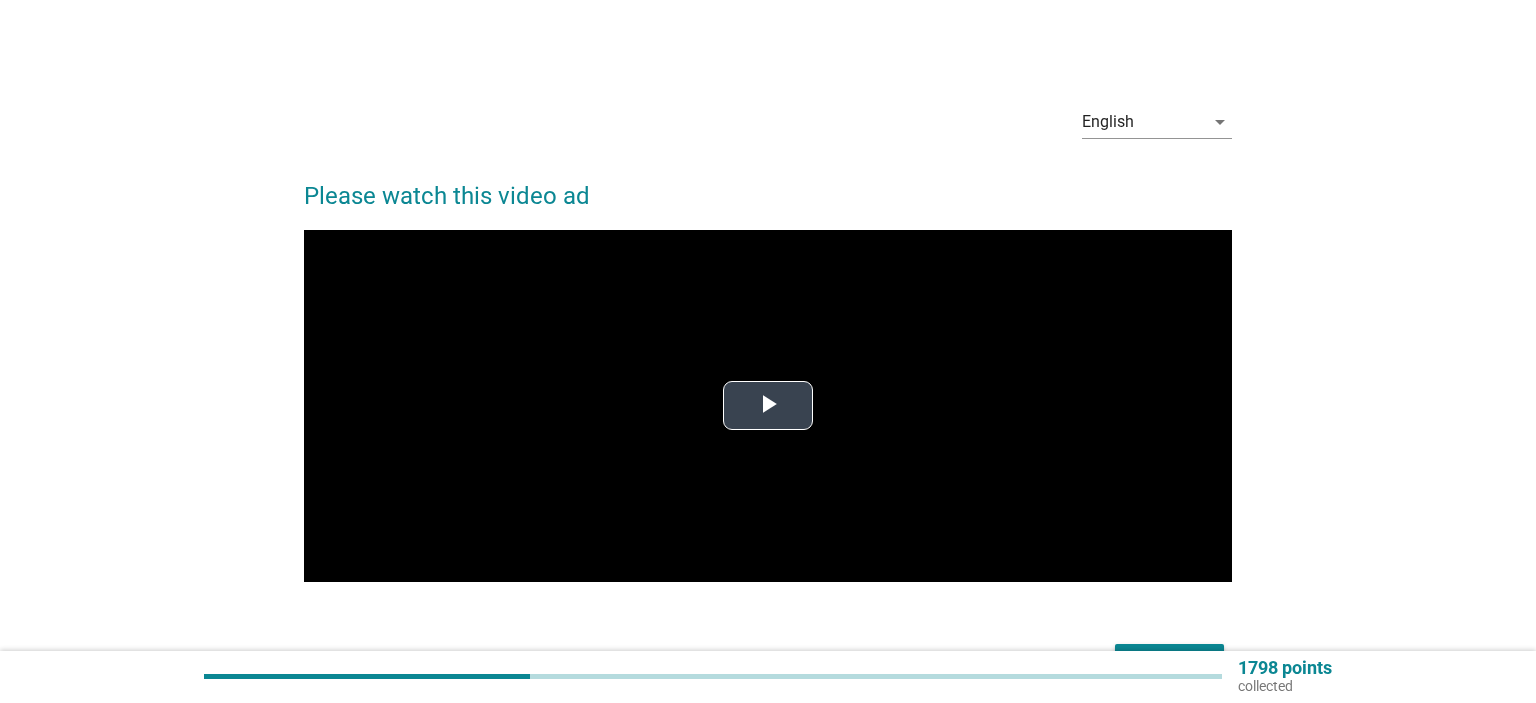 click at bounding box center (768, 406) 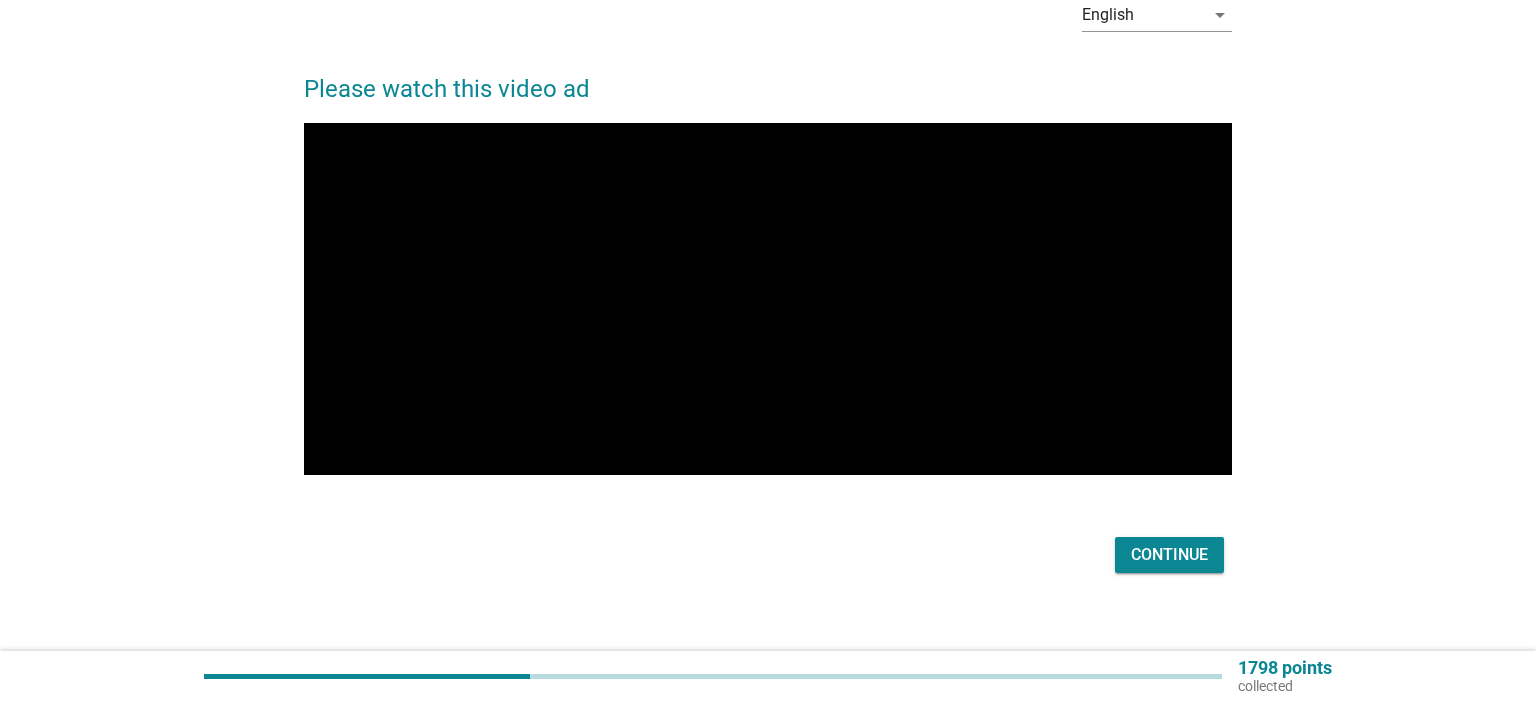 scroll, scrollTop: 124, scrollLeft: 0, axis: vertical 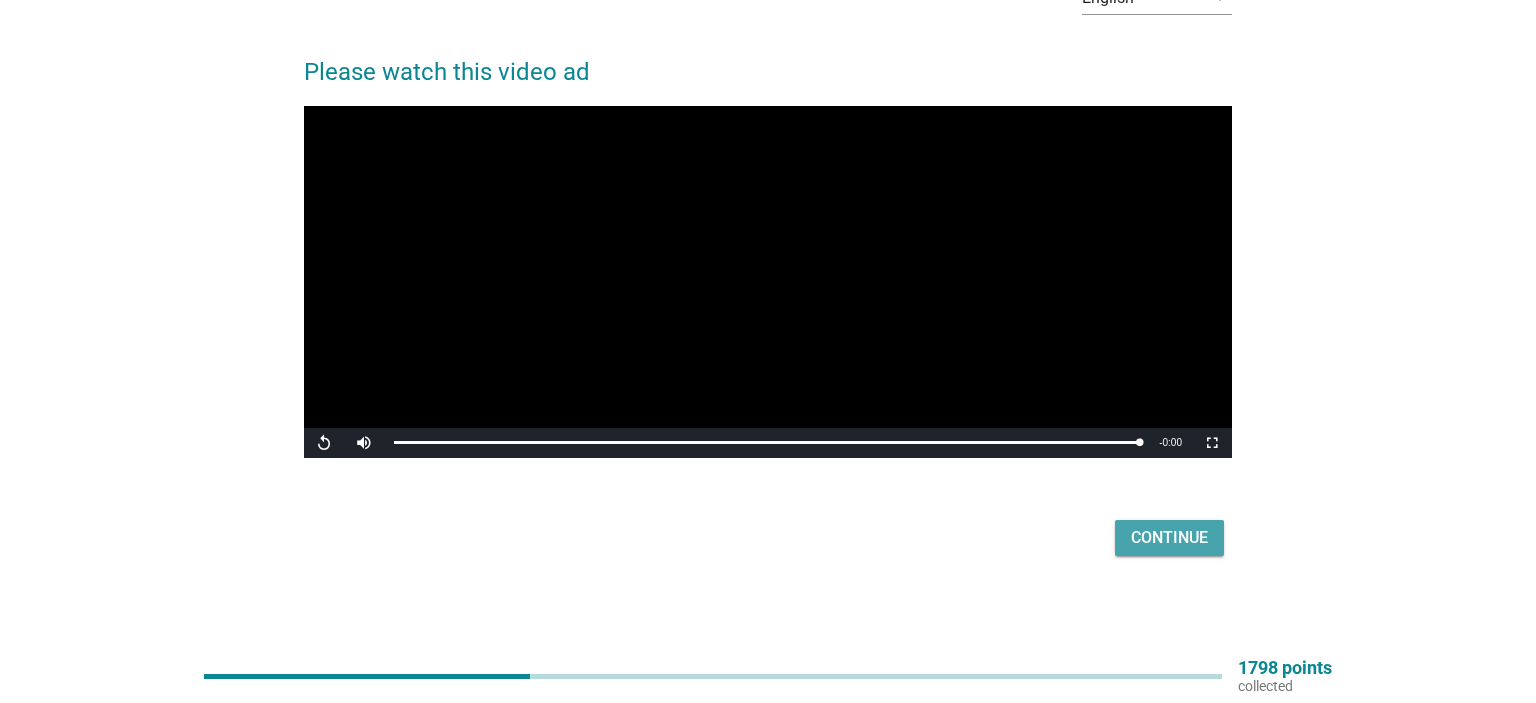 click on "Continue" at bounding box center (1169, 538) 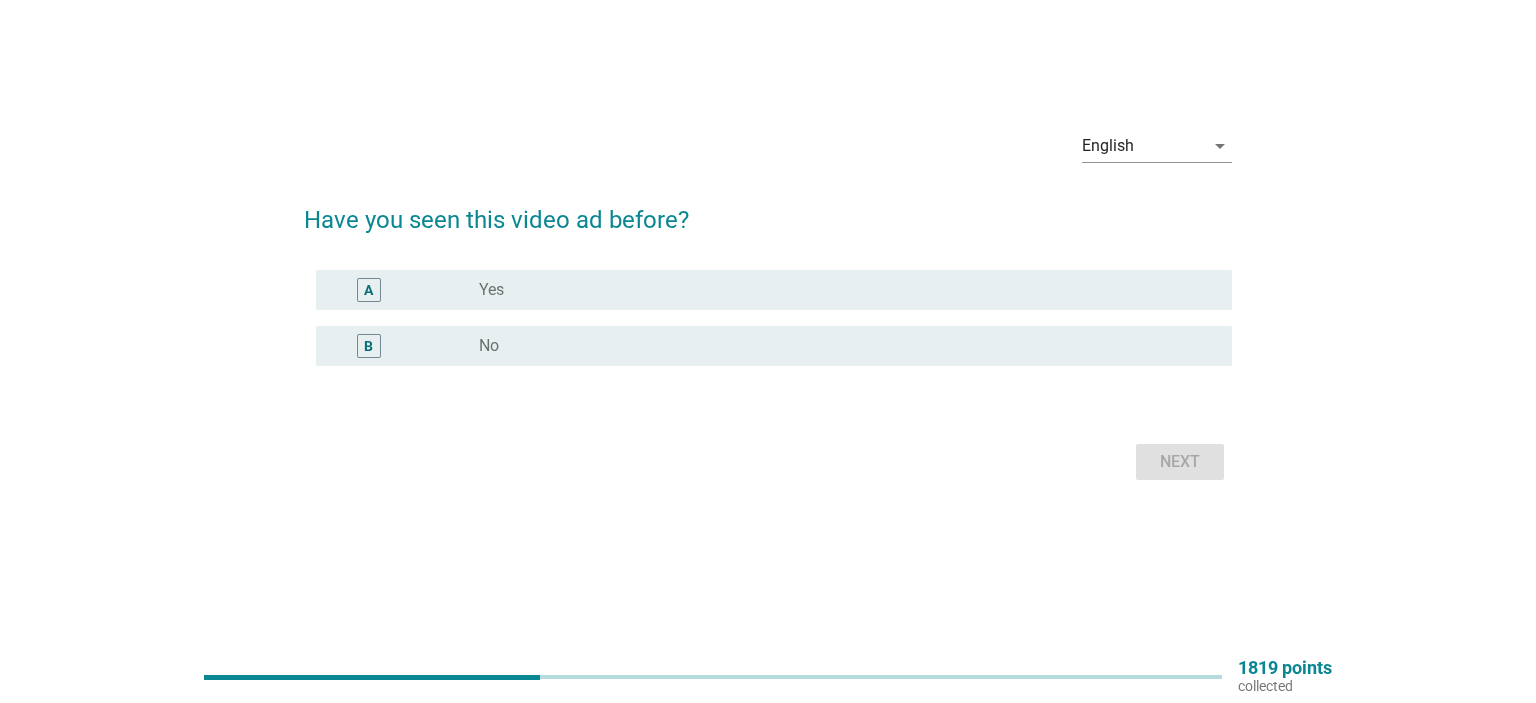 scroll, scrollTop: 0, scrollLeft: 0, axis: both 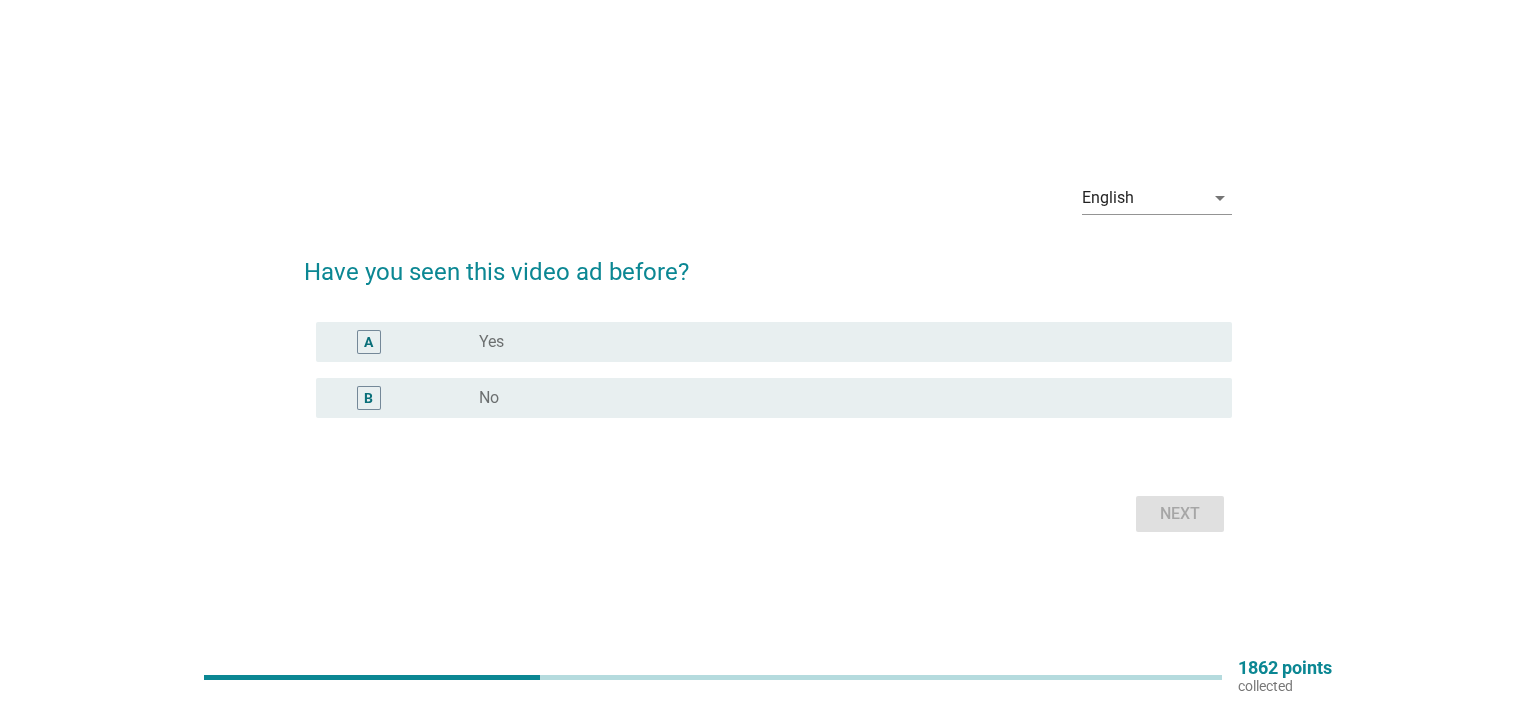 click on "radio_button_unchecked No" at bounding box center [839, 398] 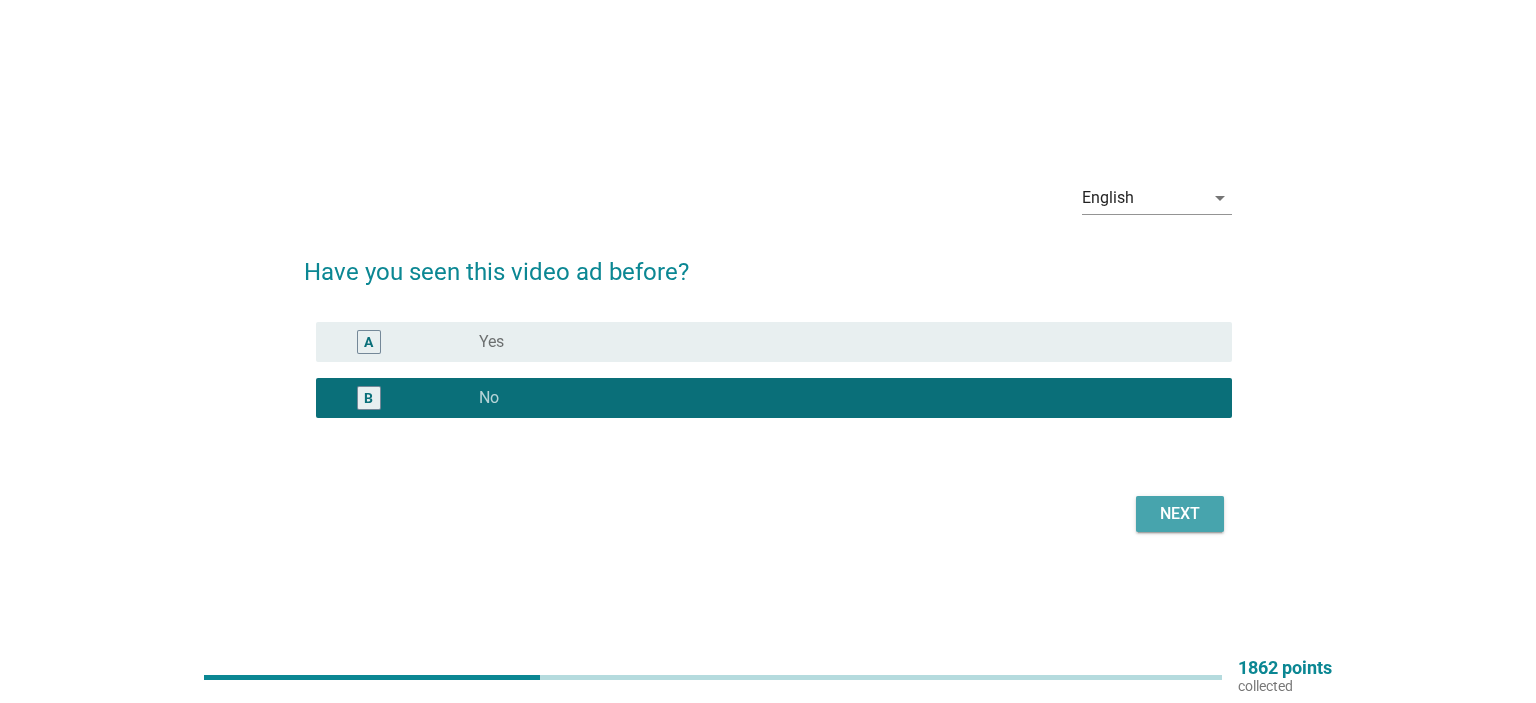 click on "Next" at bounding box center (1180, 514) 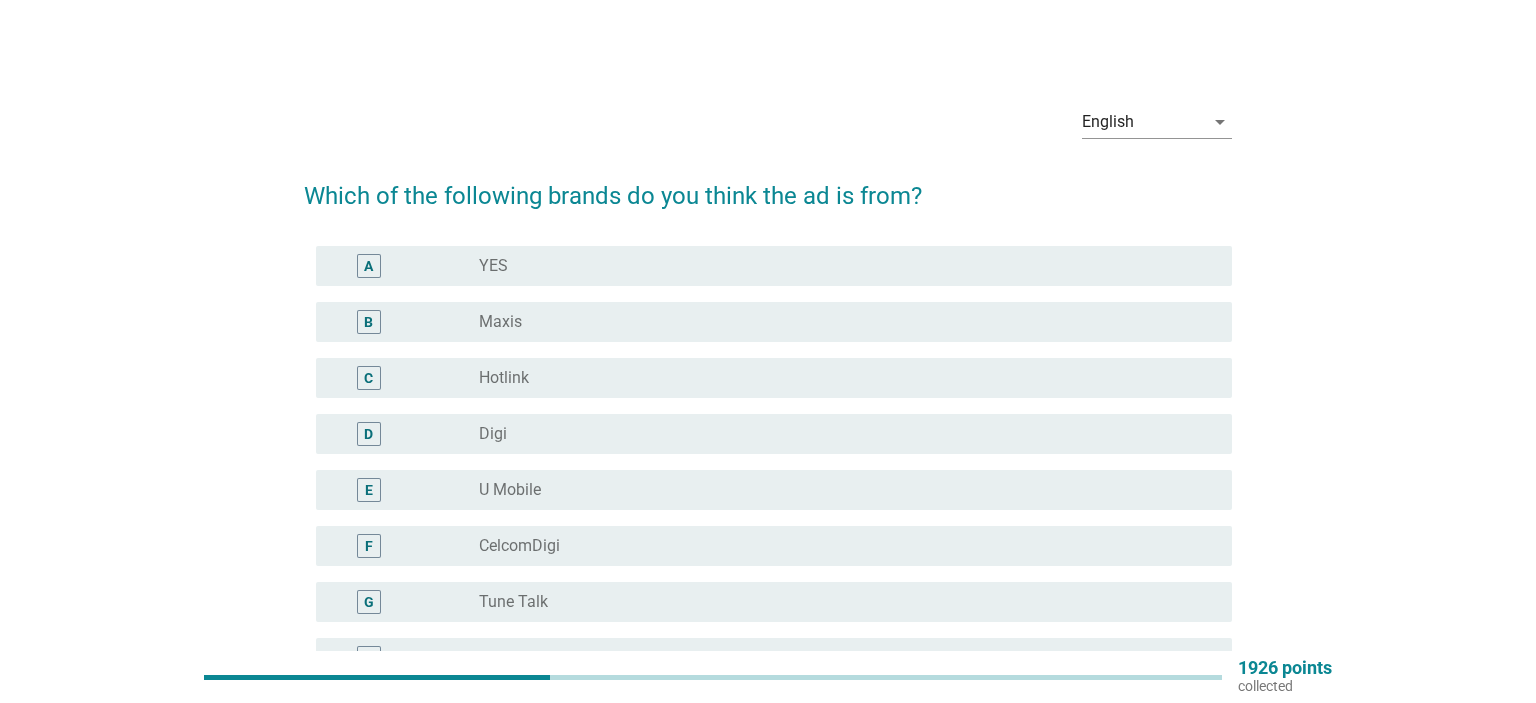 click on "radio_button_unchecked Hotlink" at bounding box center (839, 378) 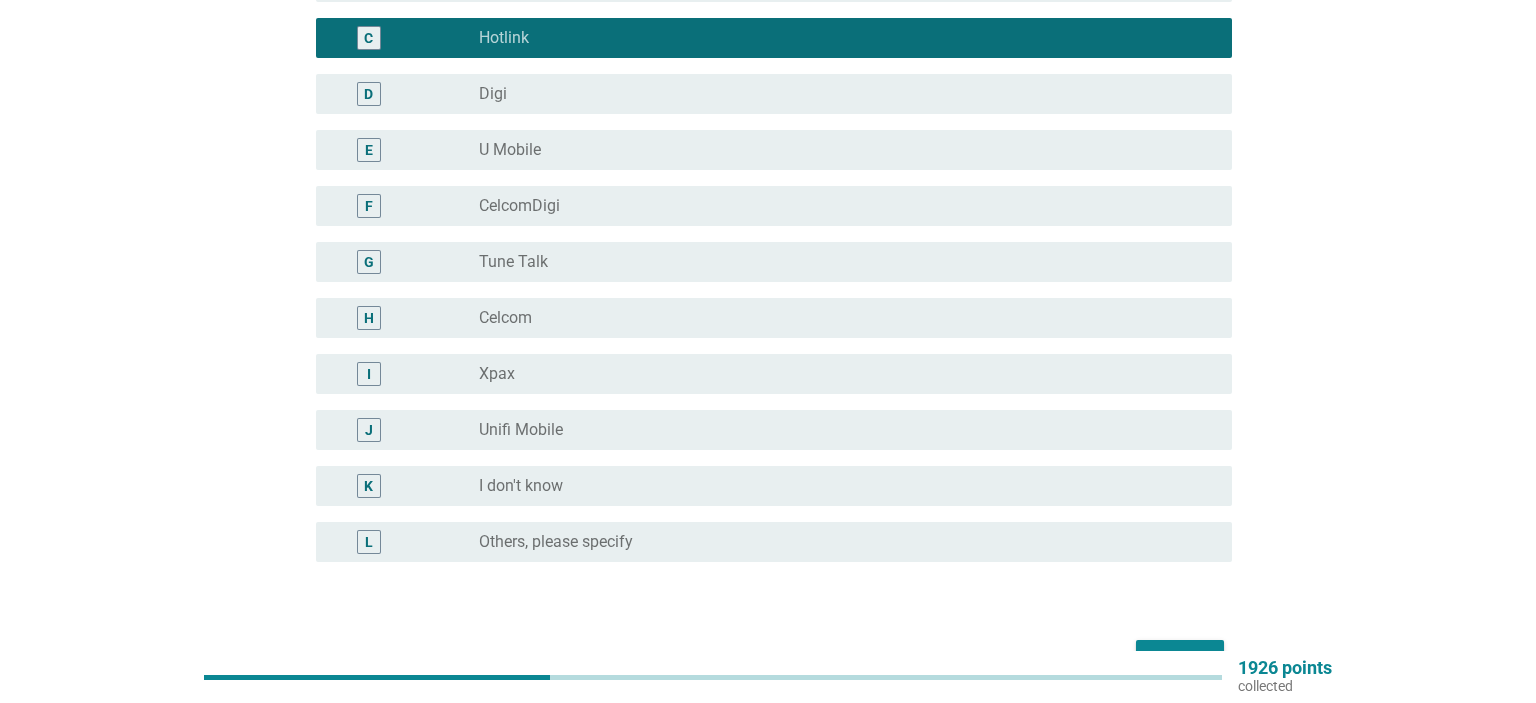 scroll, scrollTop: 460, scrollLeft: 0, axis: vertical 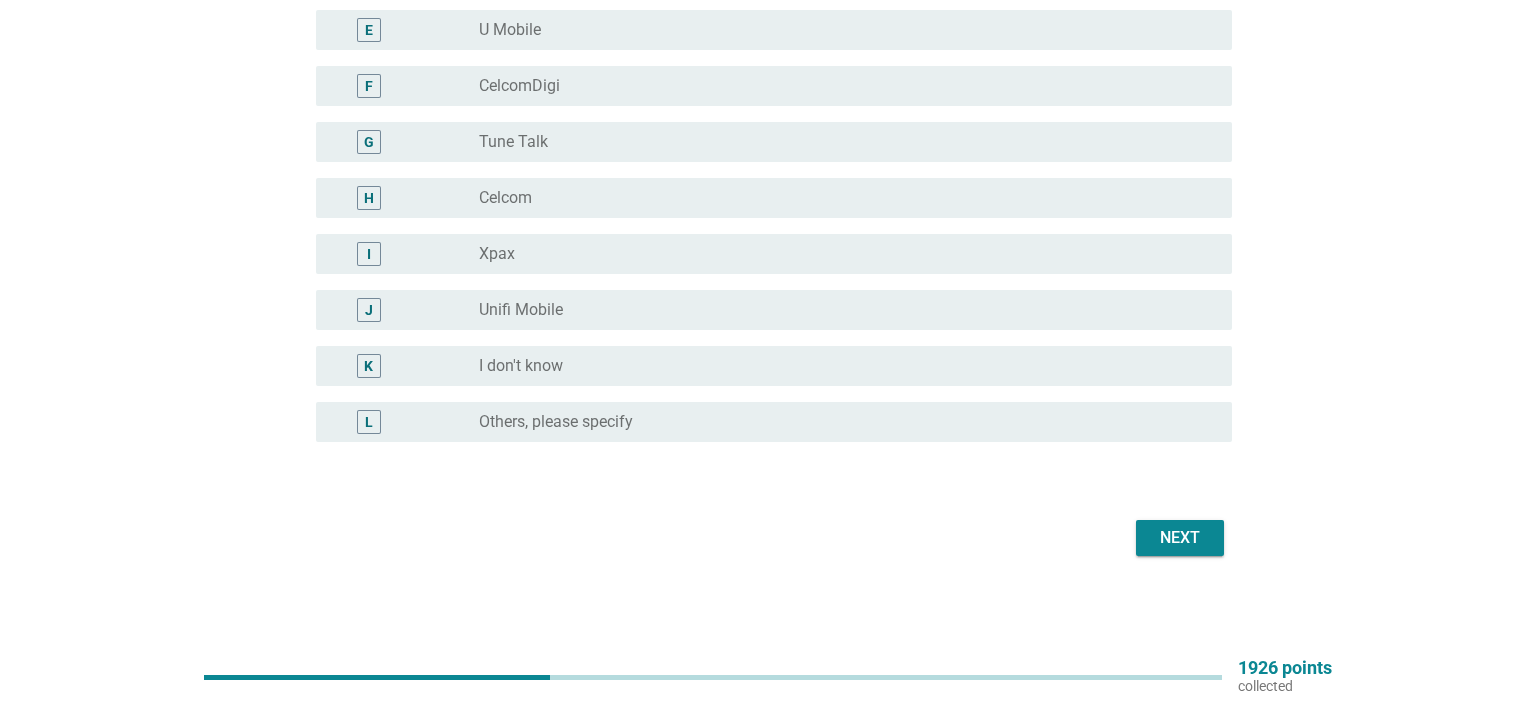 click on "Next" at bounding box center [1180, 538] 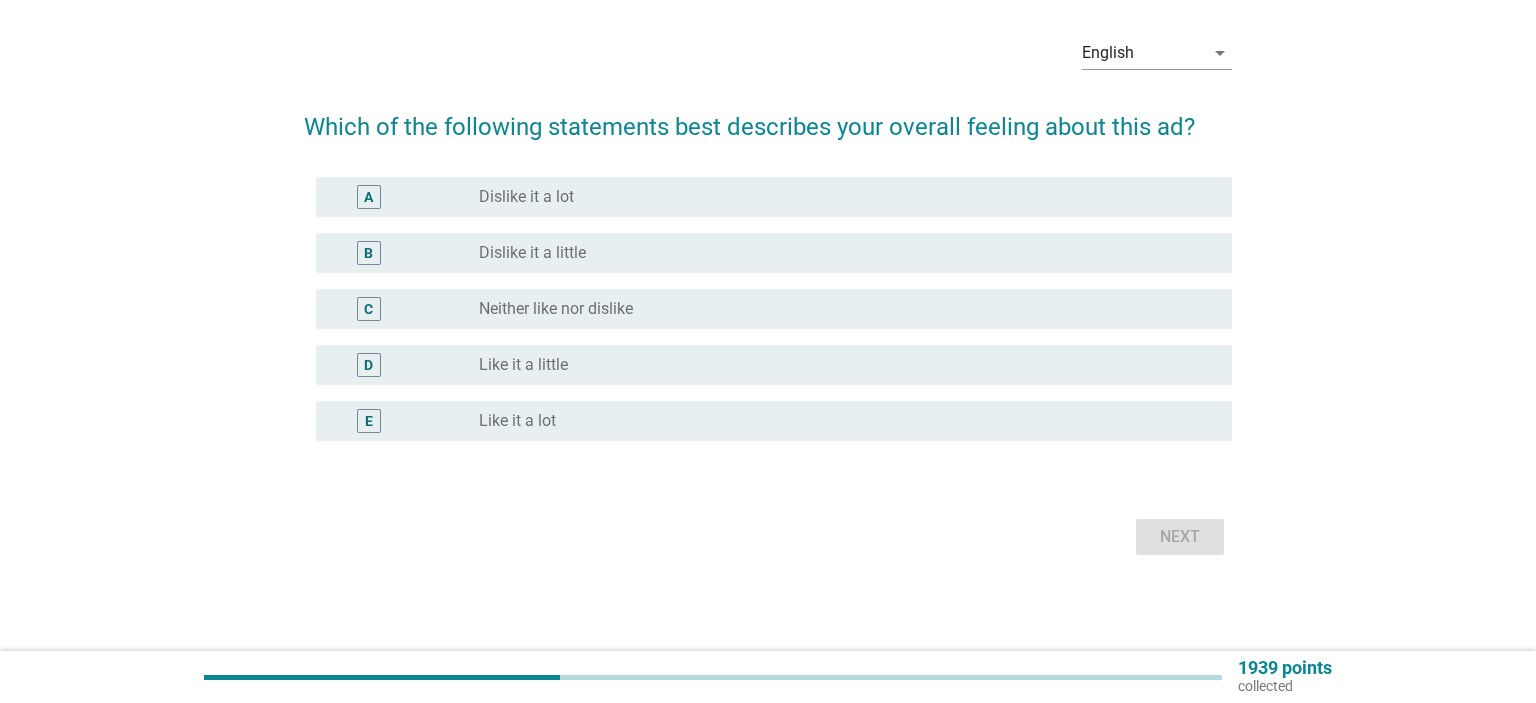 scroll, scrollTop: 0, scrollLeft: 0, axis: both 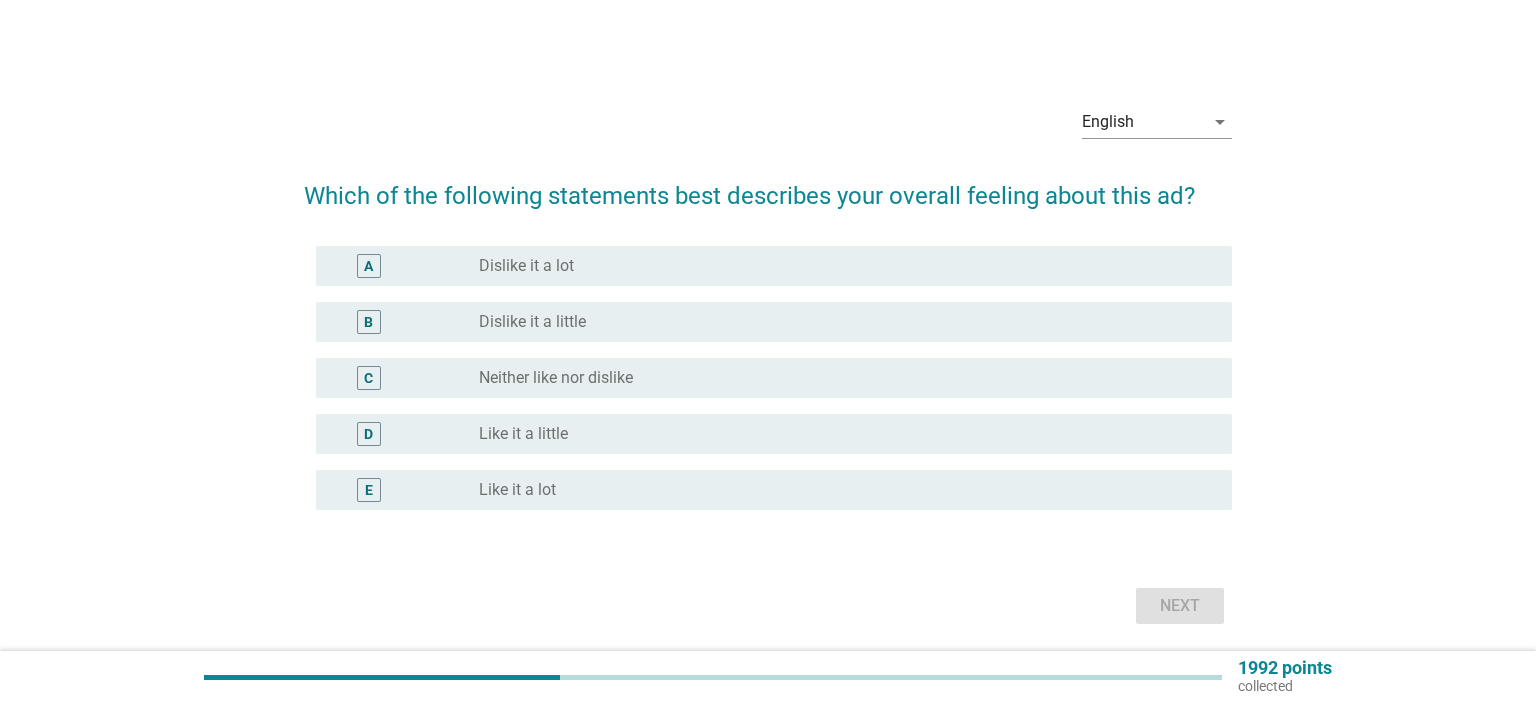 click on "radio_button_unchecked Neither like nor dislike" at bounding box center [839, 378] 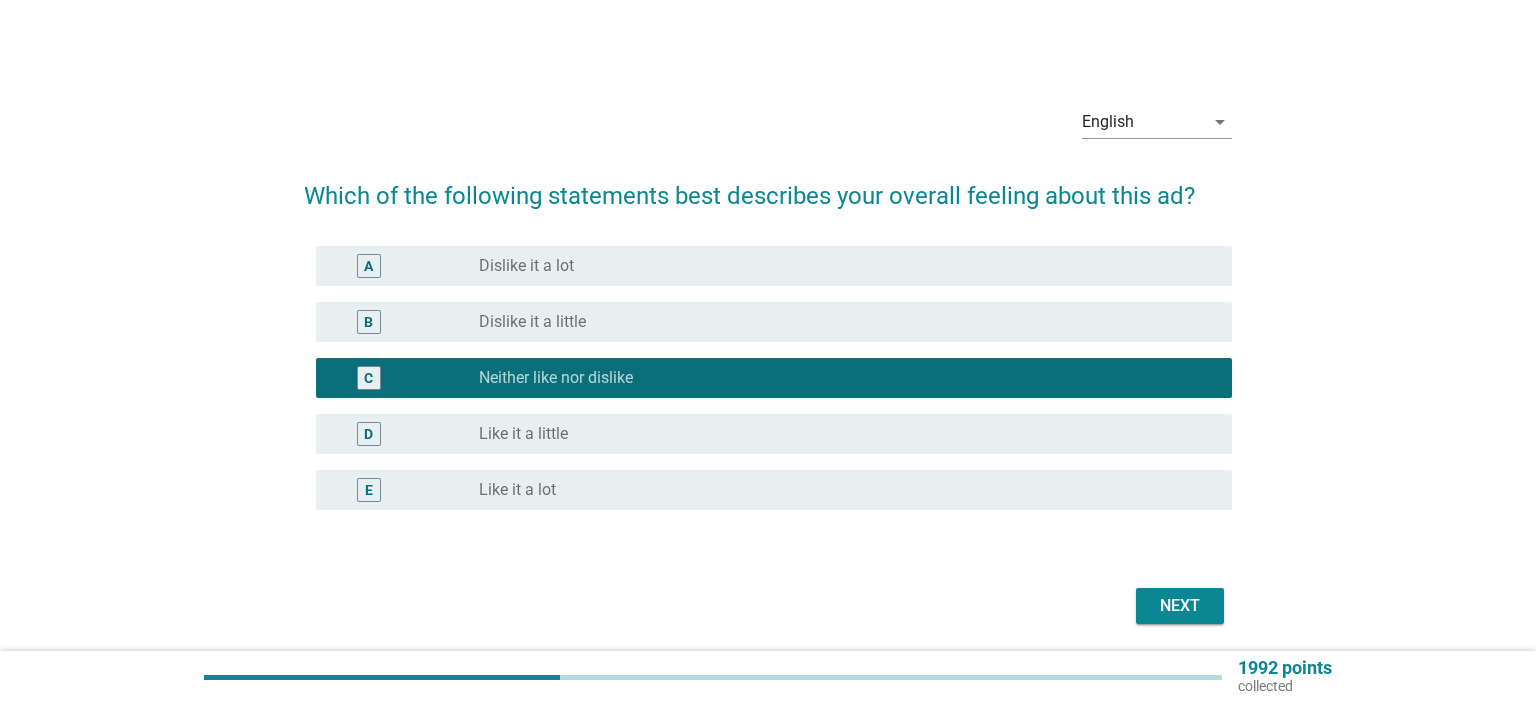 click on "Next" at bounding box center [1180, 606] 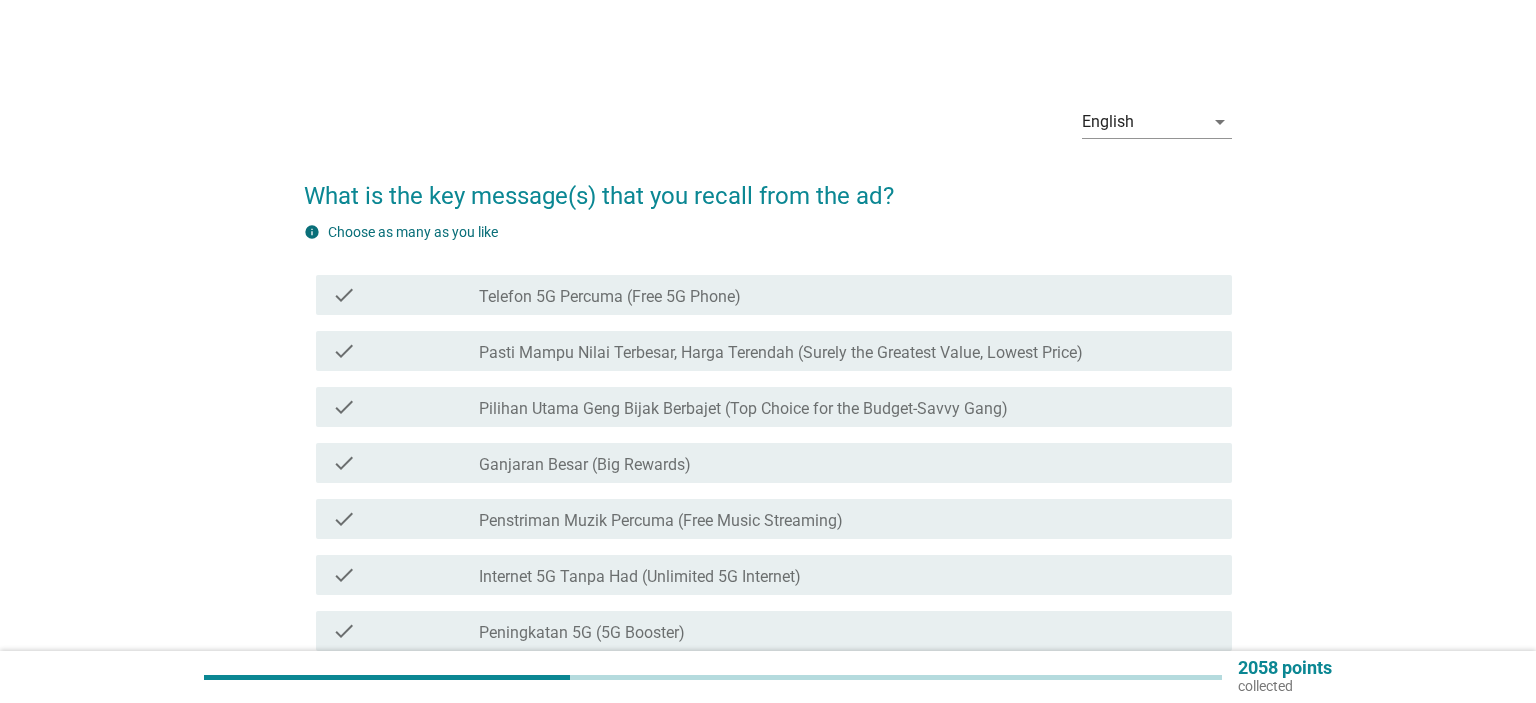 click on "Telefon 5G Percuma (Free 5G Phone)" at bounding box center [610, 297] 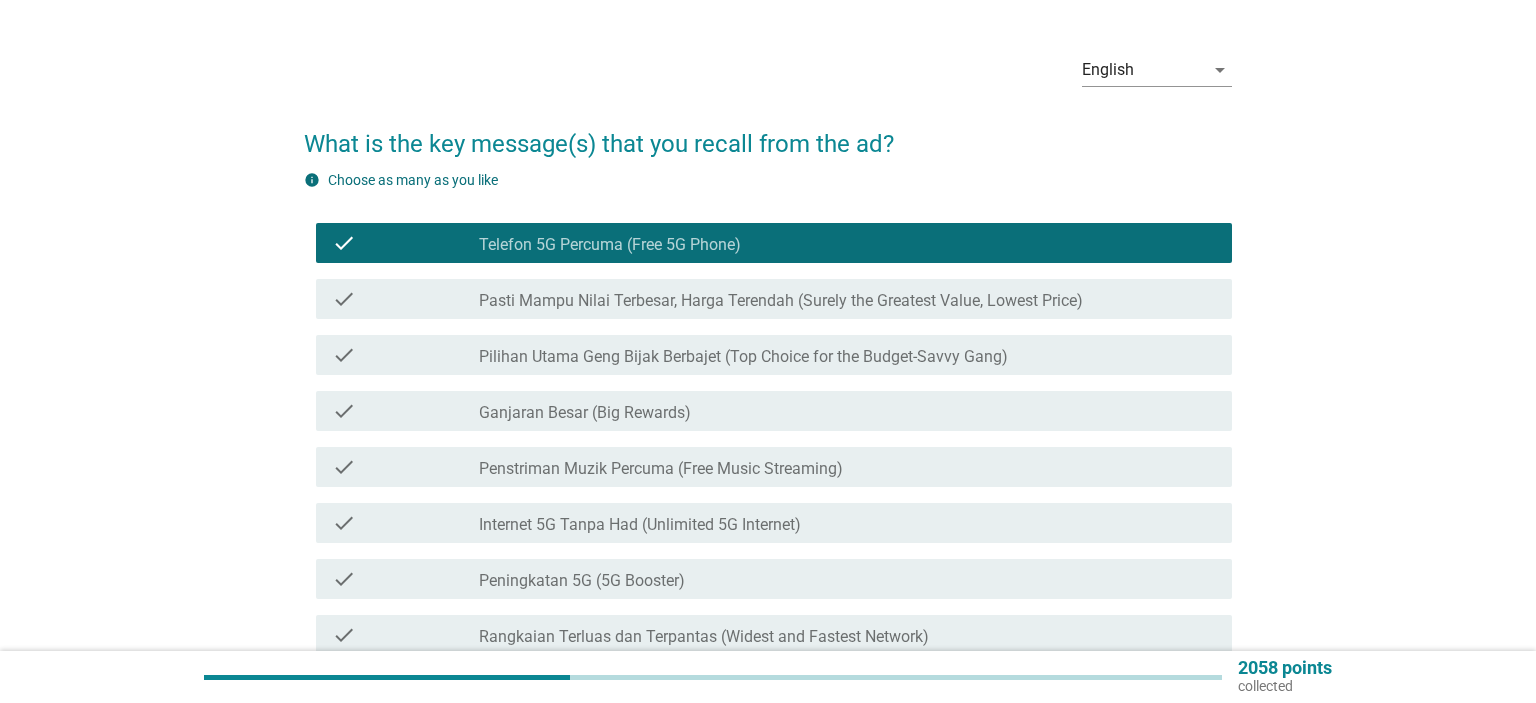 scroll, scrollTop: 105, scrollLeft: 0, axis: vertical 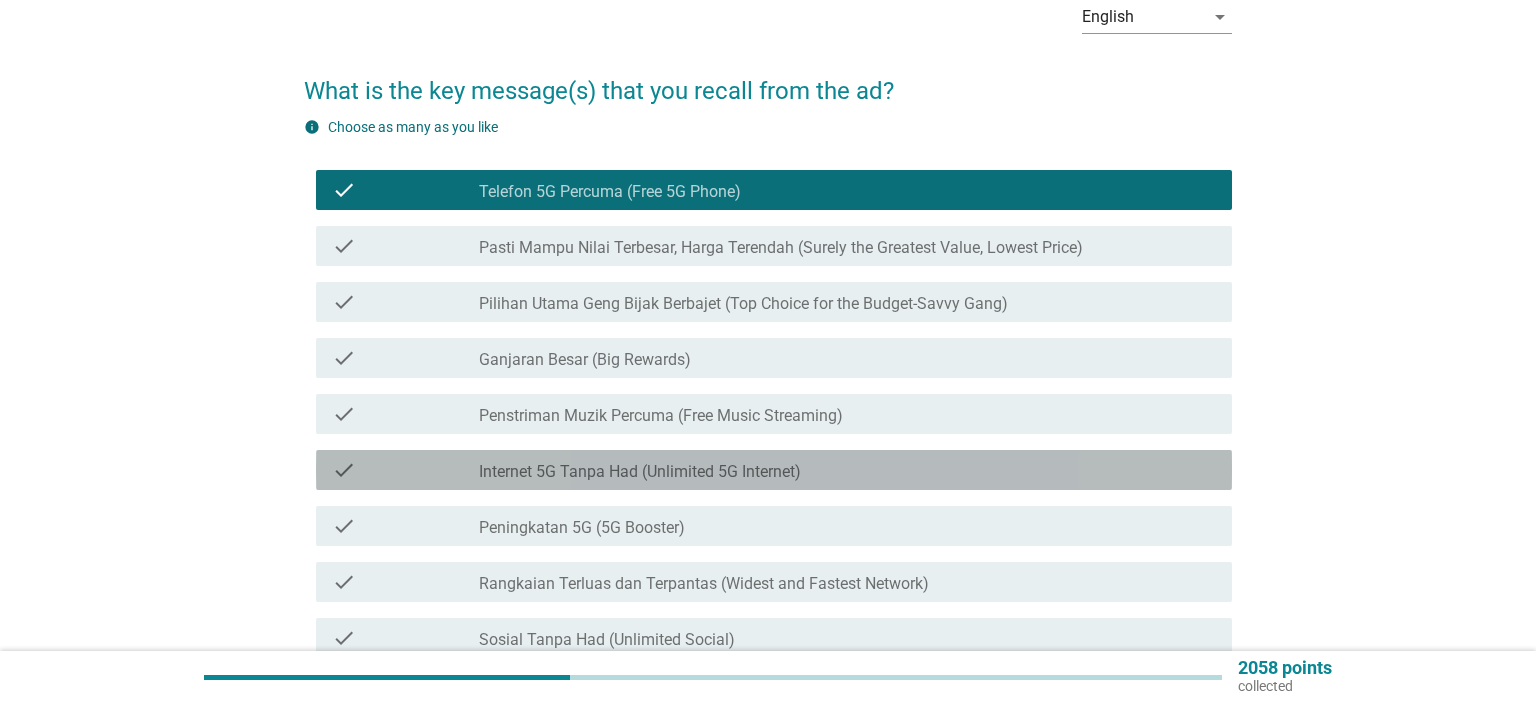 click on "Internet 5G Tanpa Had (Unlimited 5G Internet)" at bounding box center (640, 472) 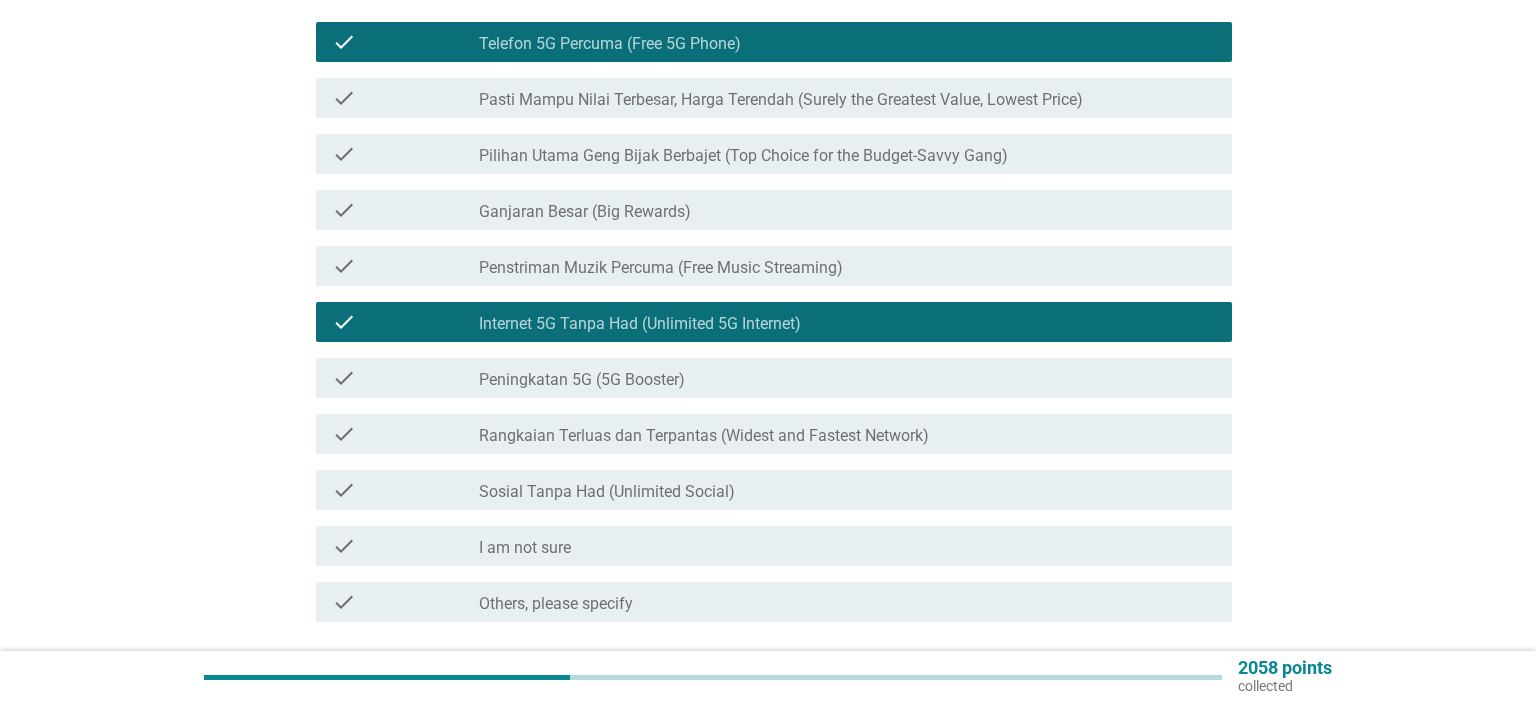 scroll, scrollTop: 409, scrollLeft: 0, axis: vertical 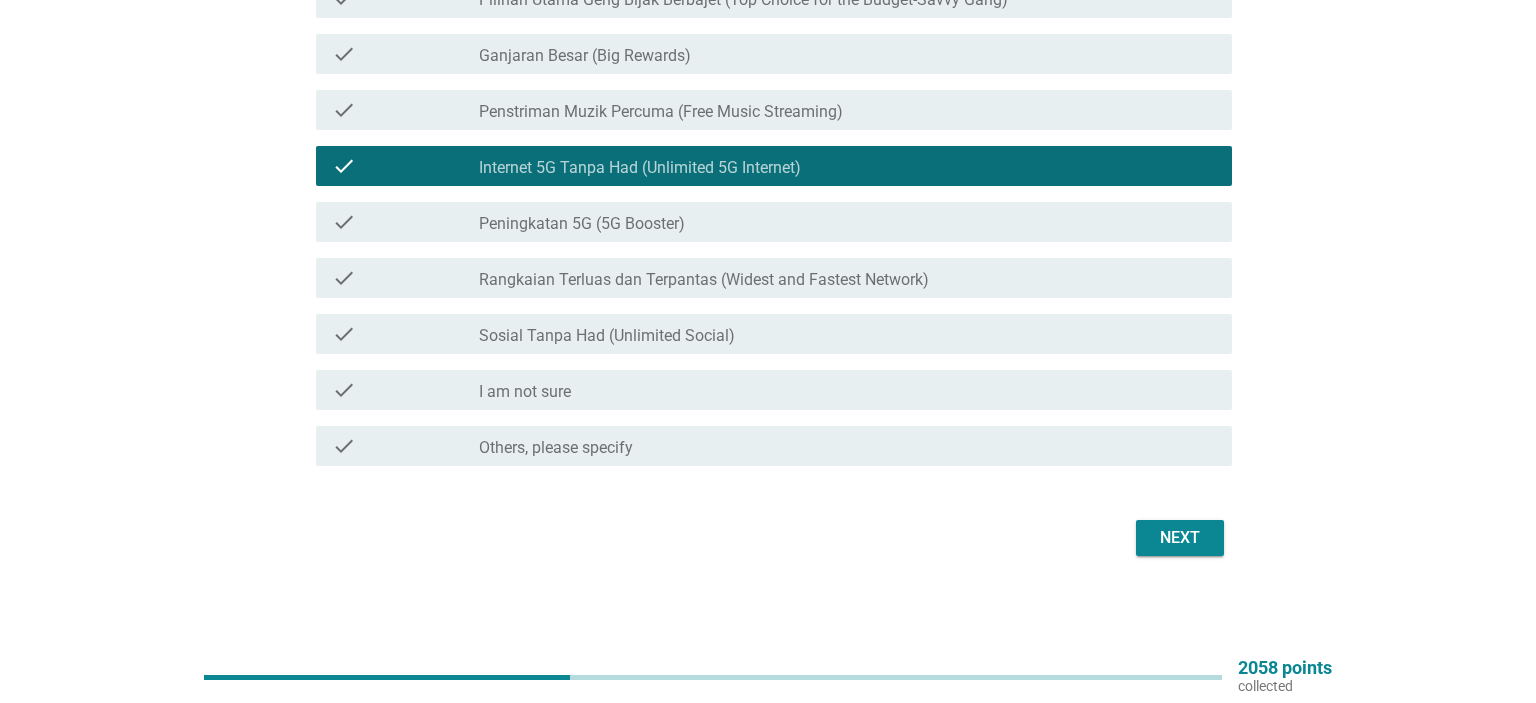 click on "Next" at bounding box center (1180, 538) 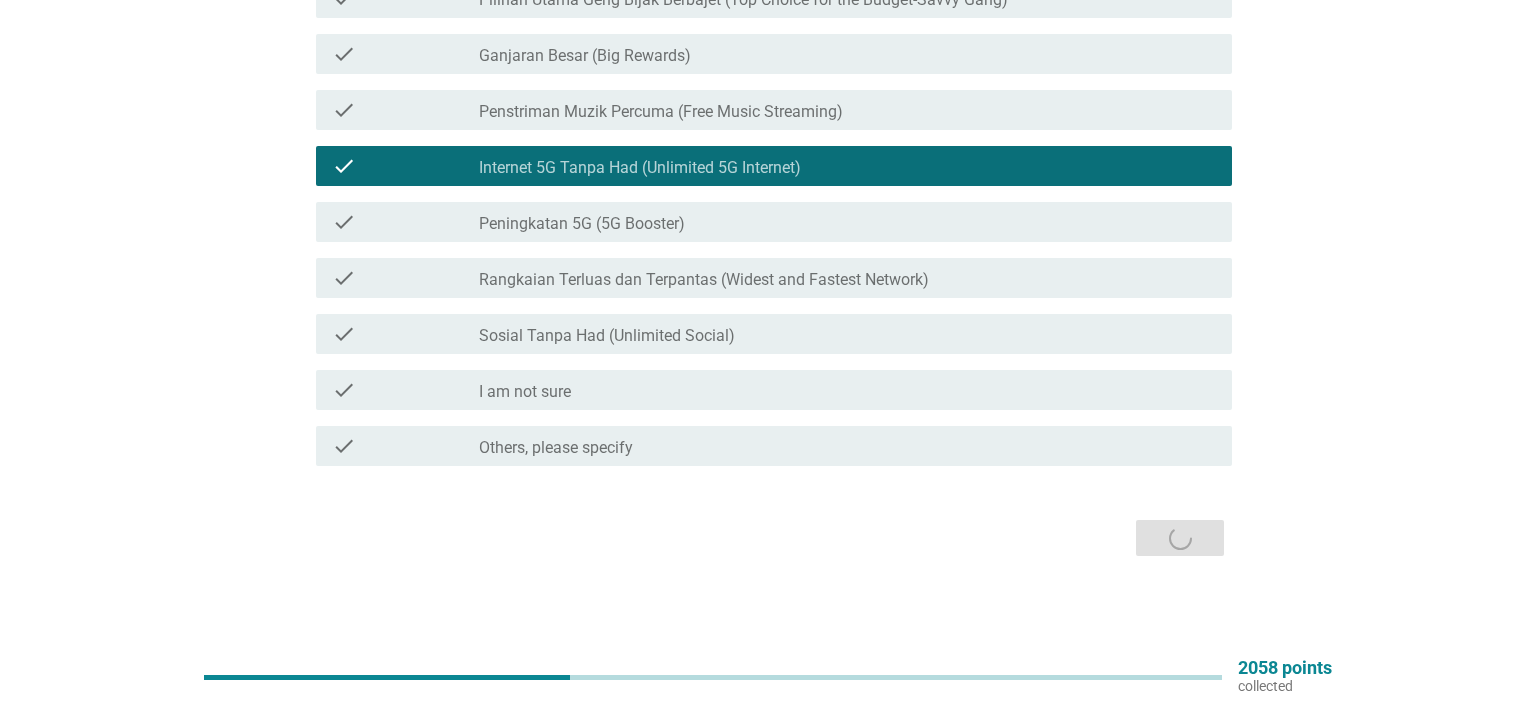 scroll, scrollTop: 0, scrollLeft: 0, axis: both 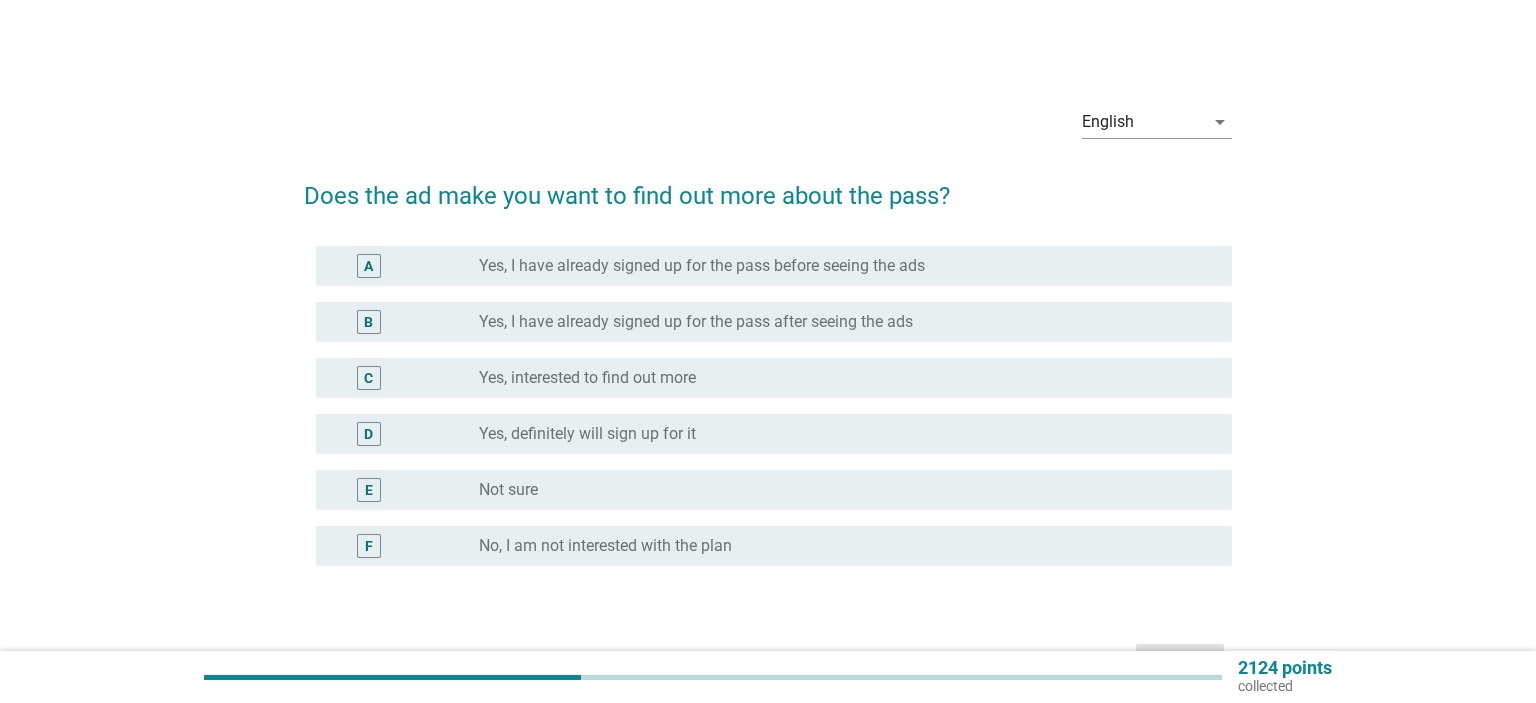 click on "radio_button_unchecked Not sure" at bounding box center (839, 490) 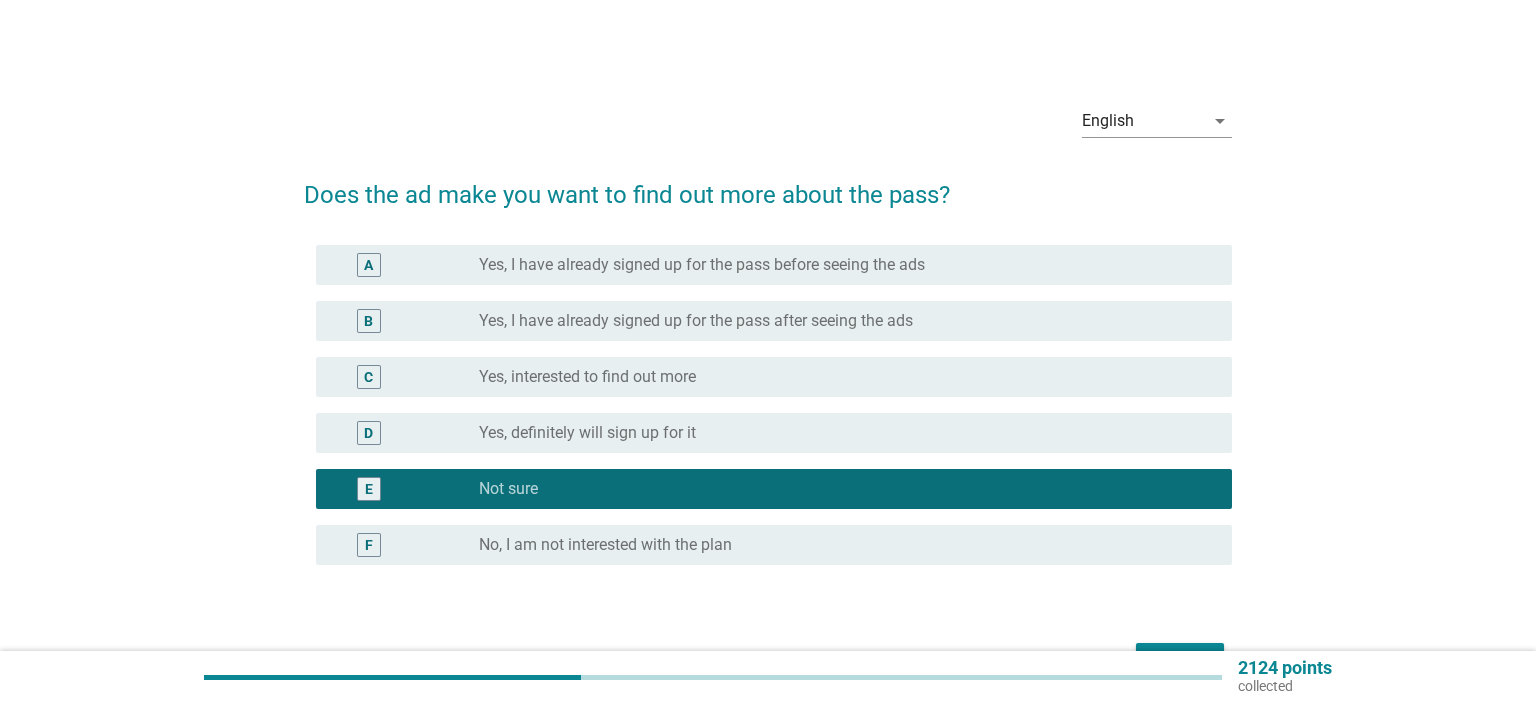 scroll, scrollTop: 105, scrollLeft: 0, axis: vertical 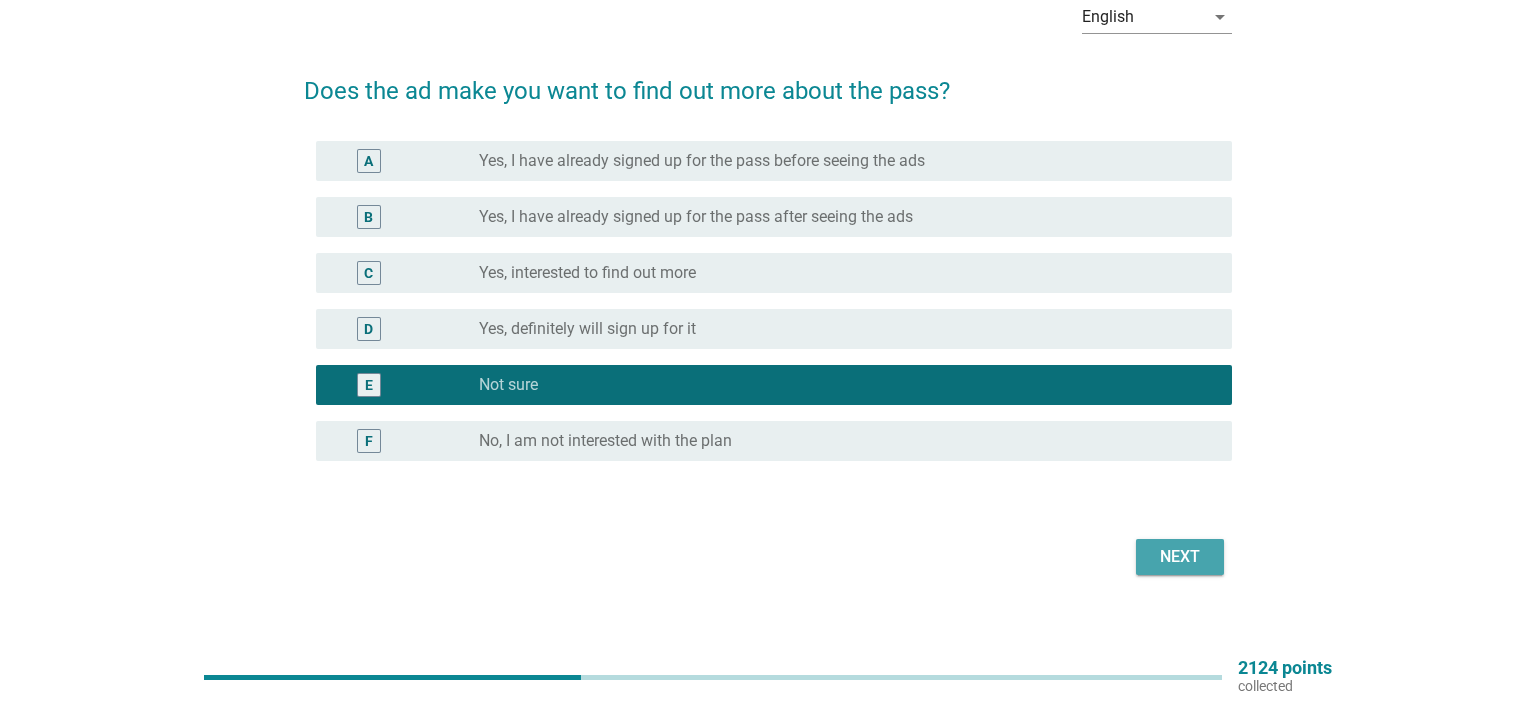 click on "Next" at bounding box center [1180, 557] 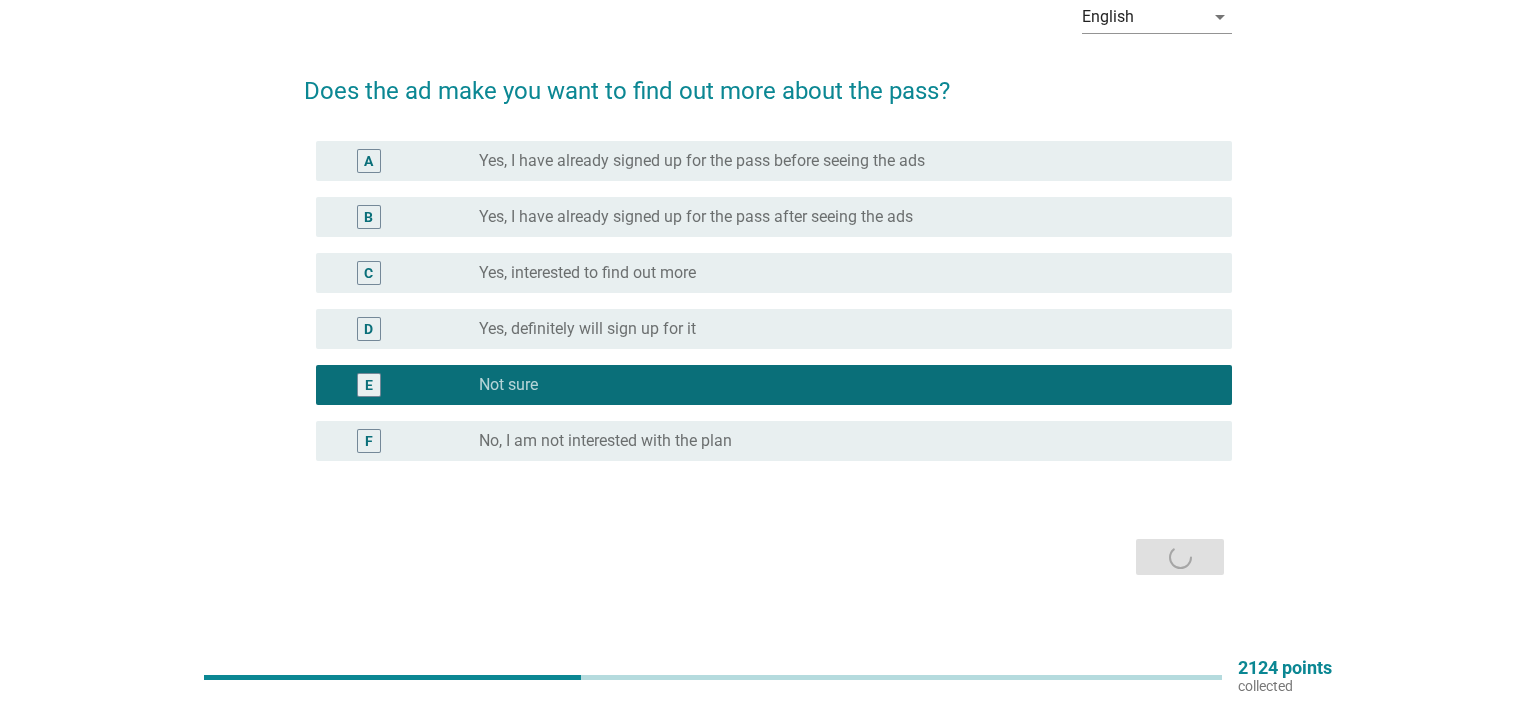 scroll, scrollTop: 0, scrollLeft: 0, axis: both 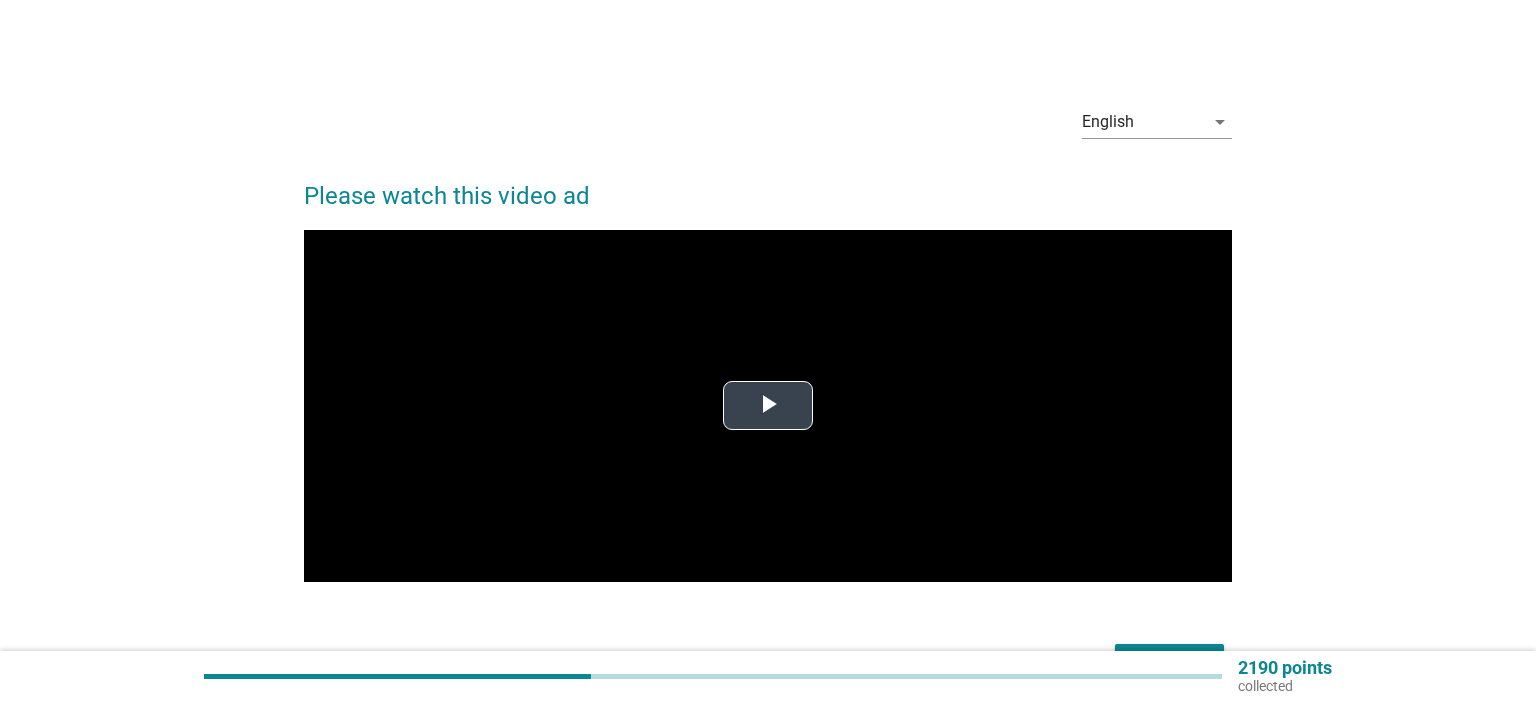 click at bounding box center [768, 406] 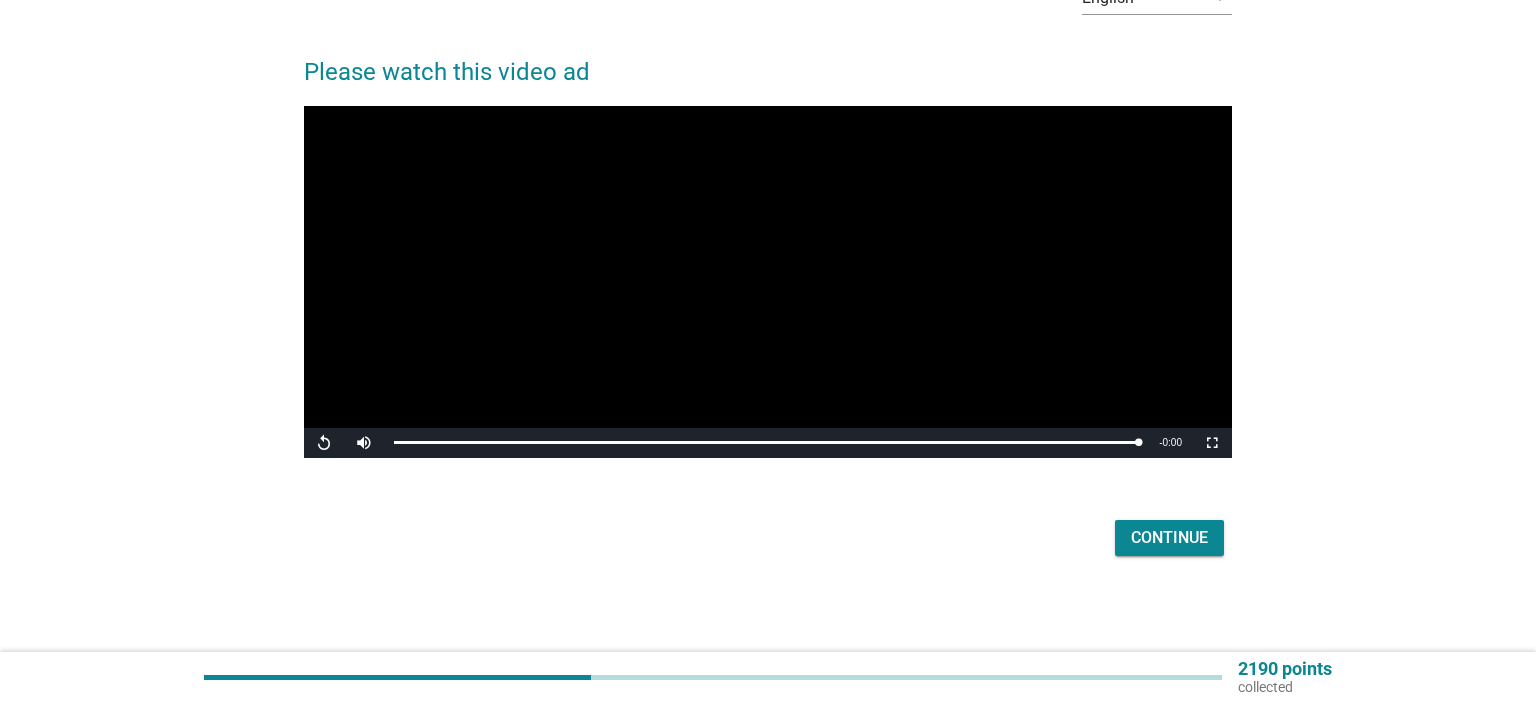 scroll, scrollTop: 124, scrollLeft: 0, axis: vertical 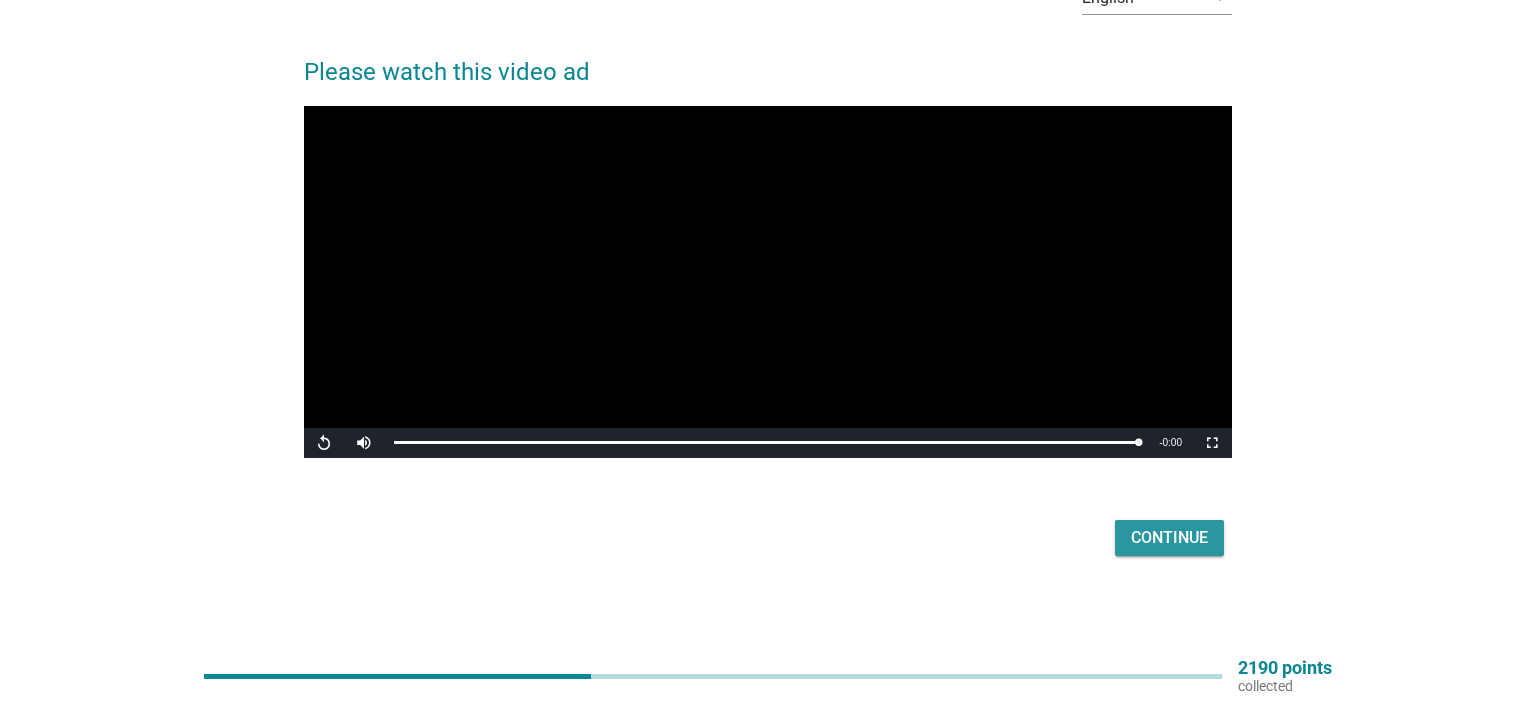 click on "Continue" at bounding box center (1169, 538) 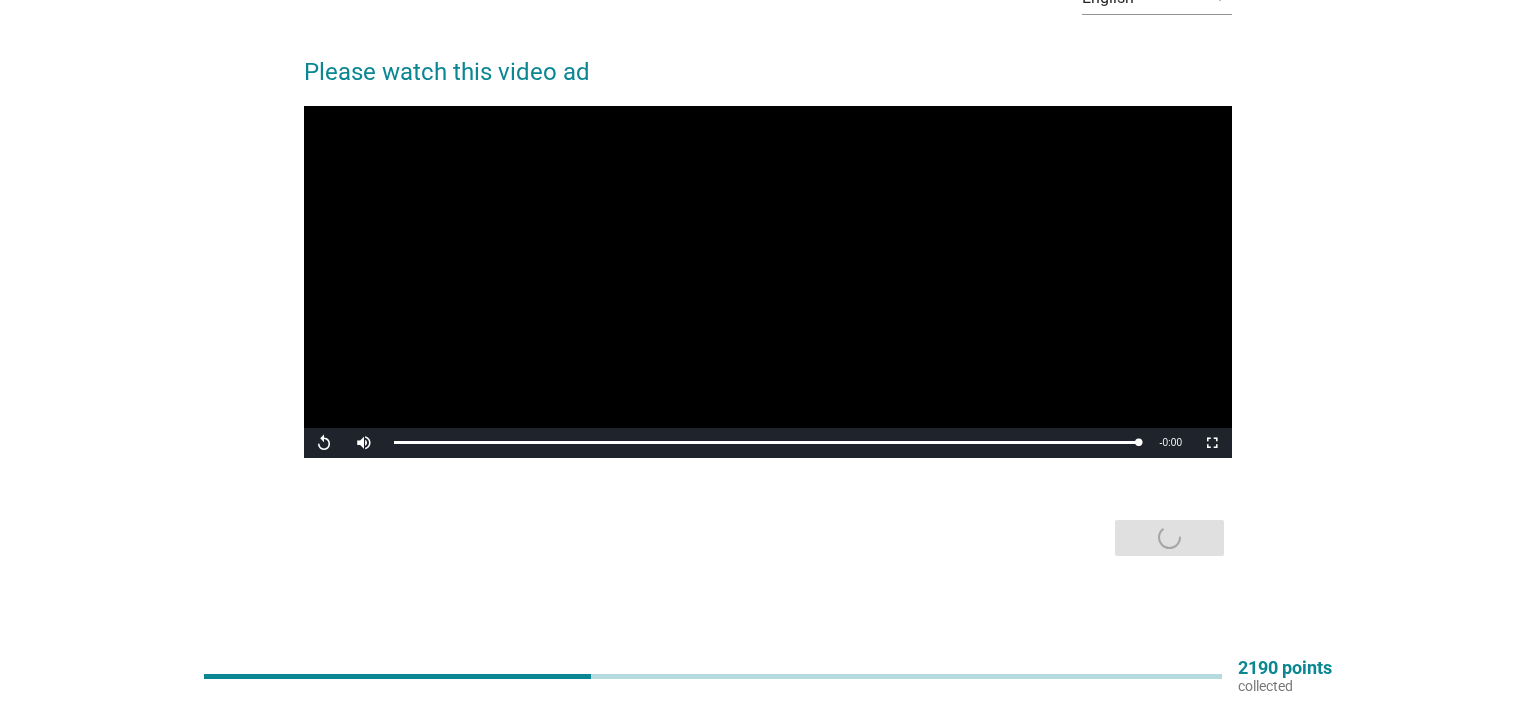 scroll, scrollTop: 0, scrollLeft: 0, axis: both 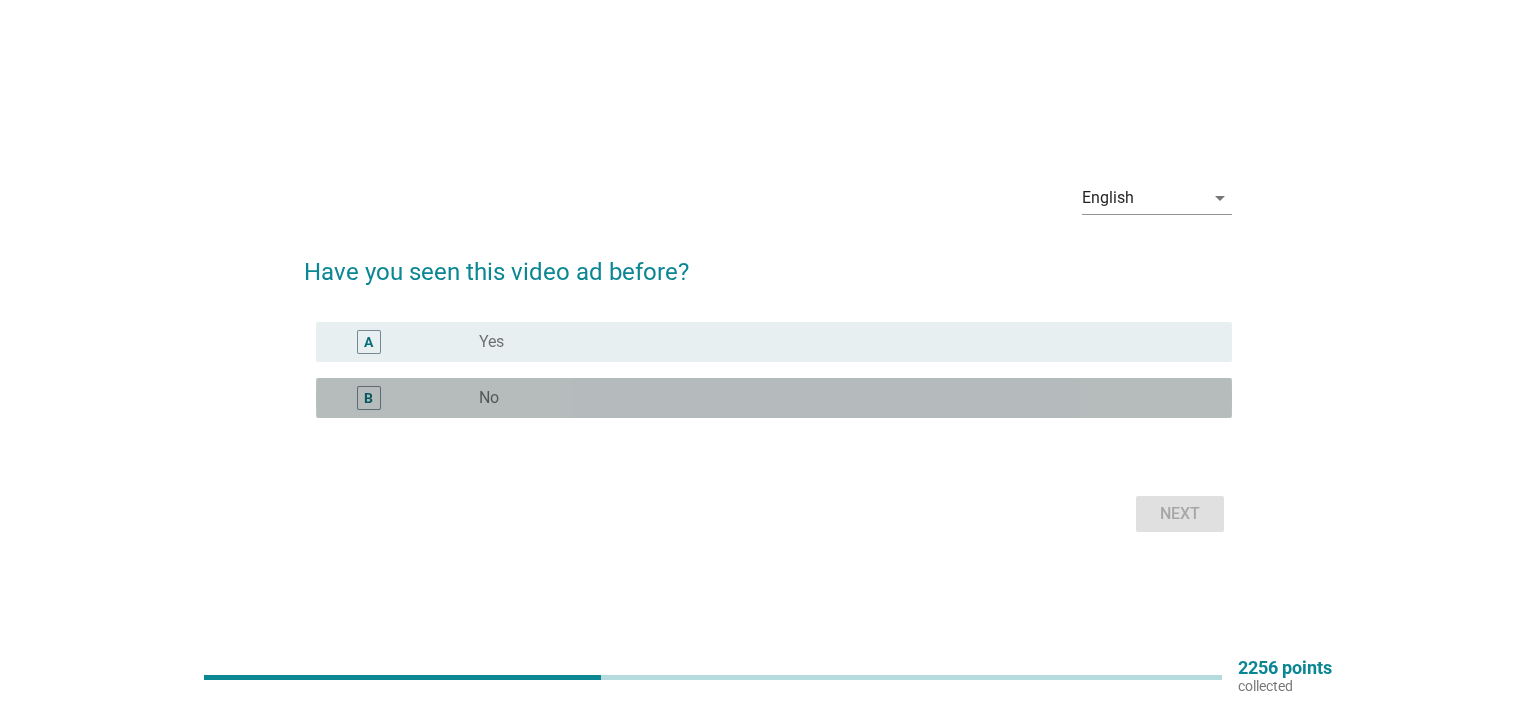 click on "radio_button_unchecked No" at bounding box center [839, 398] 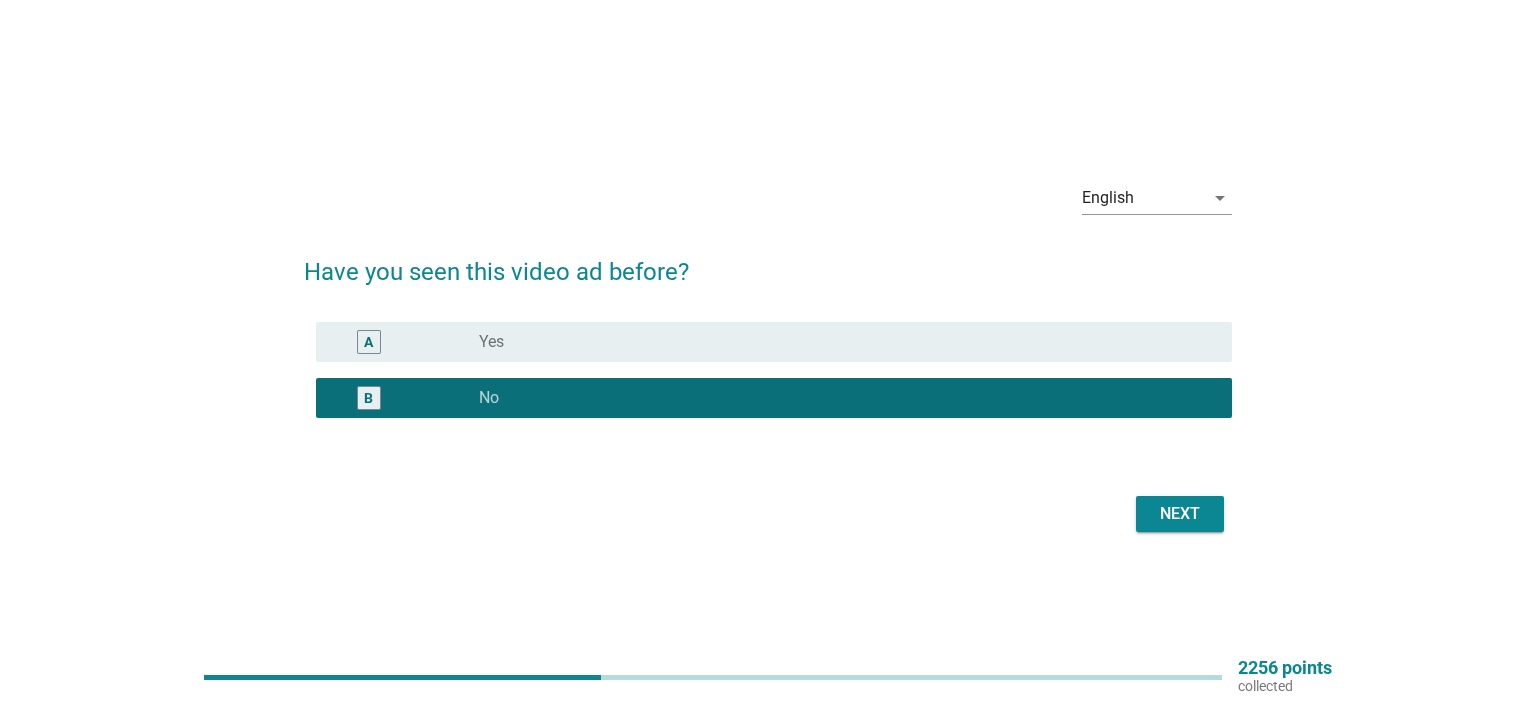 click on "Next" at bounding box center [1180, 514] 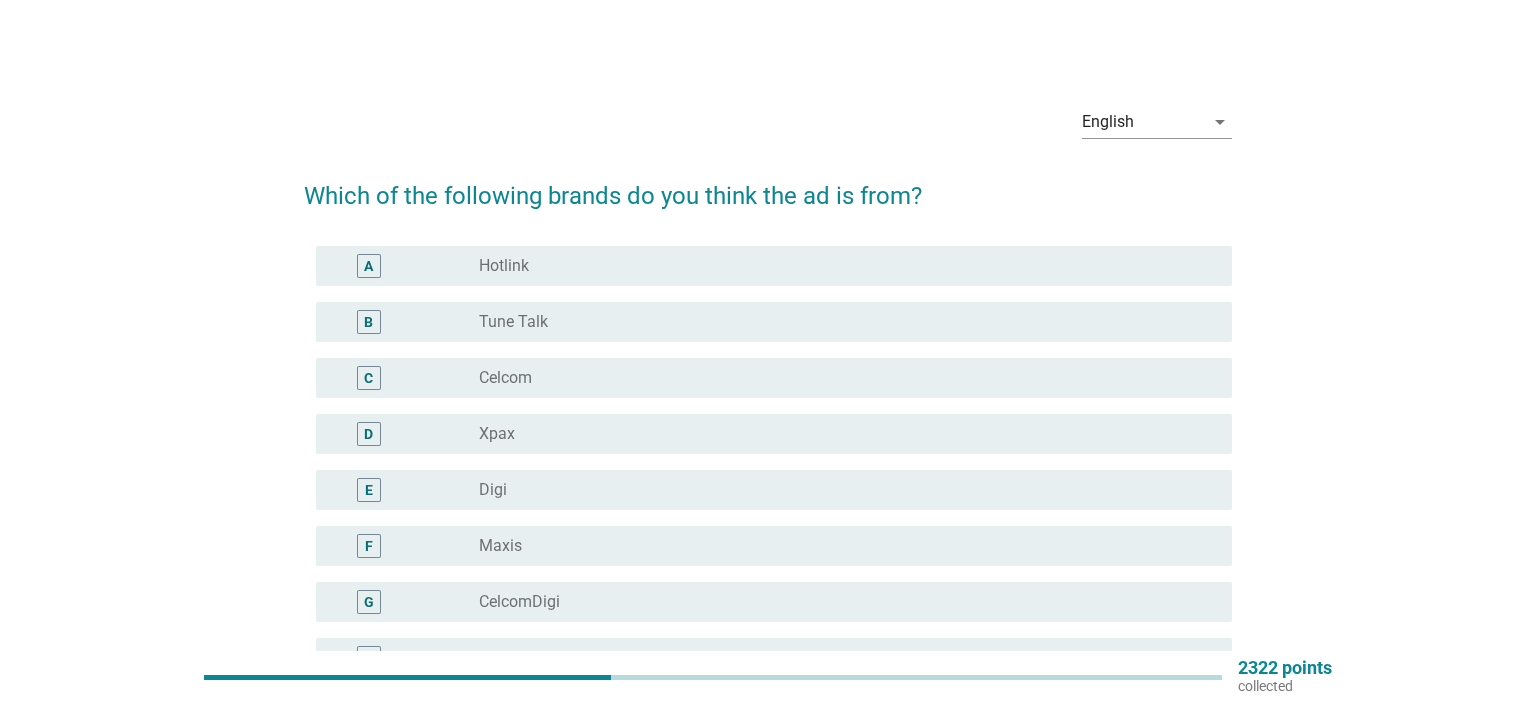 click on "radio_button_unchecked Hotlink" at bounding box center [839, 266] 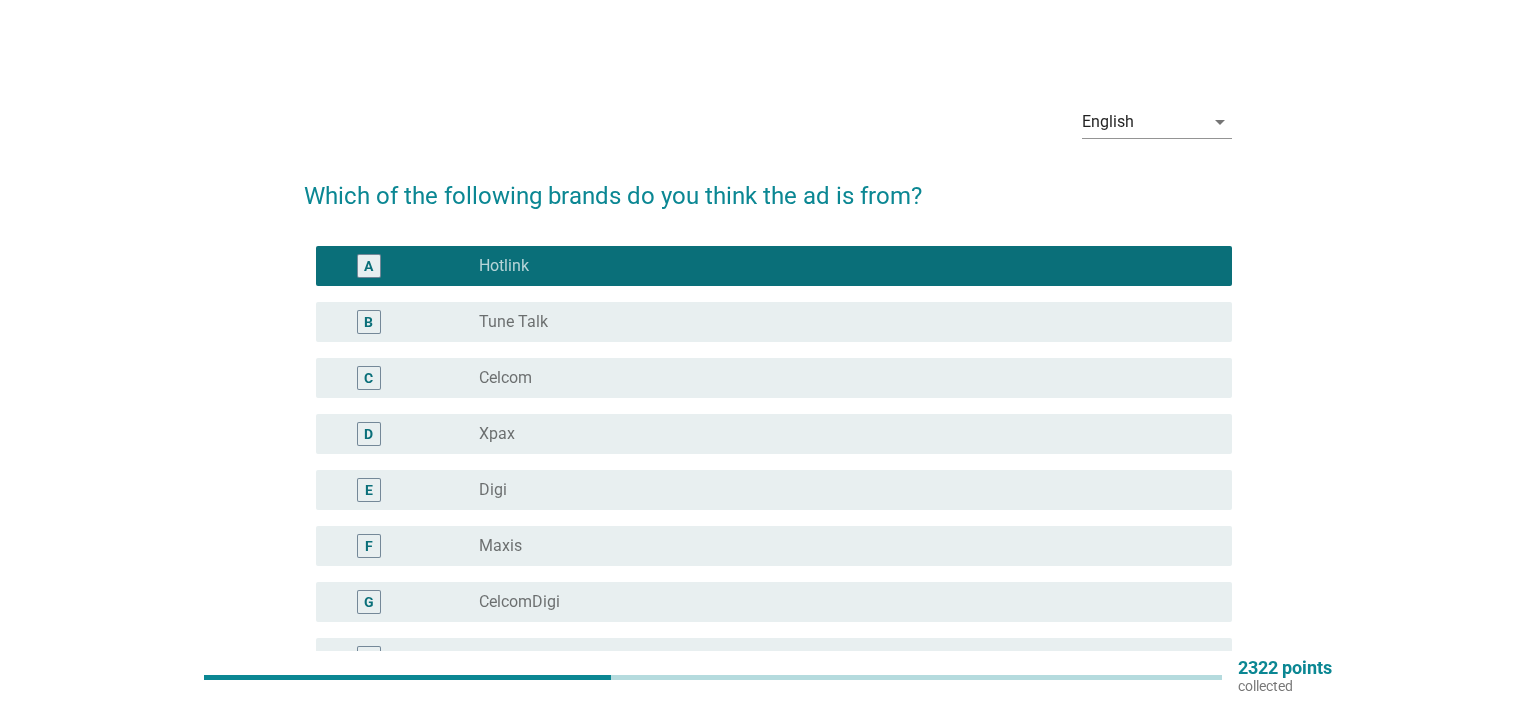 scroll, scrollTop: 460, scrollLeft: 0, axis: vertical 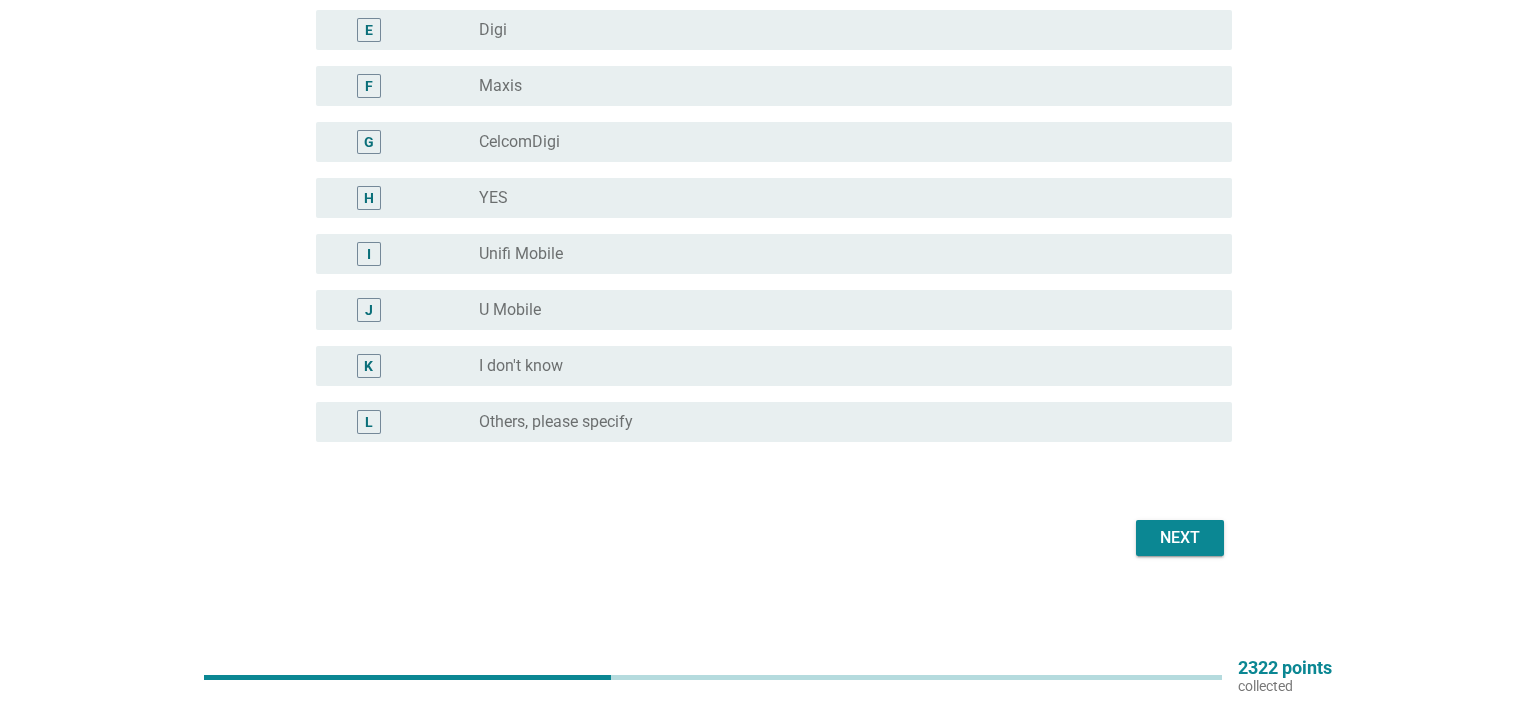 click on "Next" at bounding box center [1180, 538] 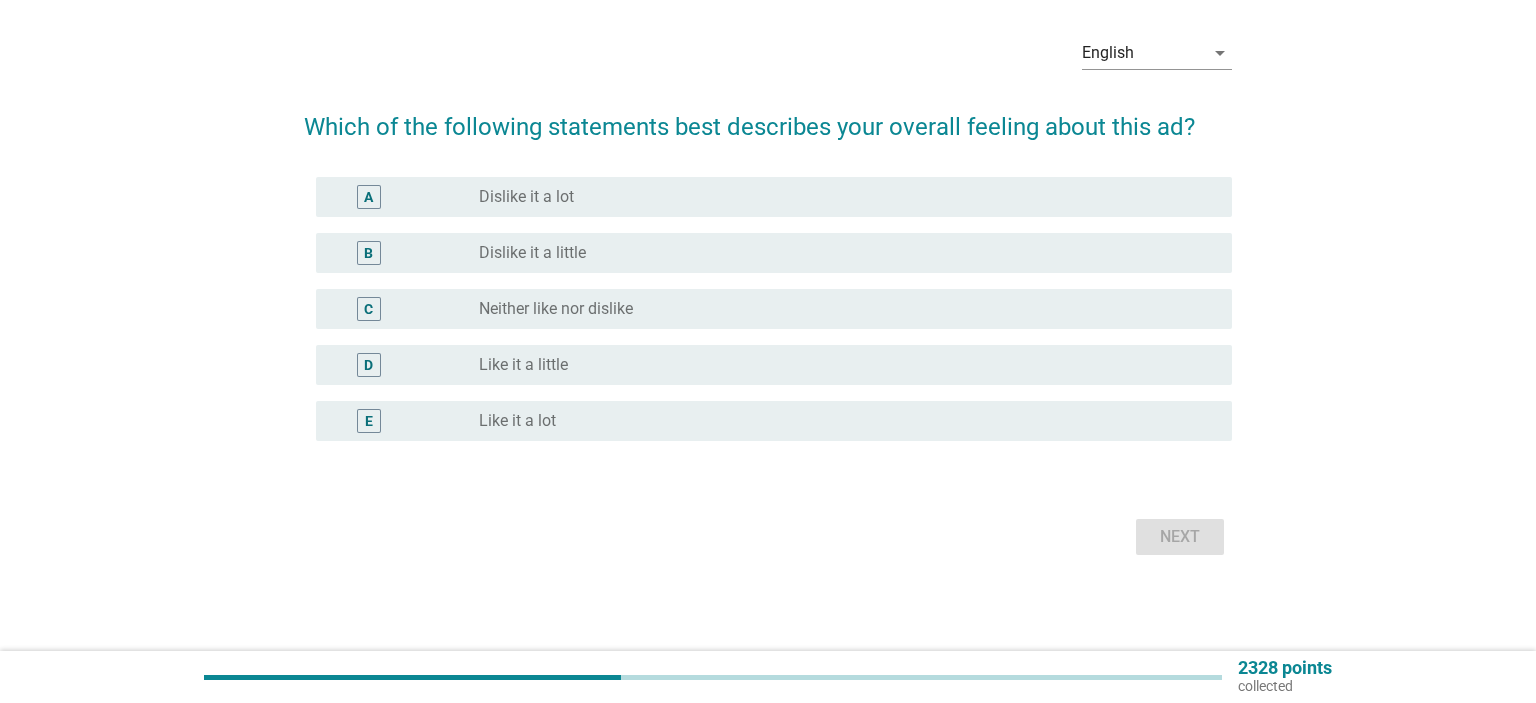 scroll, scrollTop: 0, scrollLeft: 0, axis: both 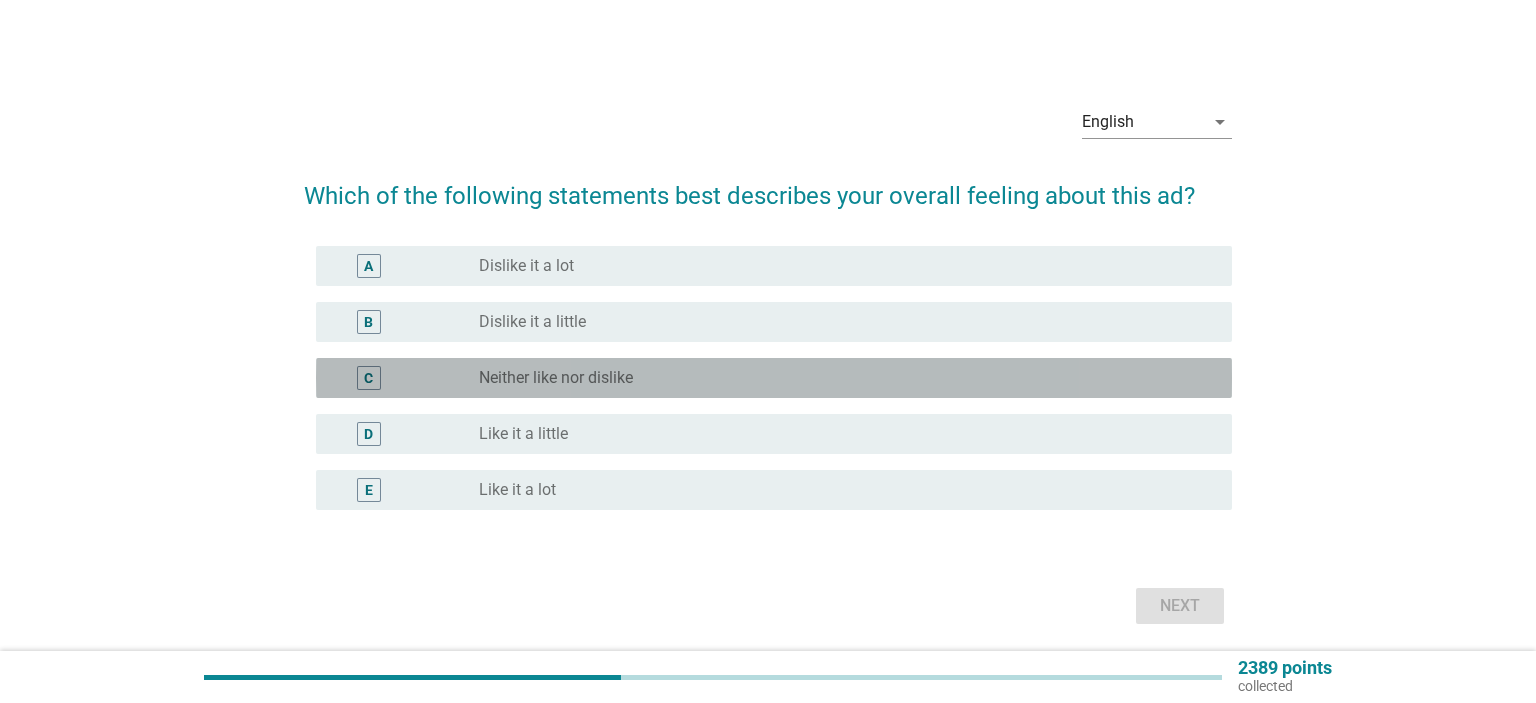 click on "Neither like nor dislike" at bounding box center (556, 378) 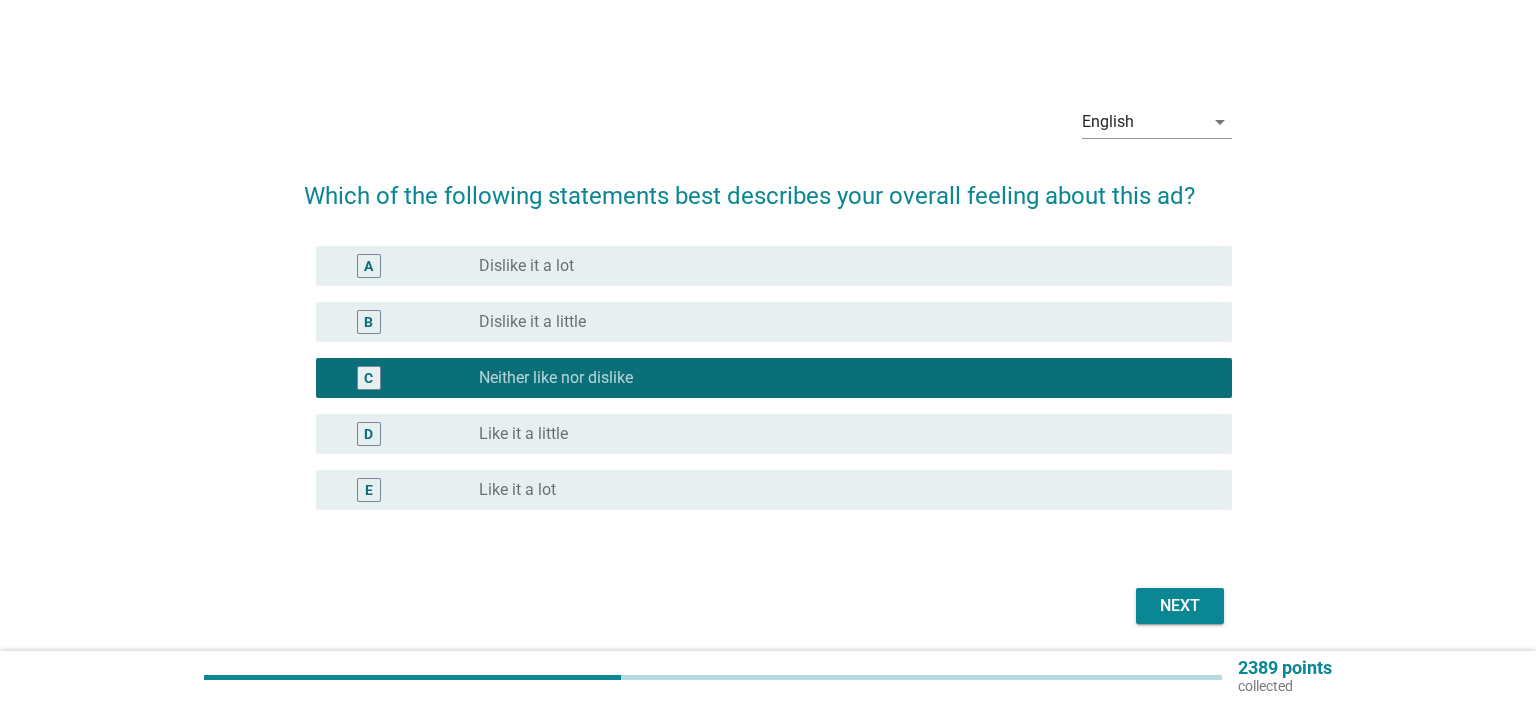 click on "Next" at bounding box center [1180, 606] 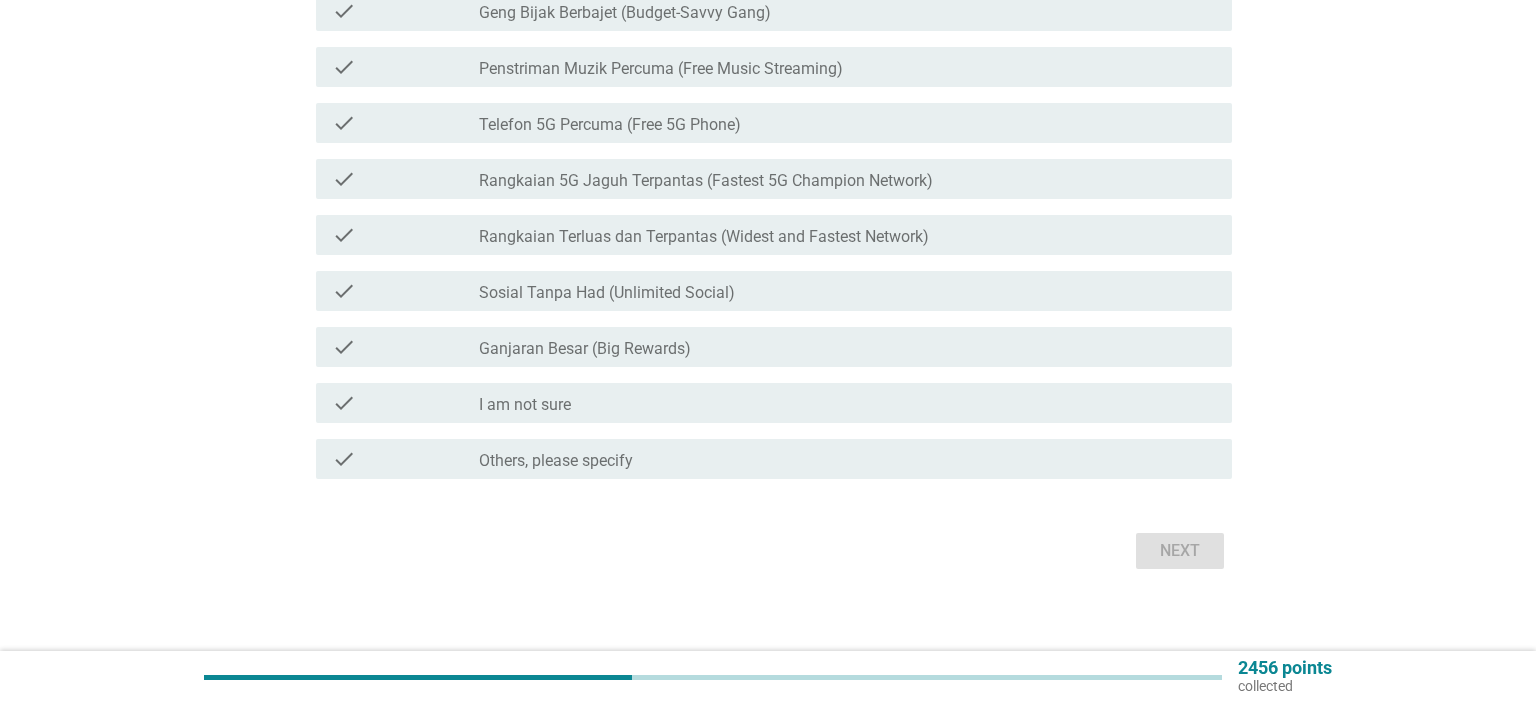scroll, scrollTop: 465, scrollLeft: 0, axis: vertical 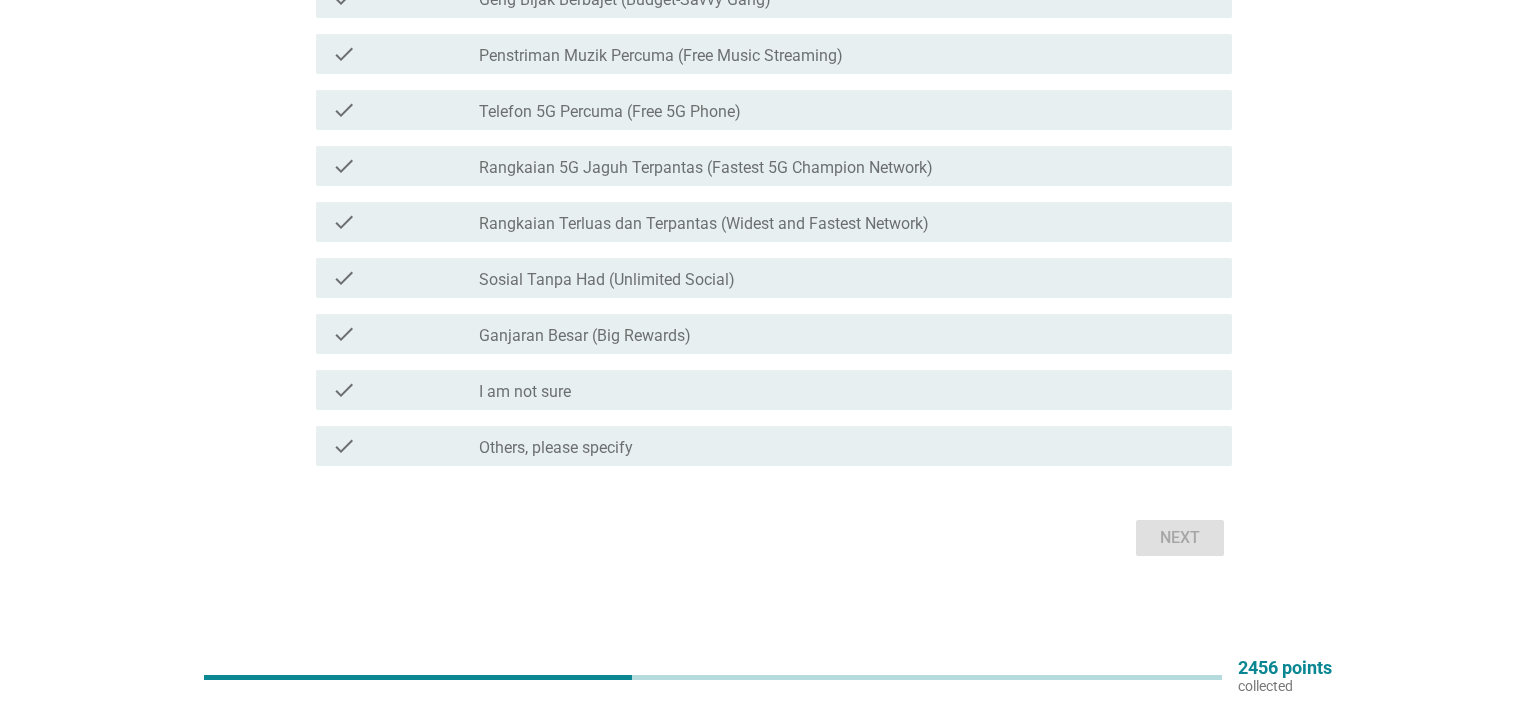 click on "check_box_outline_blank I am not sure" at bounding box center [847, 390] 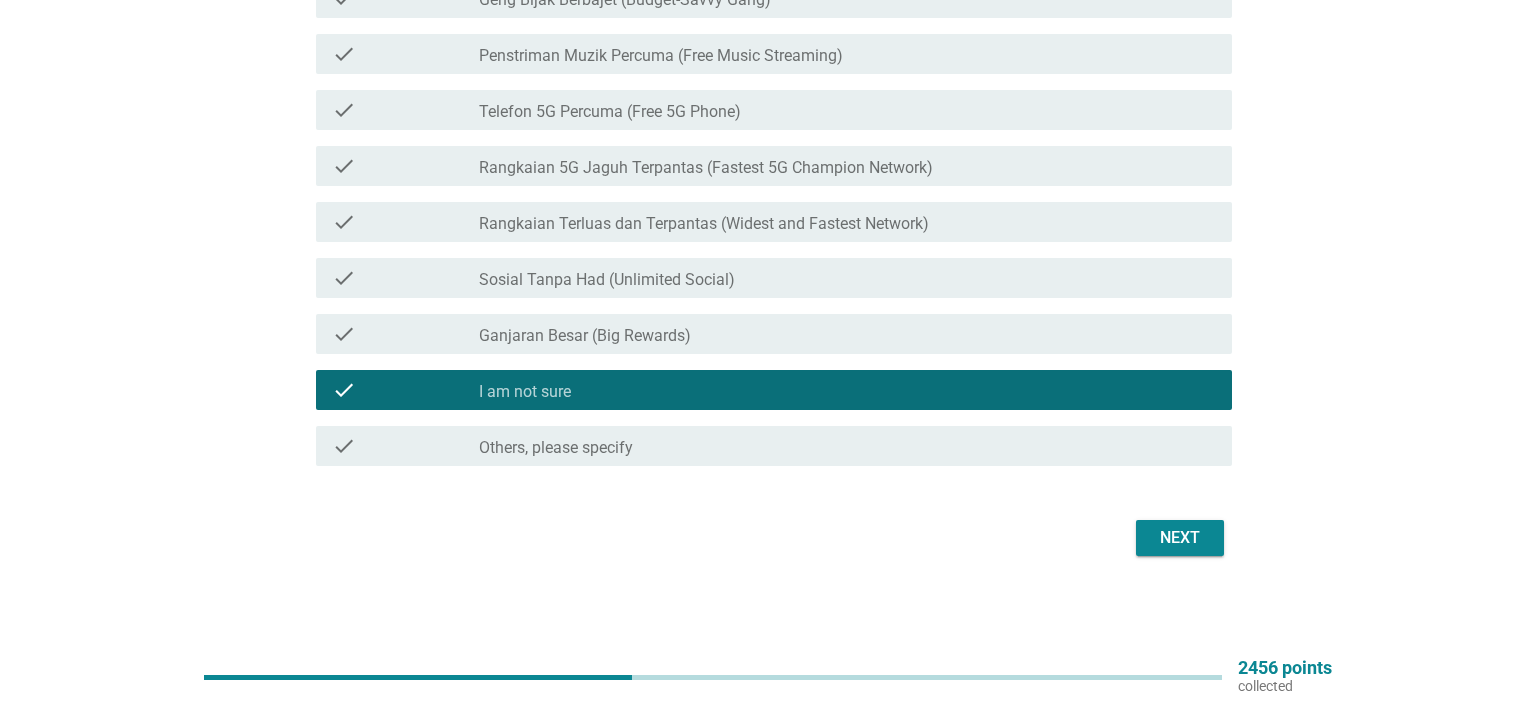 click on "Next" at bounding box center [1180, 538] 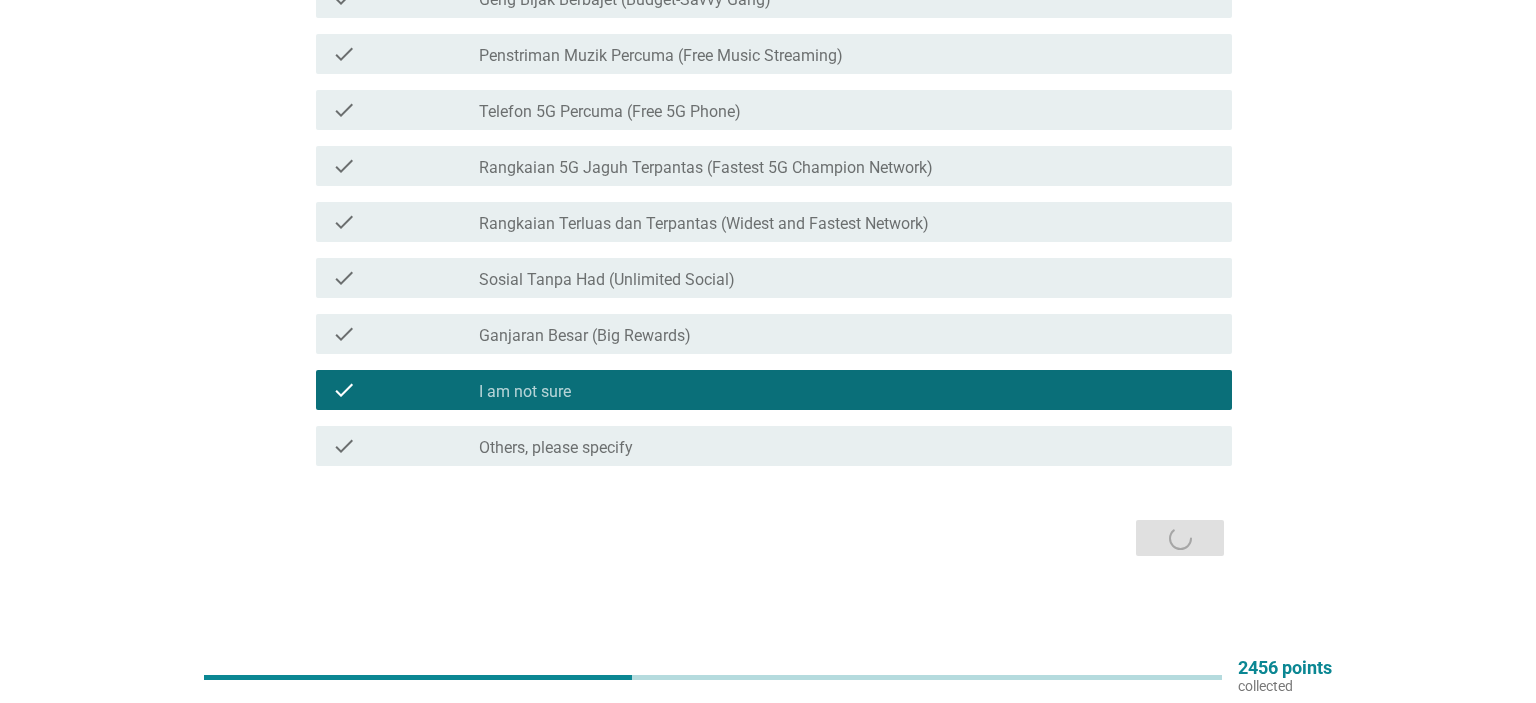 scroll, scrollTop: 0, scrollLeft: 0, axis: both 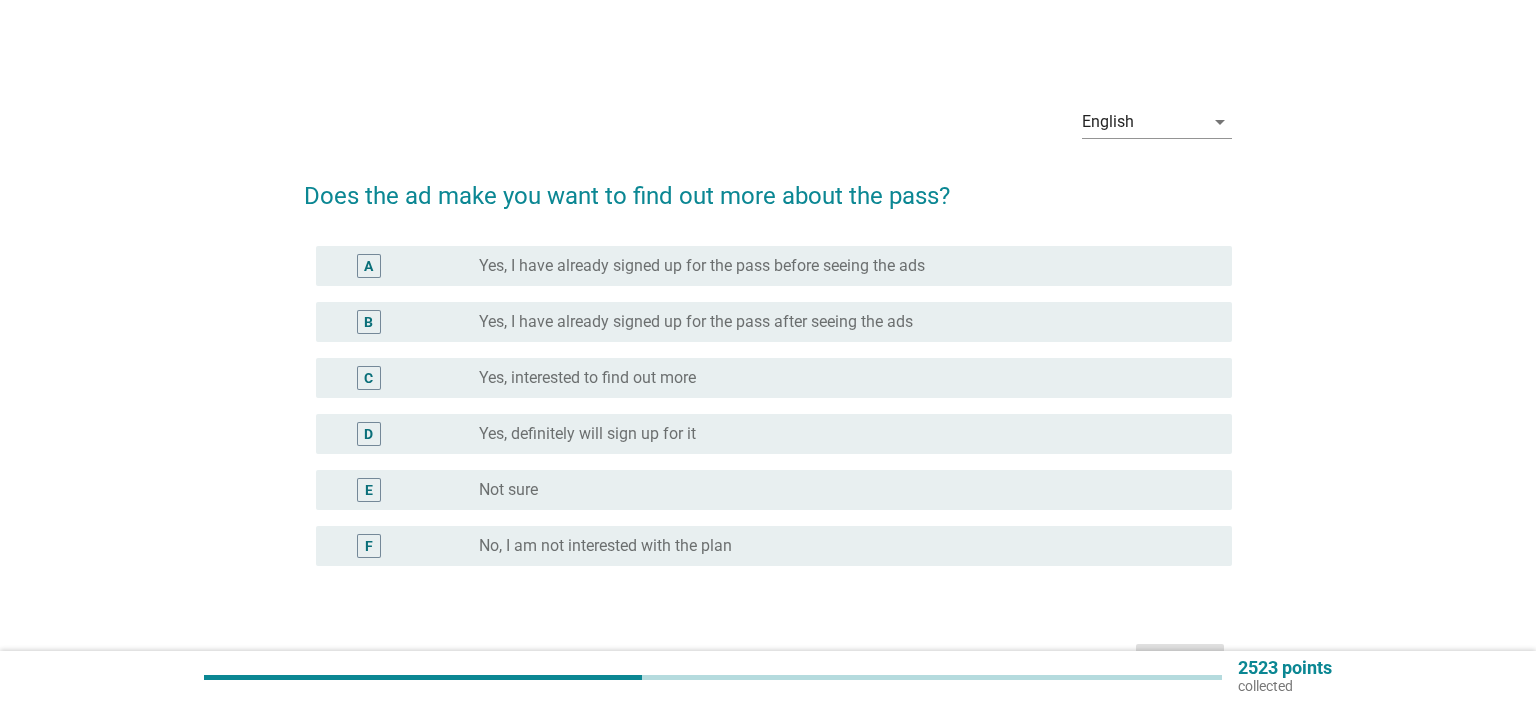 click on "Not sure" at bounding box center [508, 490] 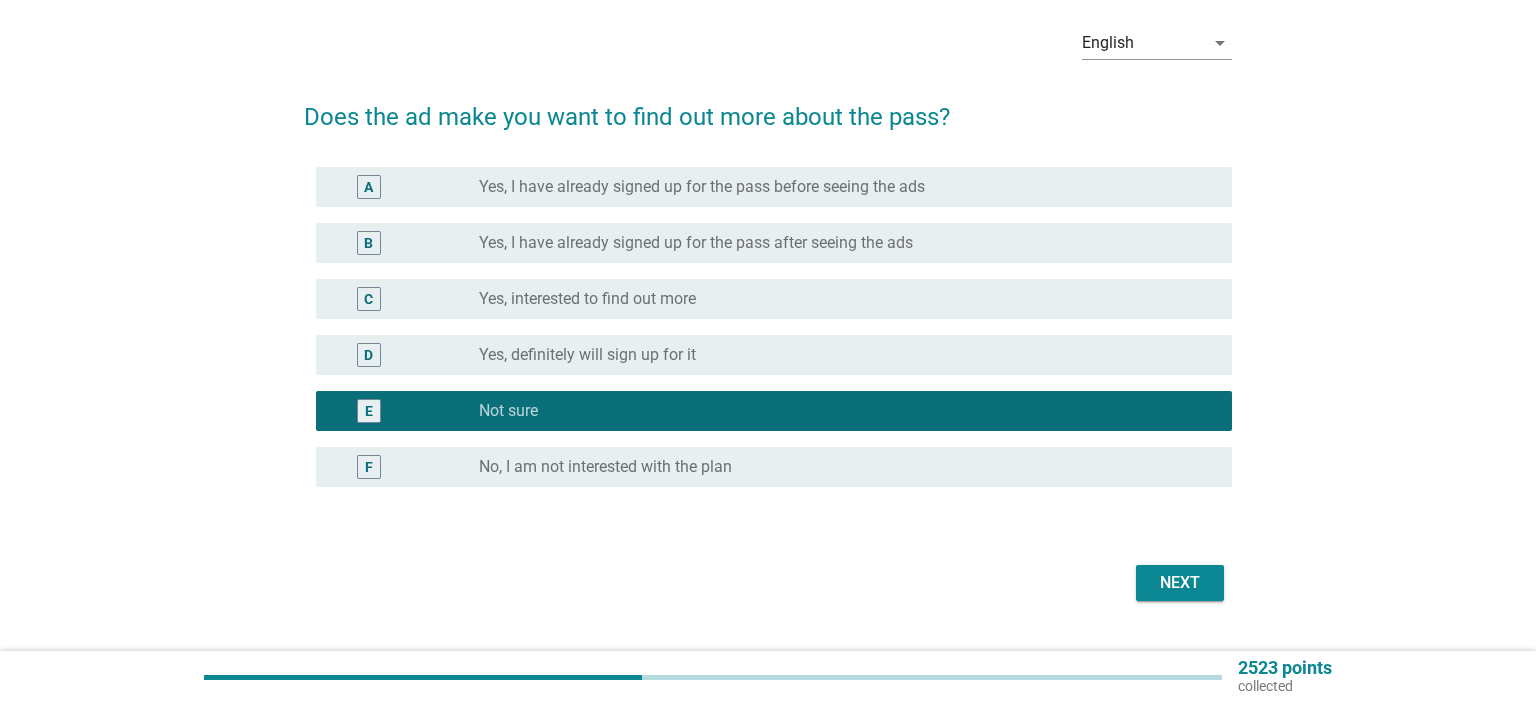scroll, scrollTop: 124, scrollLeft: 0, axis: vertical 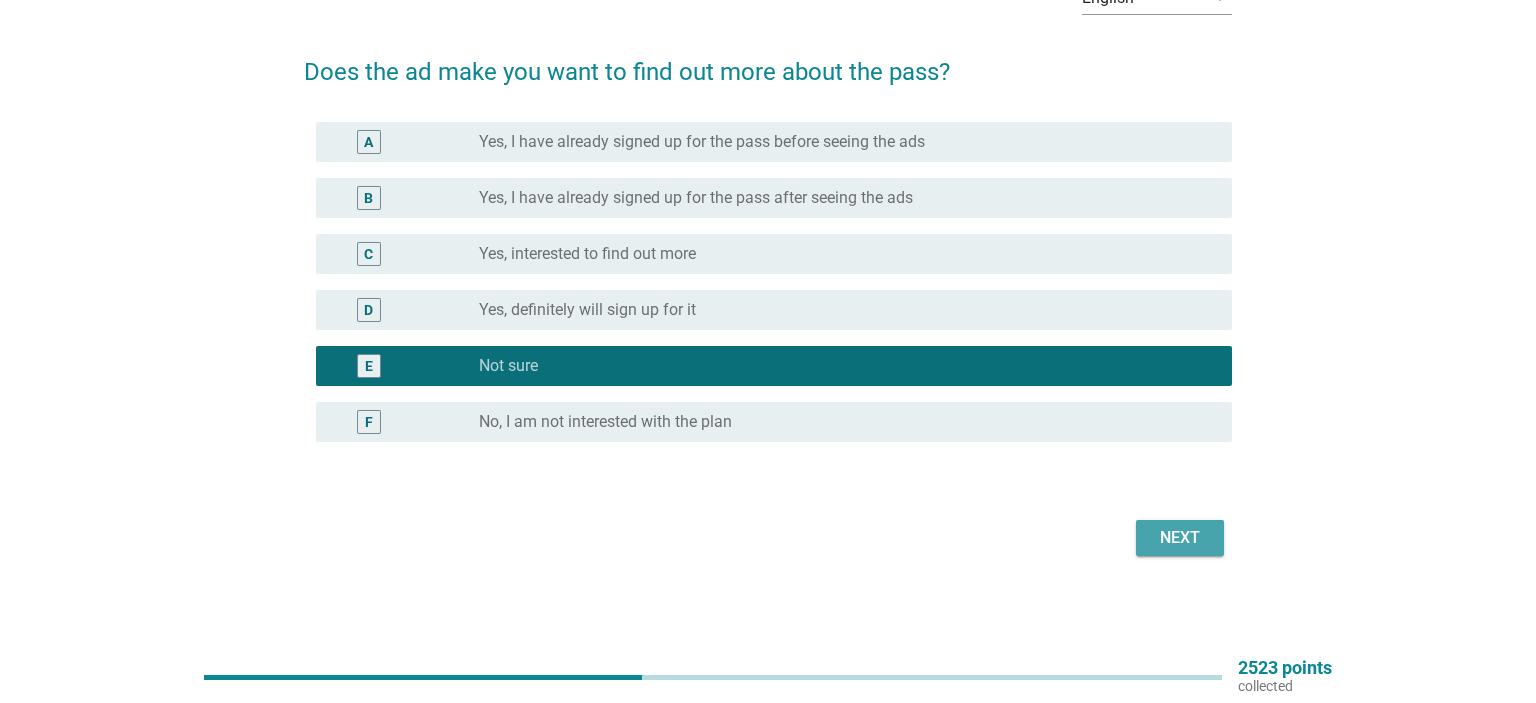 click on "Next" at bounding box center [1180, 538] 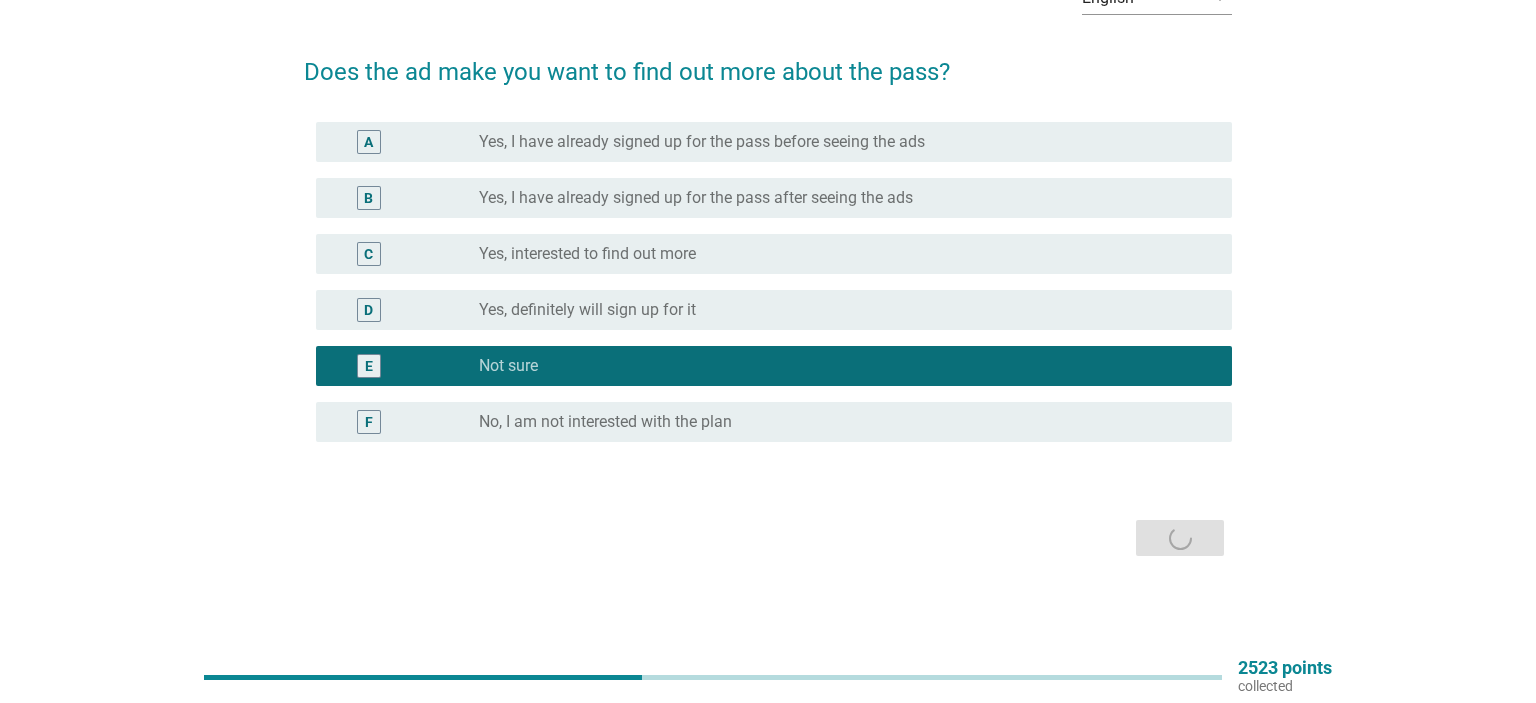 scroll, scrollTop: 0, scrollLeft: 0, axis: both 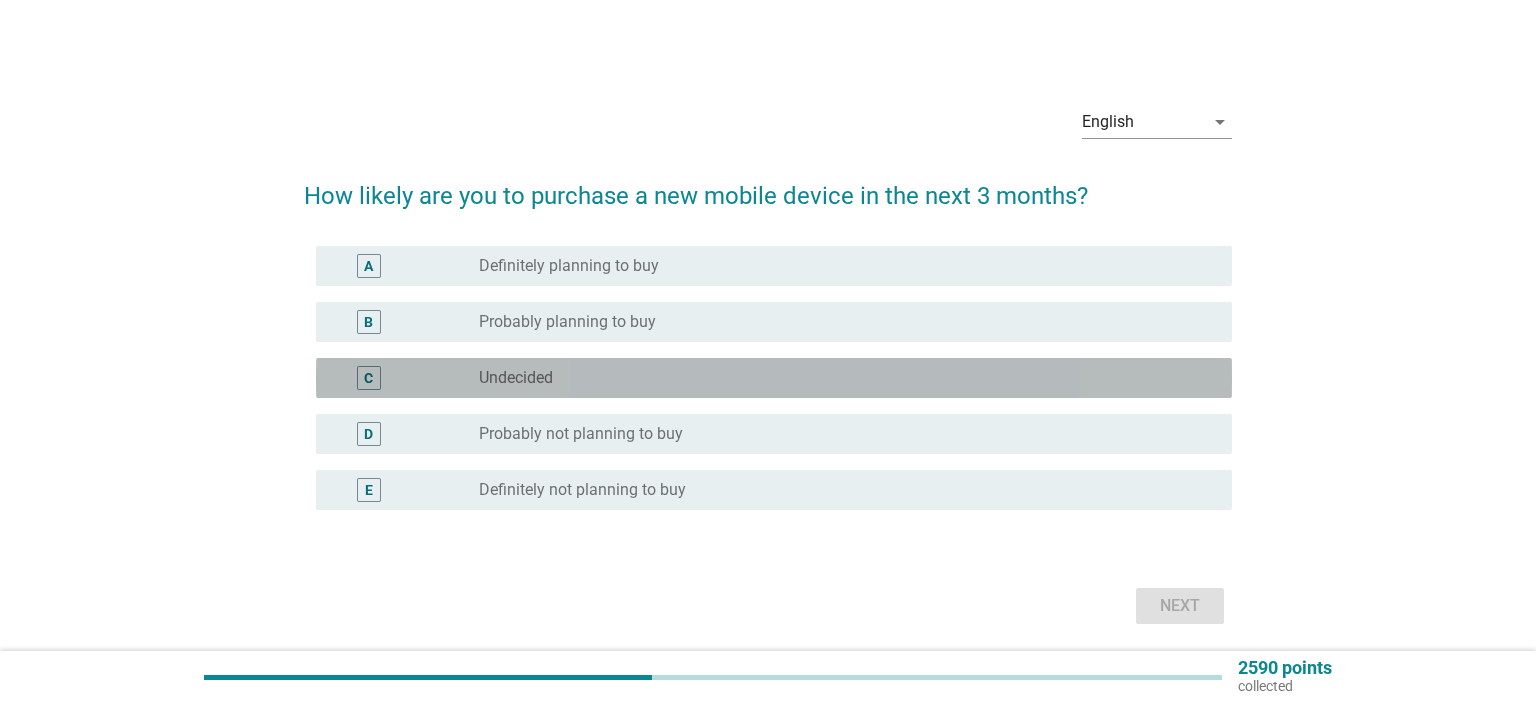 click on "radio_button_unchecked Undecided" at bounding box center [839, 378] 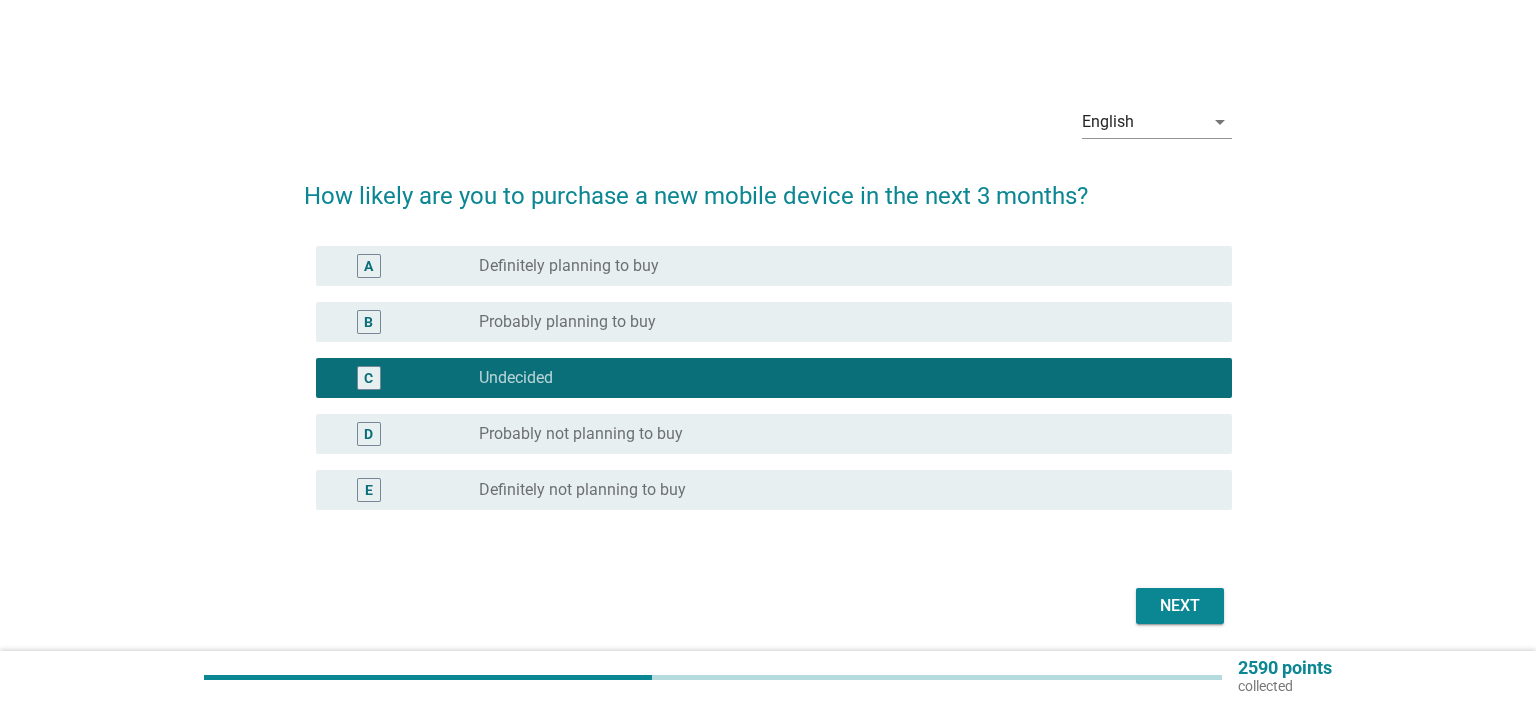 click on "radio_button_unchecked Probably planning to buy" at bounding box center [847, 322] 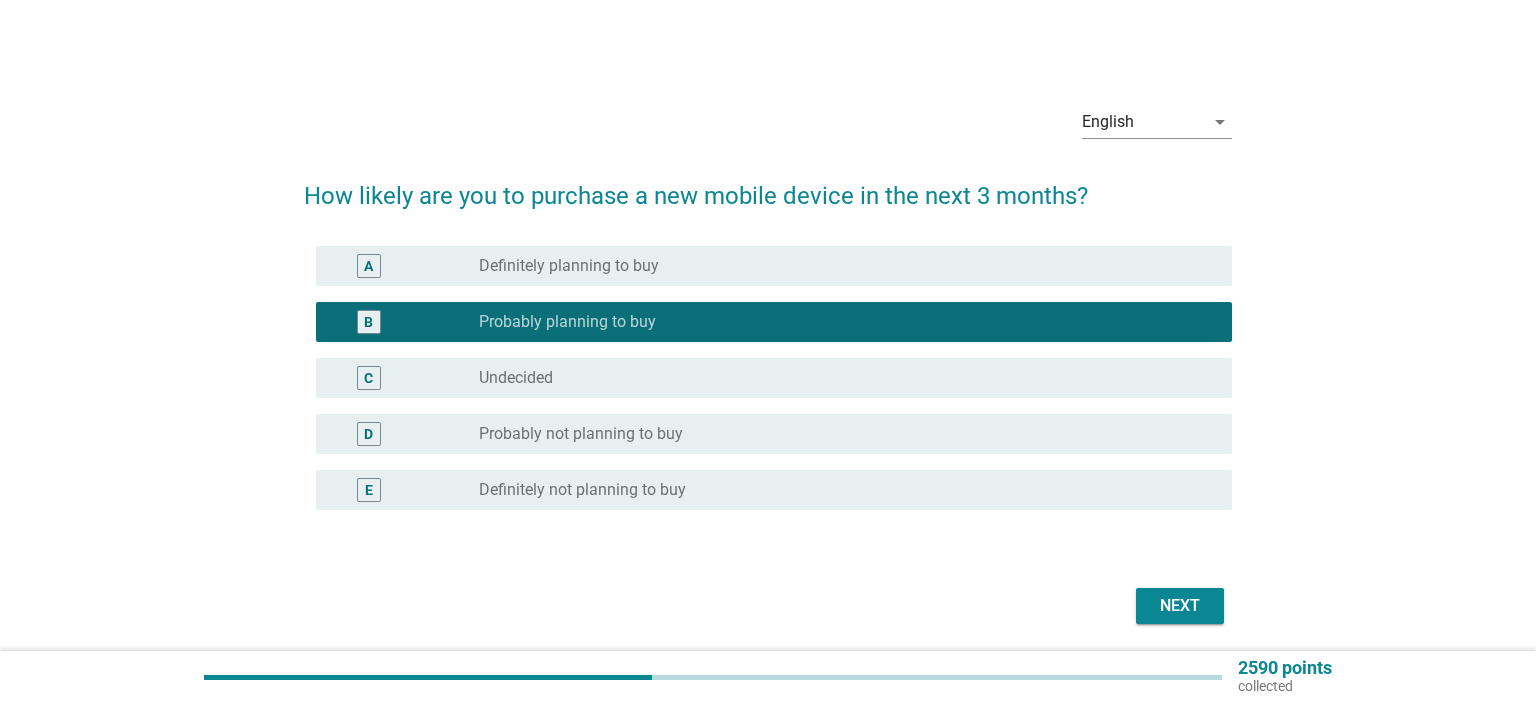 click on "Next" at bounding box center [1180, 606] 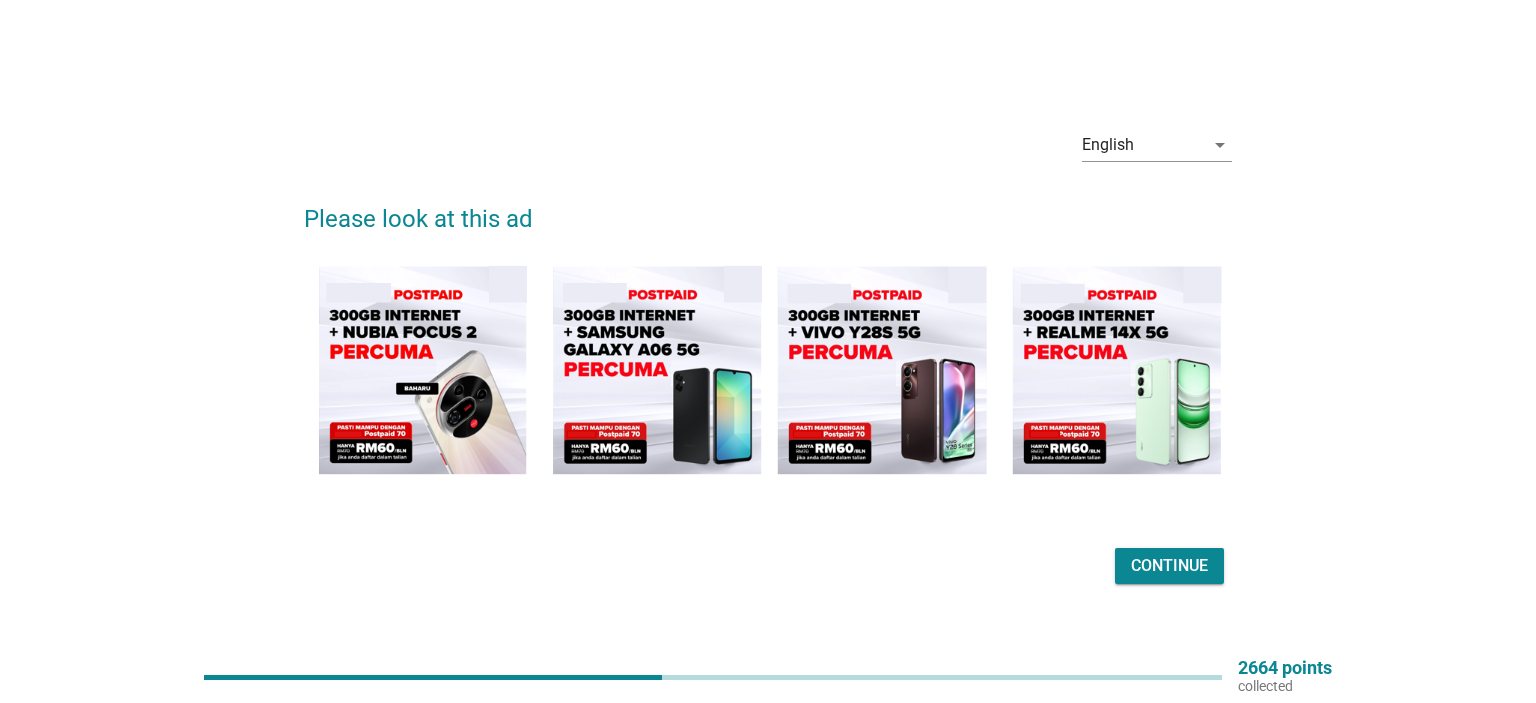 click on "Continue" at bounding box center (1169, 566) 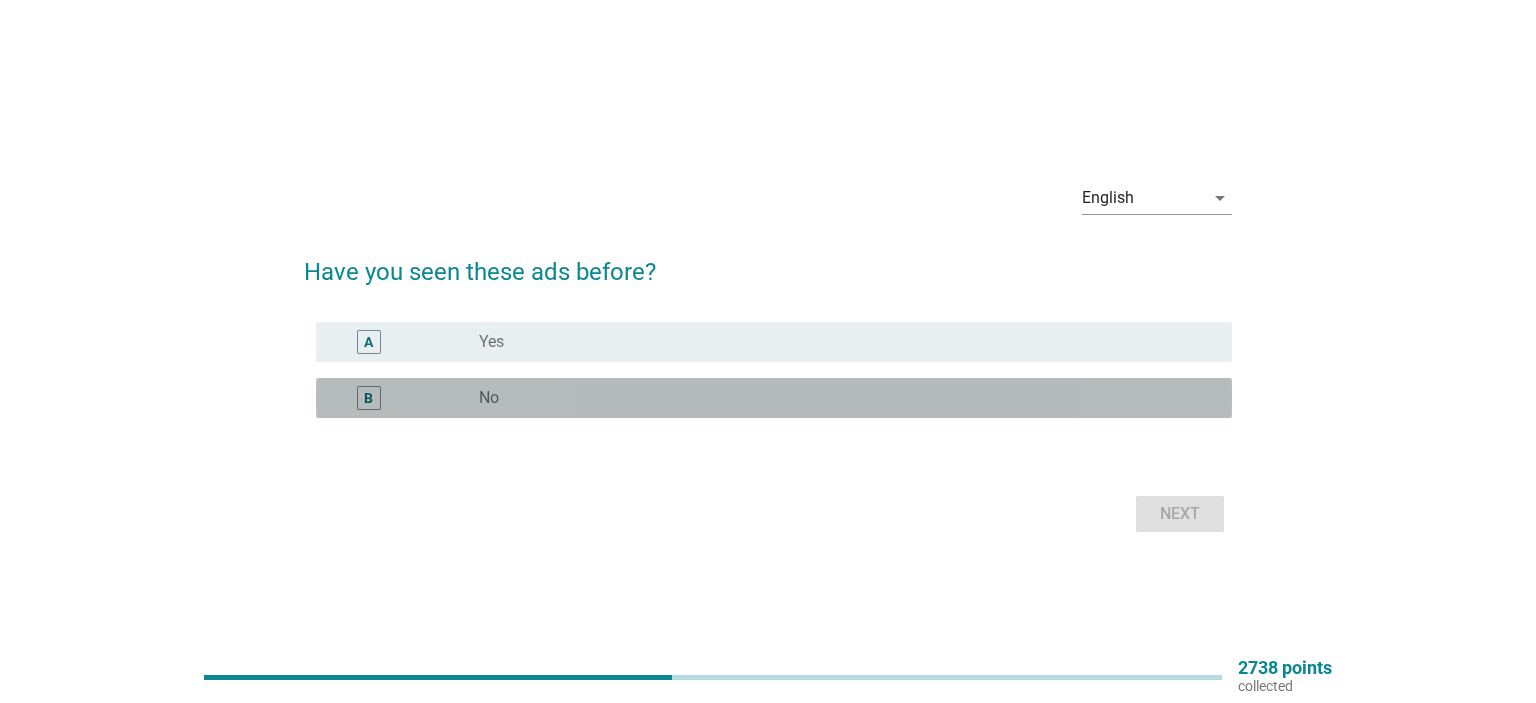 click on "radio_button_unchecked No" at bounding box center (839, 398) 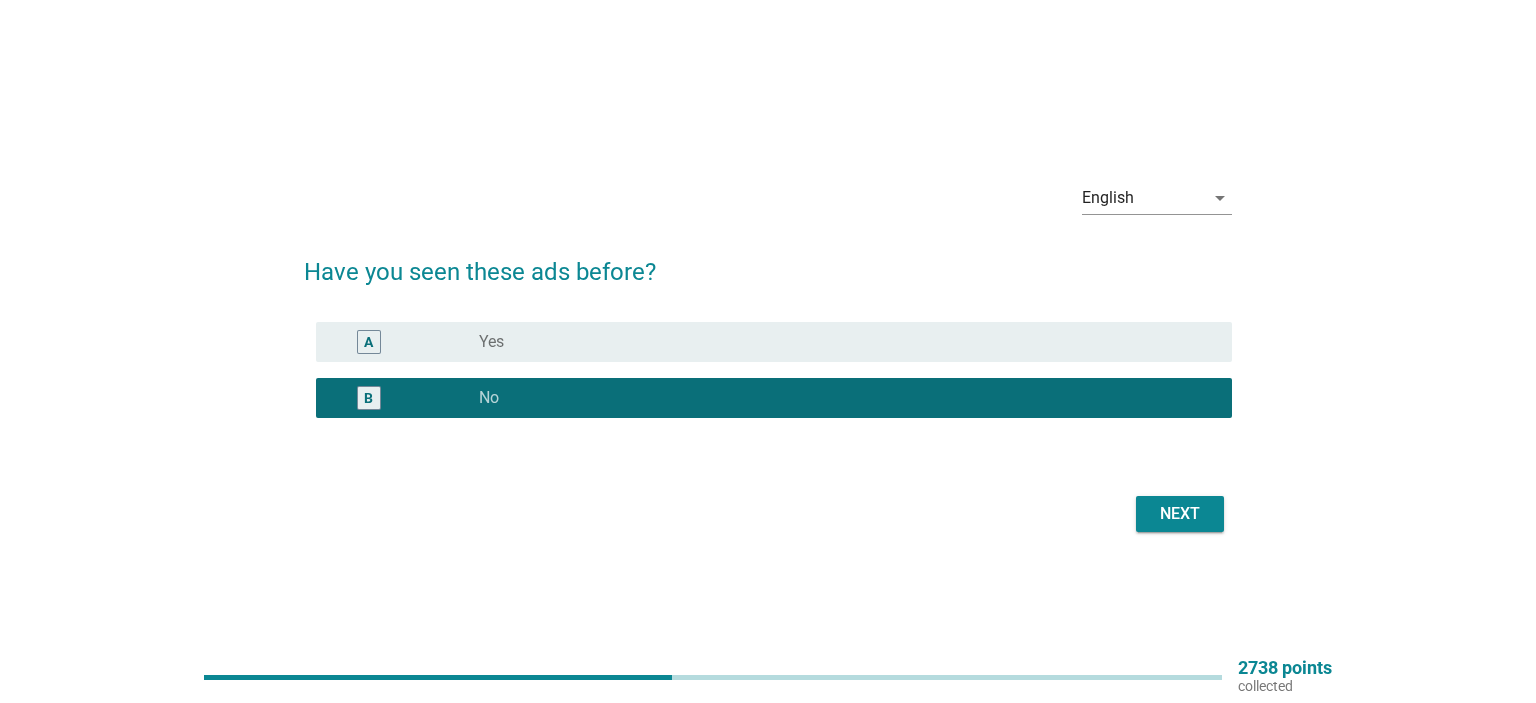 click on "Next" at bounding box center [1180, 514] 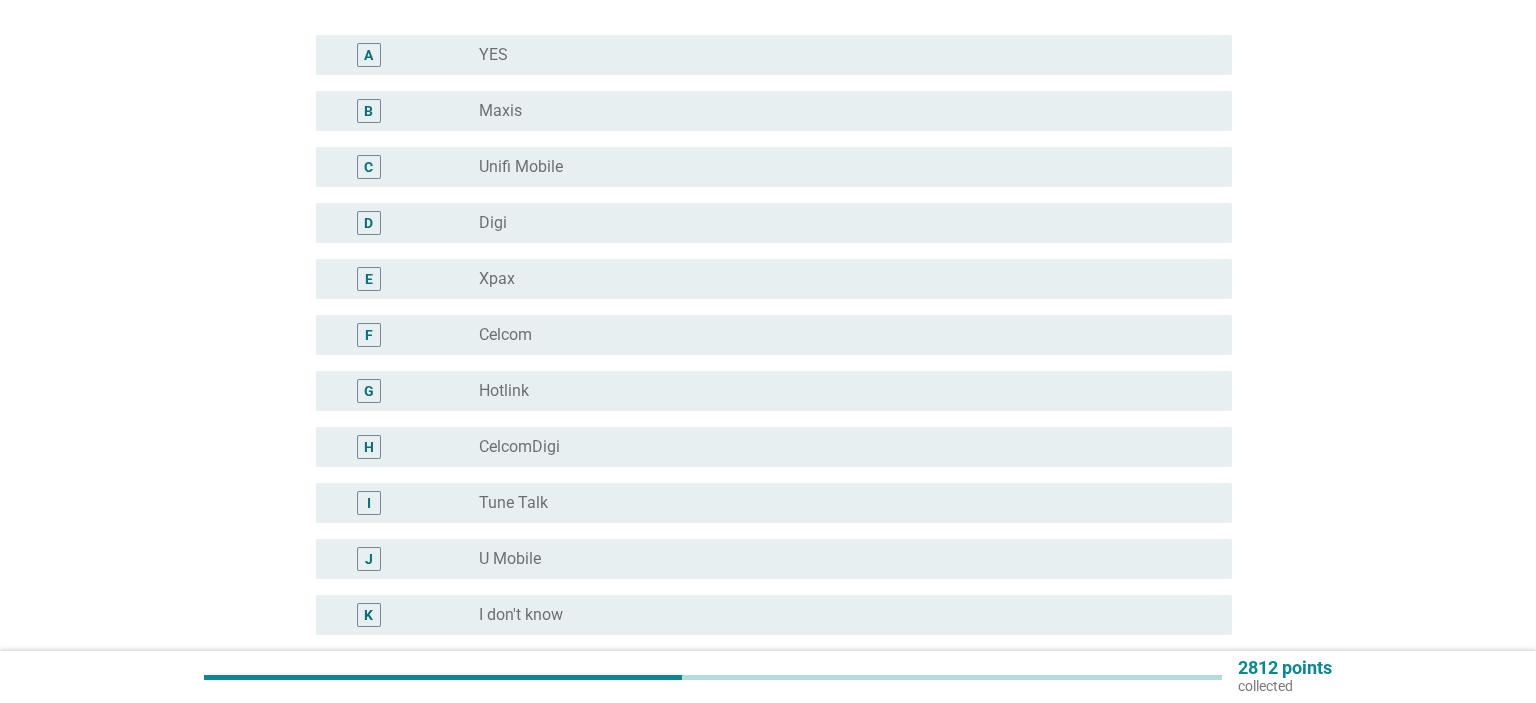 scroll, scrollTop: 316, scrollLeft: 0, axis: vertical 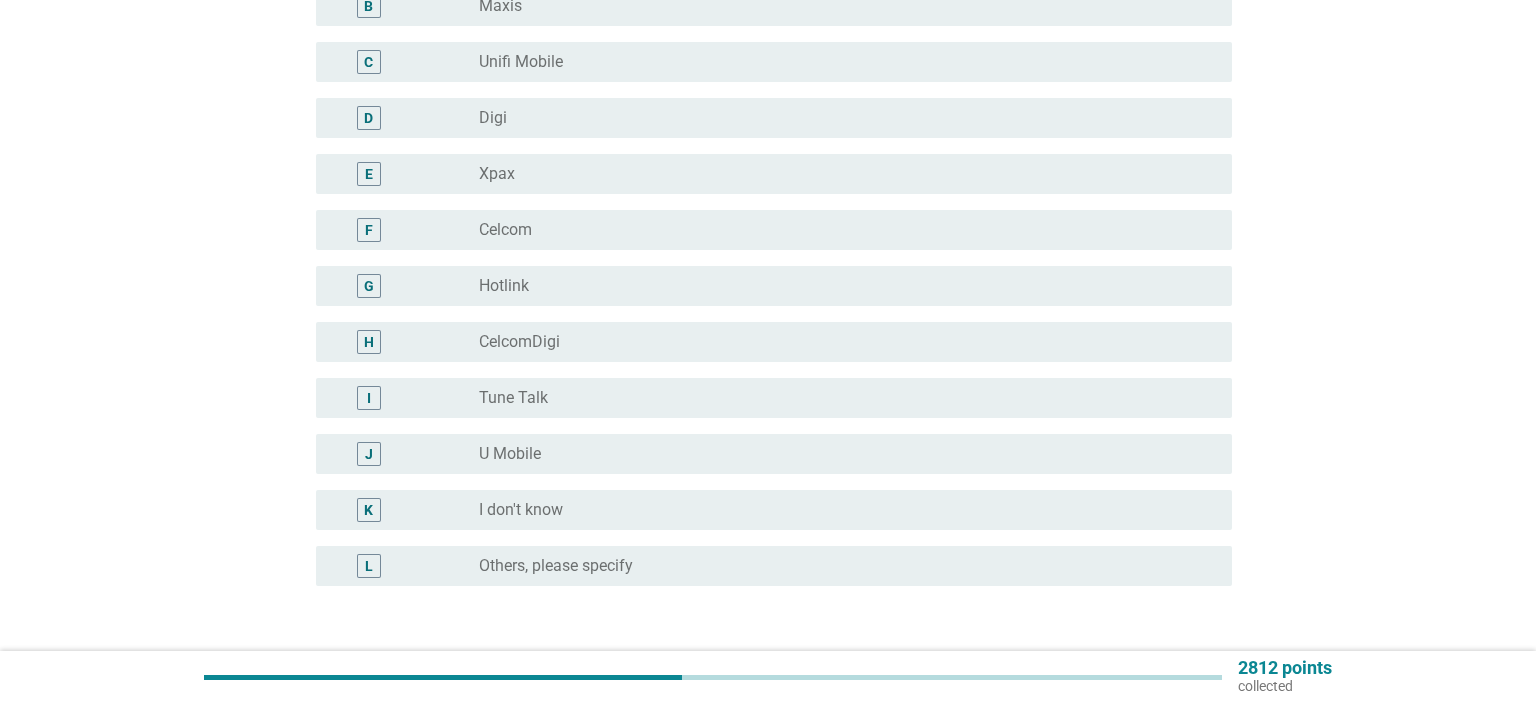 click on "radio_button_unchecked I don't know" at bounding box center [839, 510] 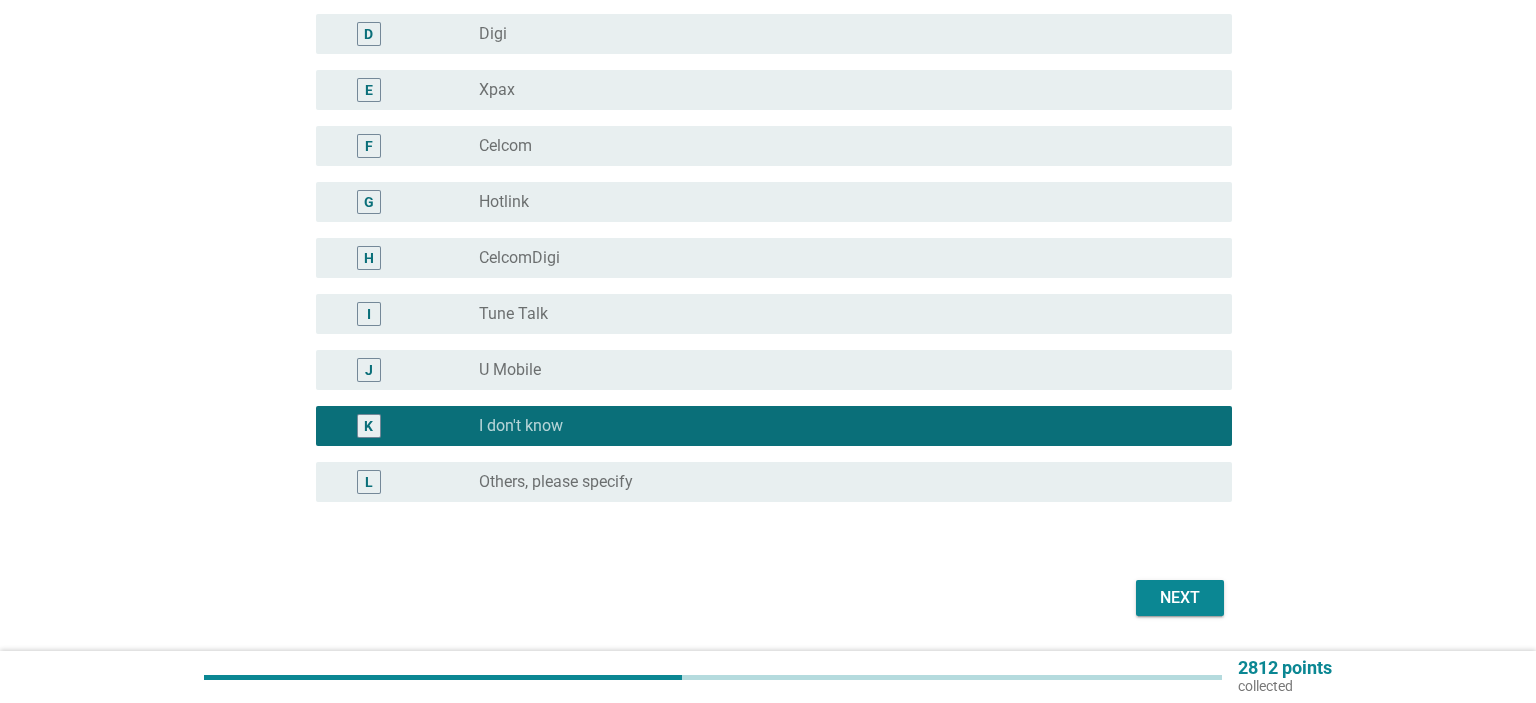 scroll, scrollTop: 460, scrollLeft: 0, axis: vertical 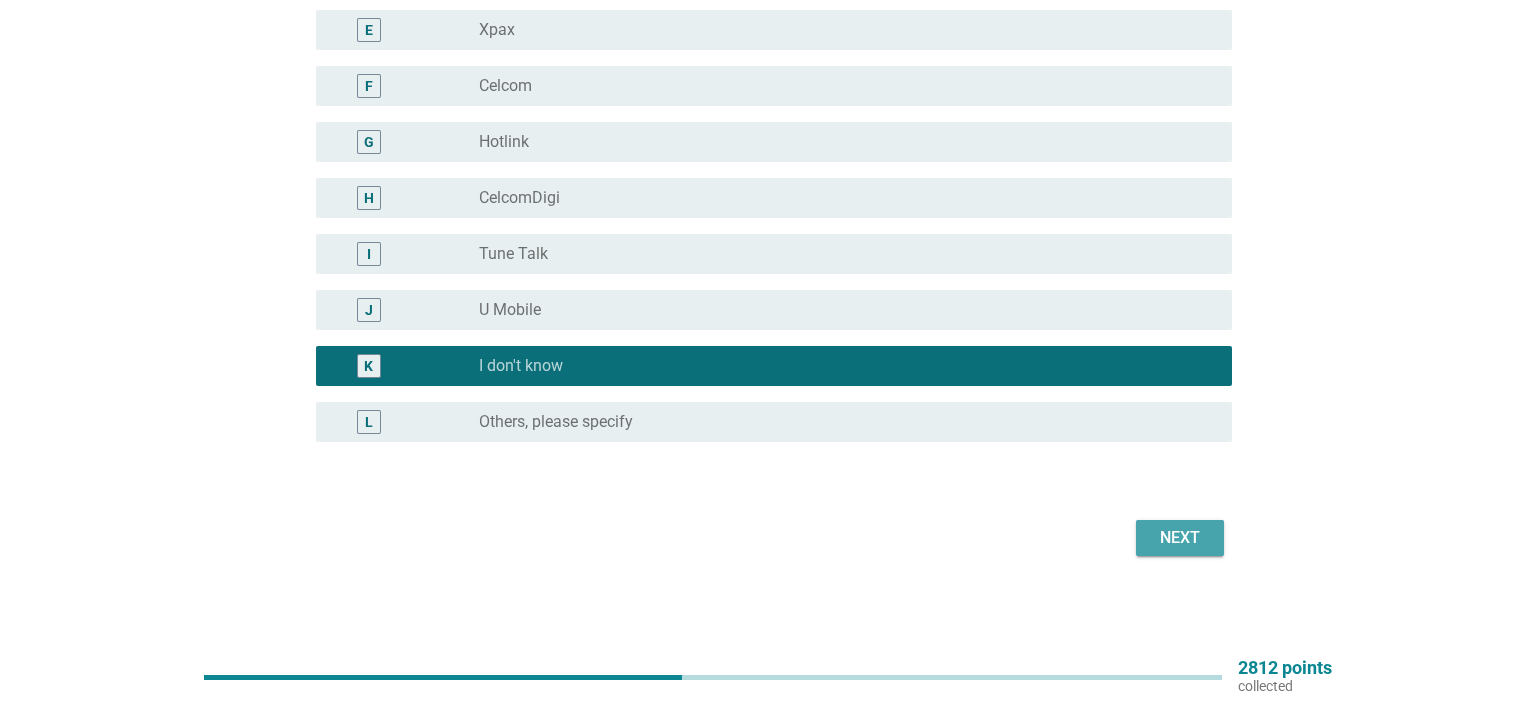 click on "Next" at bounding box center (1180, 538) 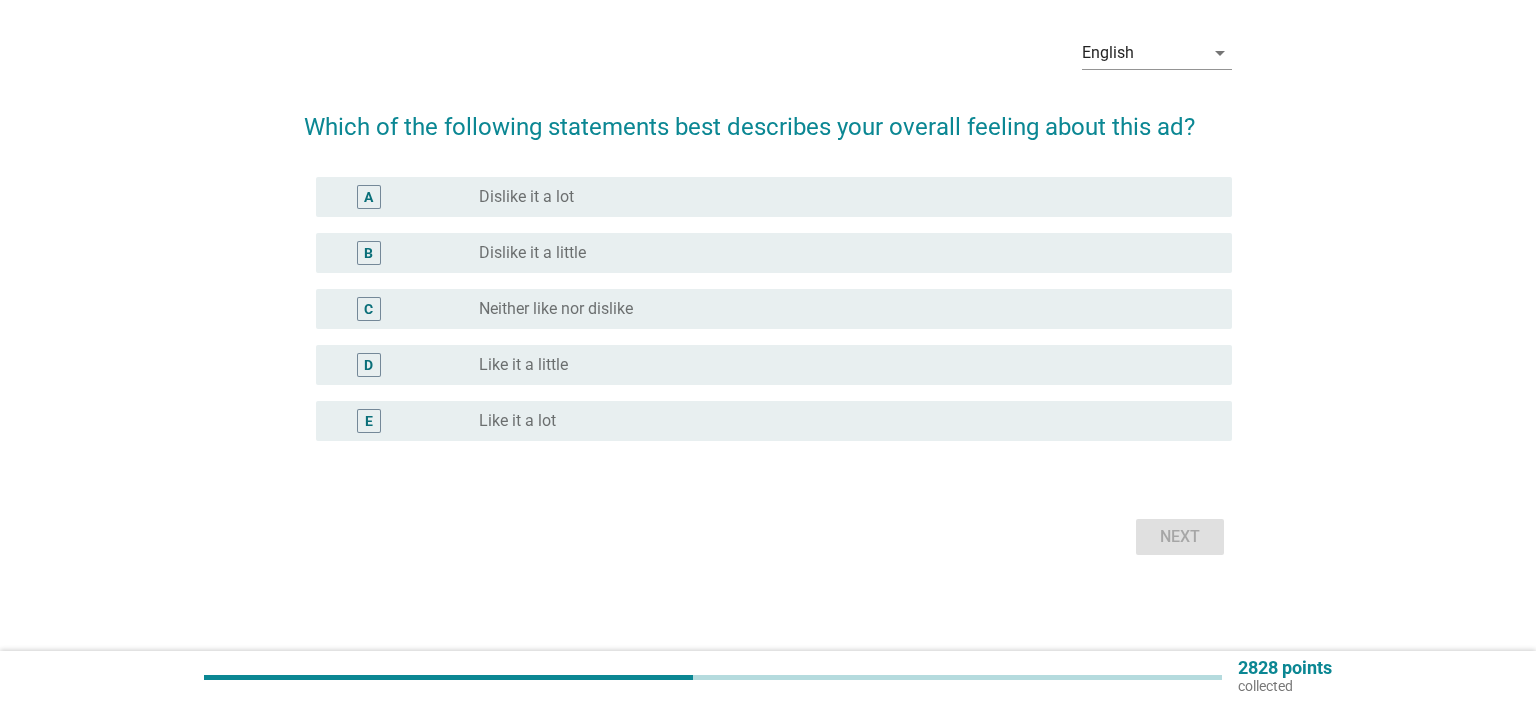 scroll, scrollTop: 0, scrollLeft: 0, axis: both 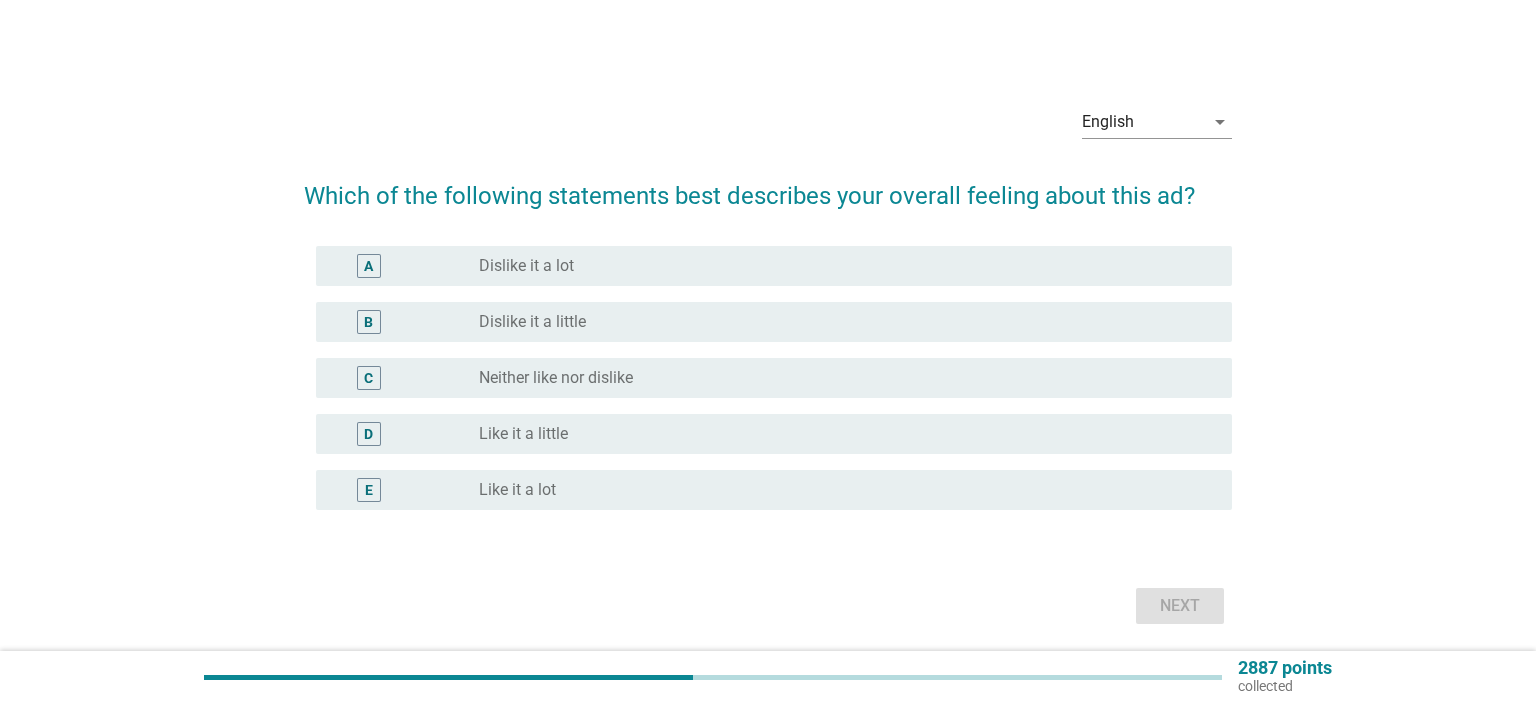 click on "radio_button_unchecked Neither like nor dislike" at bounding box center (839, 378) 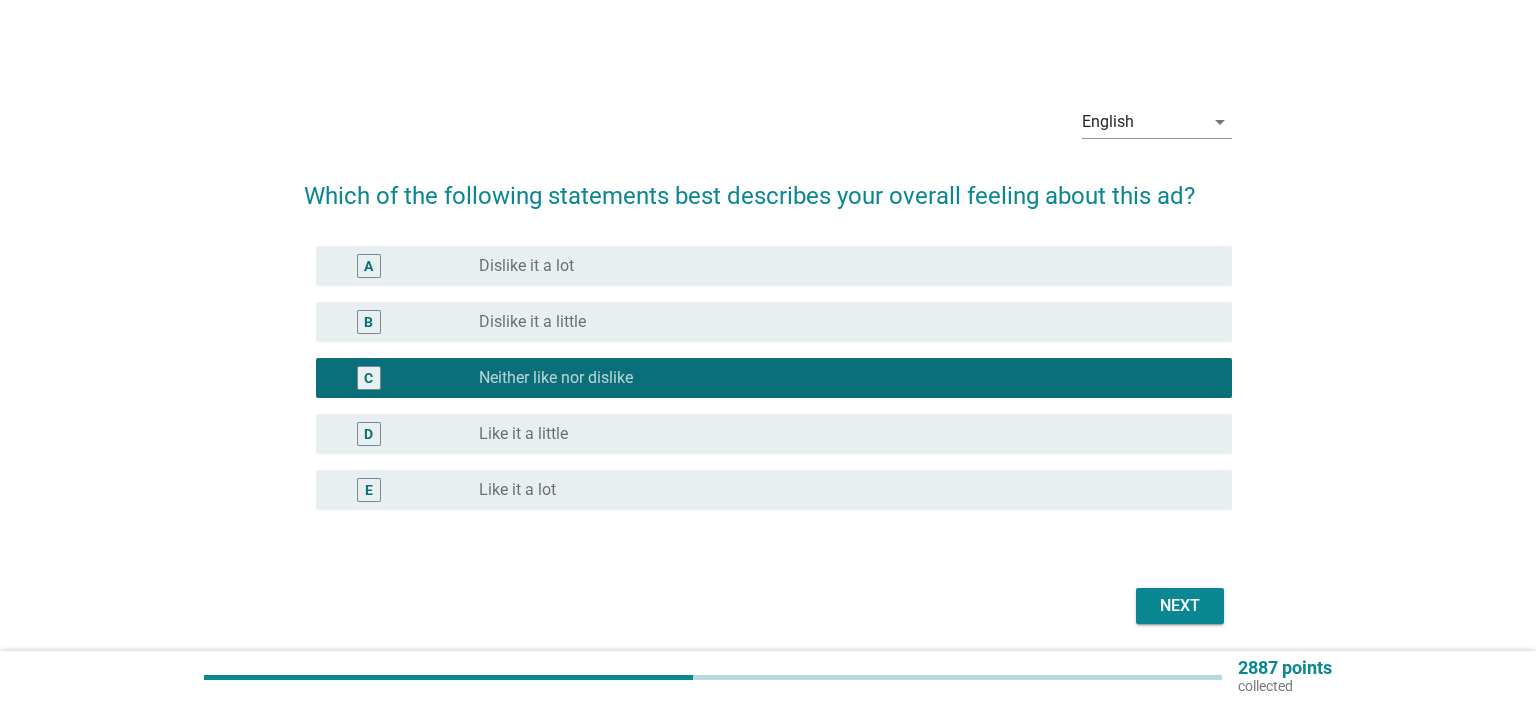 click on "Next" at bounding box center (1180, 606) 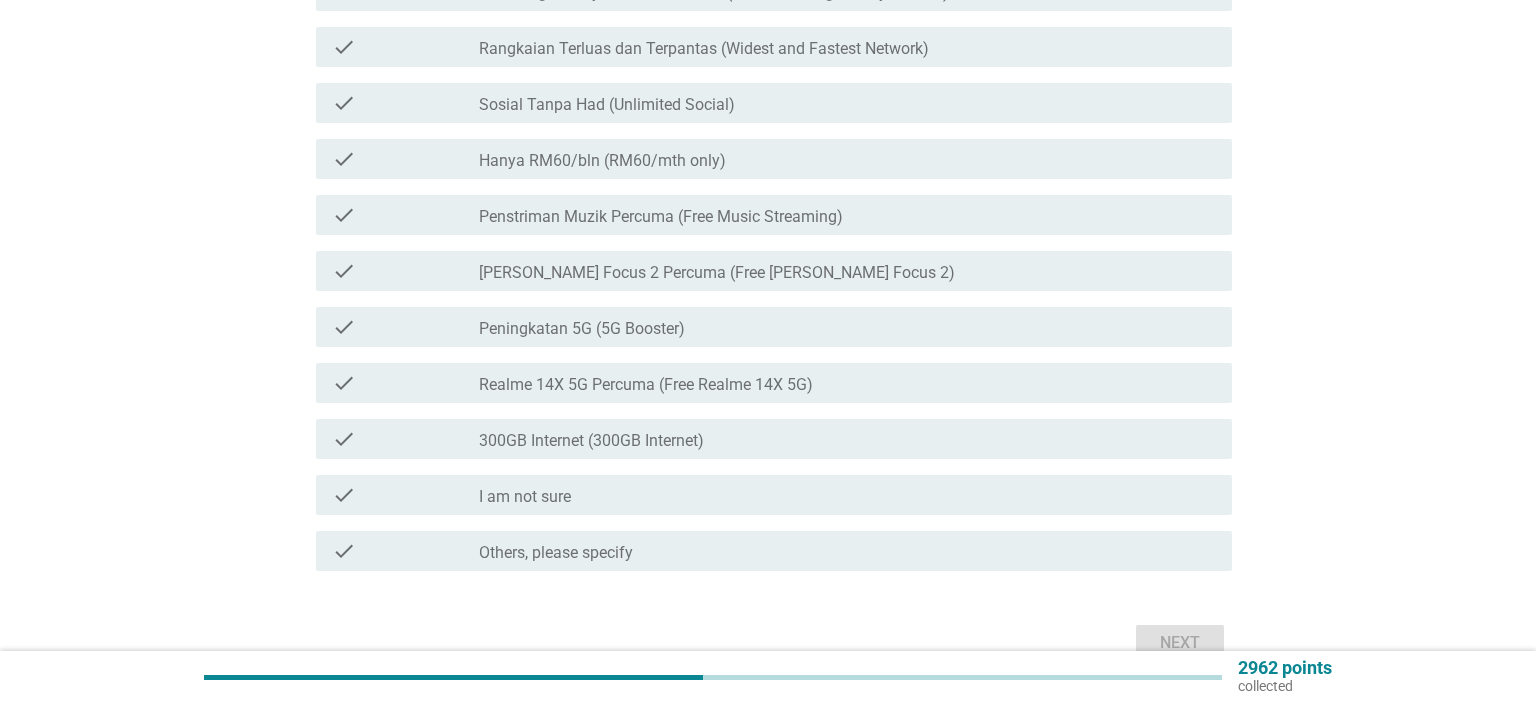 scroll, scrollTop: 422, scrollLeft: 0, axis: vertical 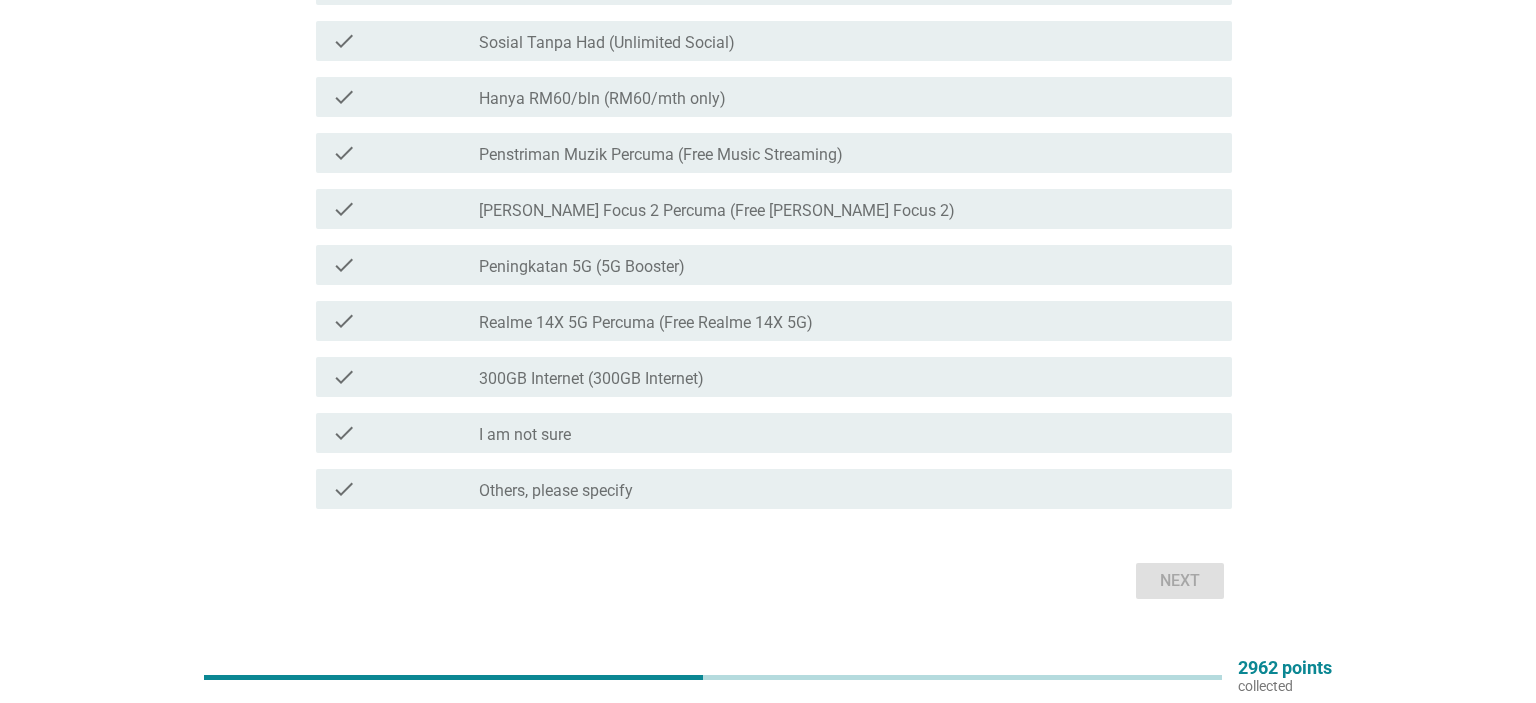 click on "check_box_outline_blank I am not sure" at bounding box center [847, 433] 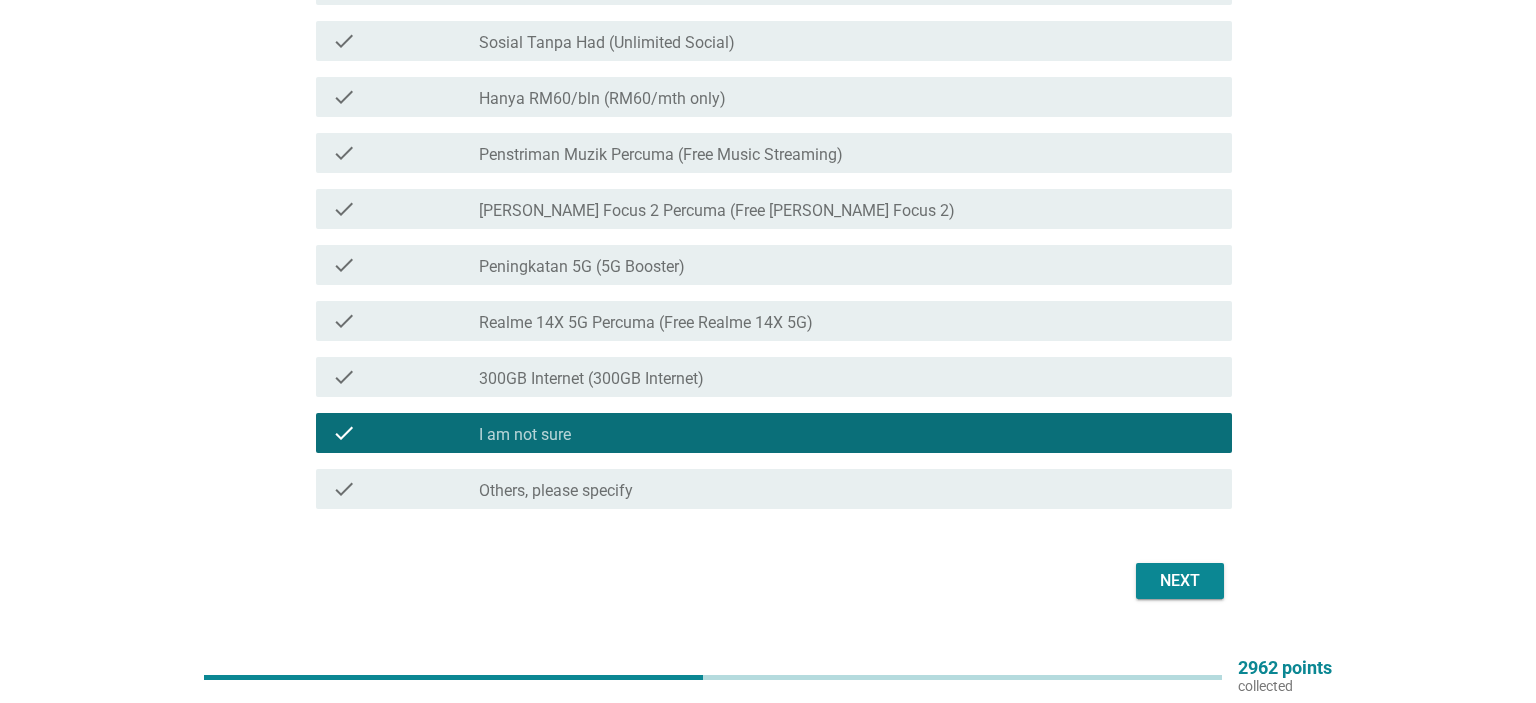 click on "Next" at bounding box center [1180, 581] 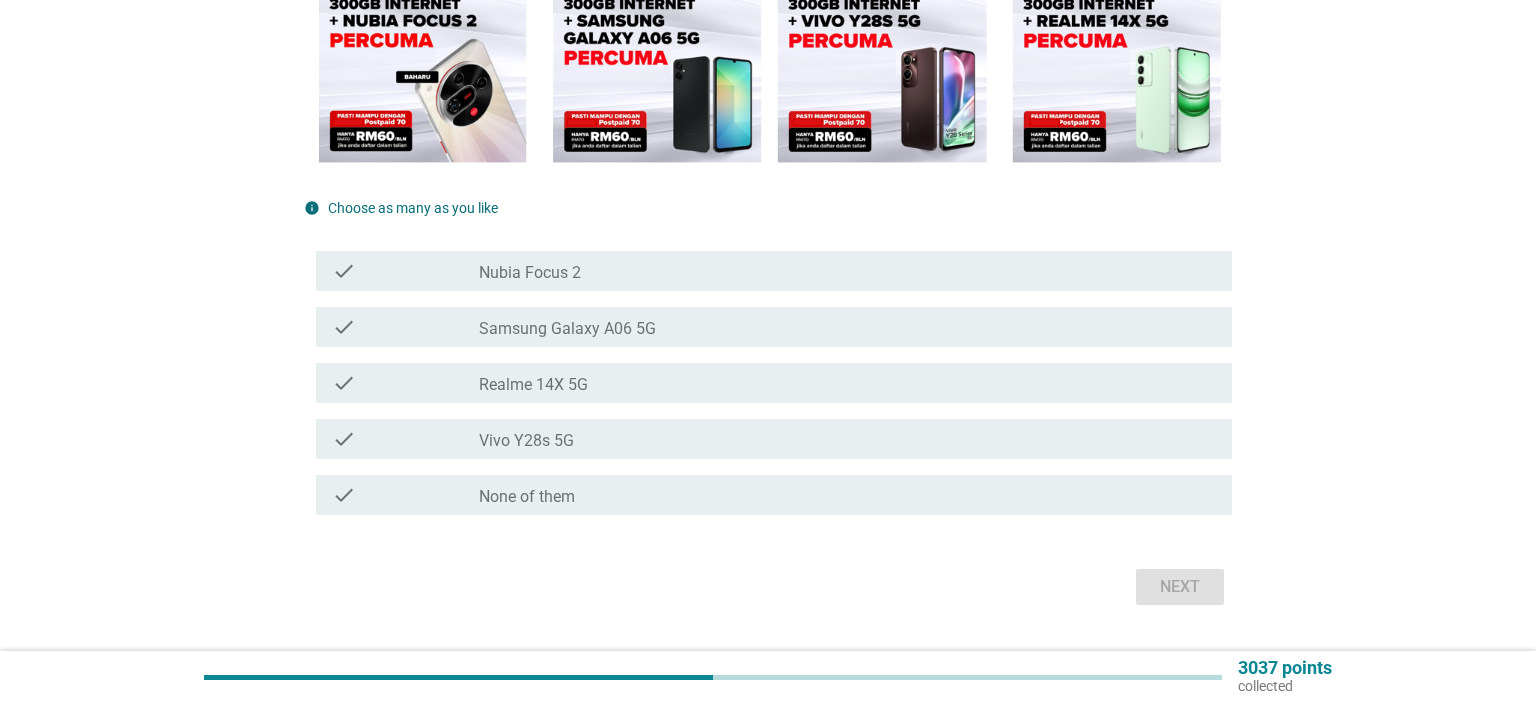 scroll, scrollTop: 338, scrollLeft: 0, axis: vertical 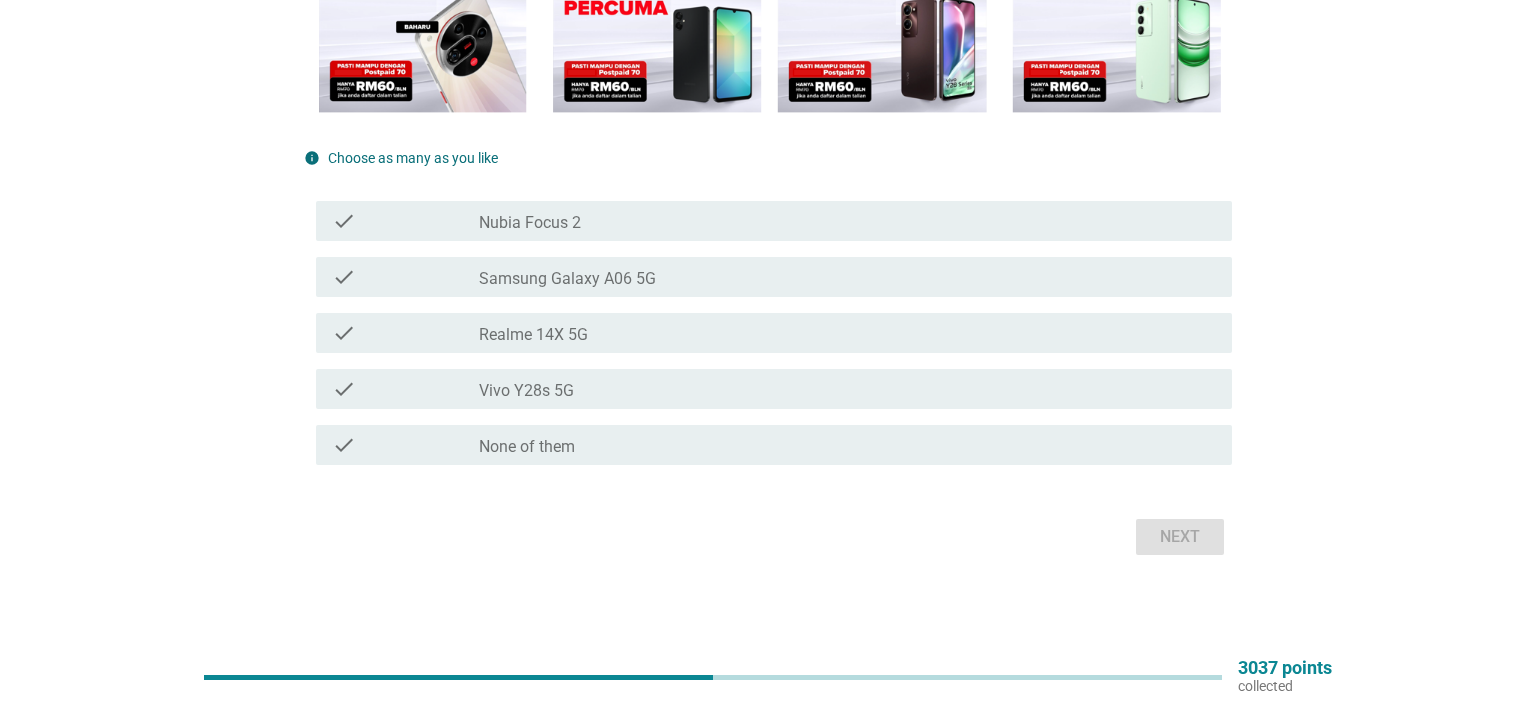 click on "check_box_outline_blank None of them" at bounding box center (847, 445) 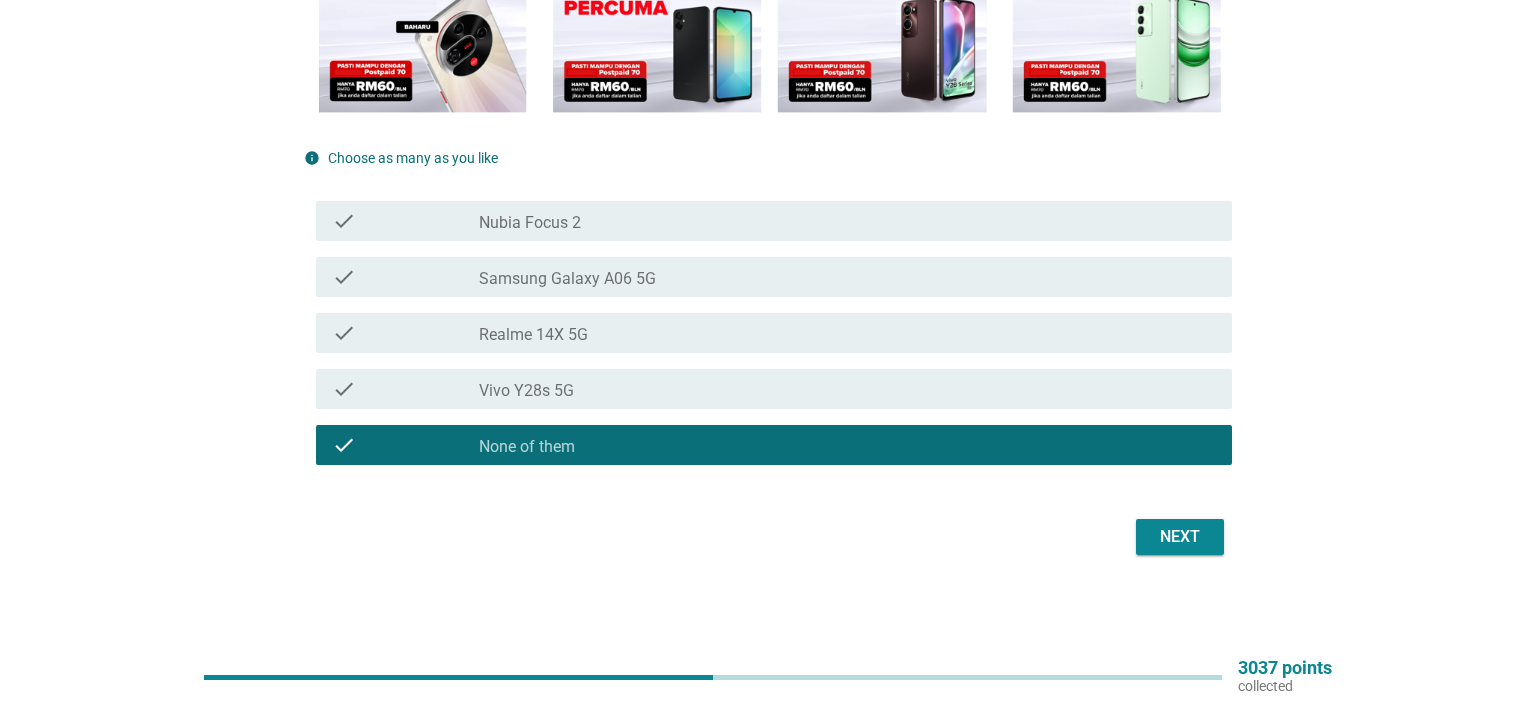 click on "Next" at bounding box center [1180, 537] 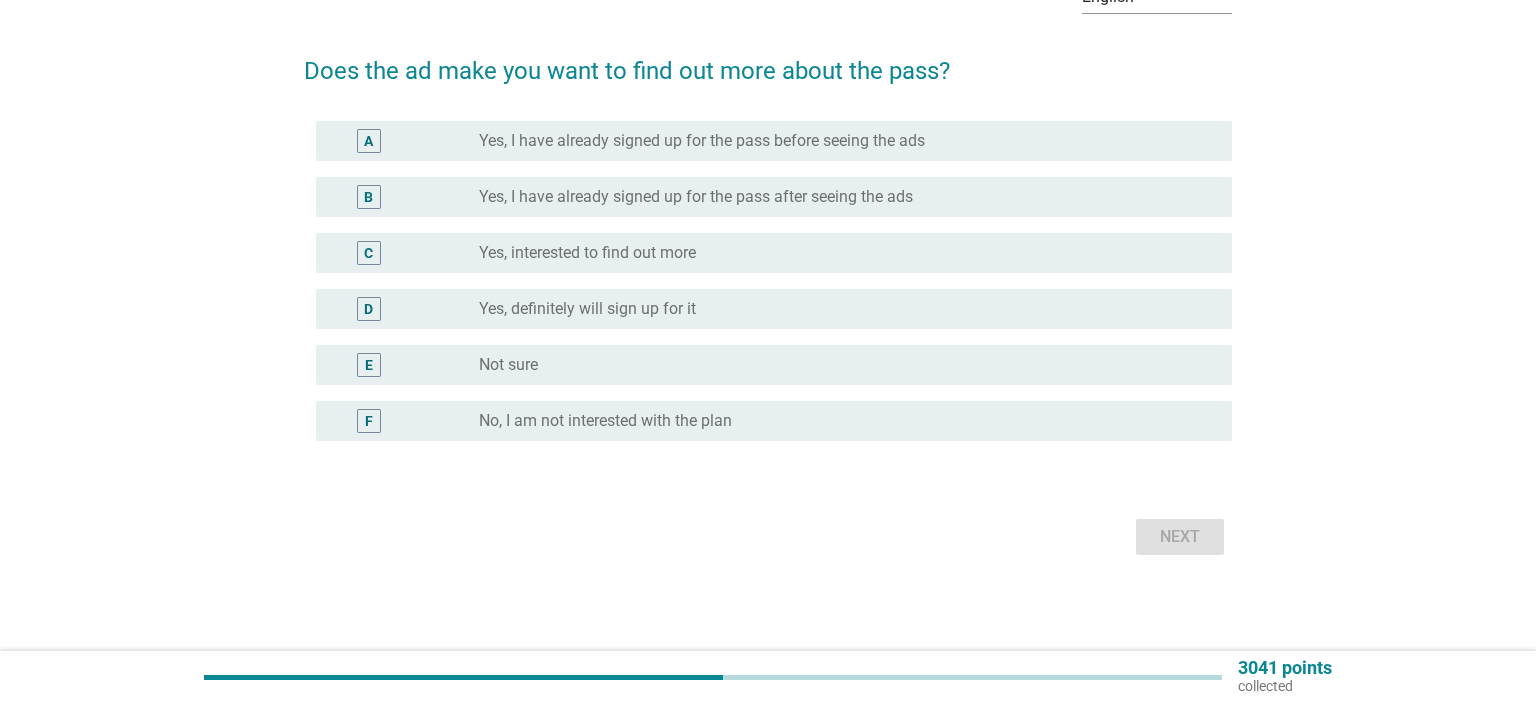 scroll, scrollTop: 0, scrollLeft: 0, axis: both 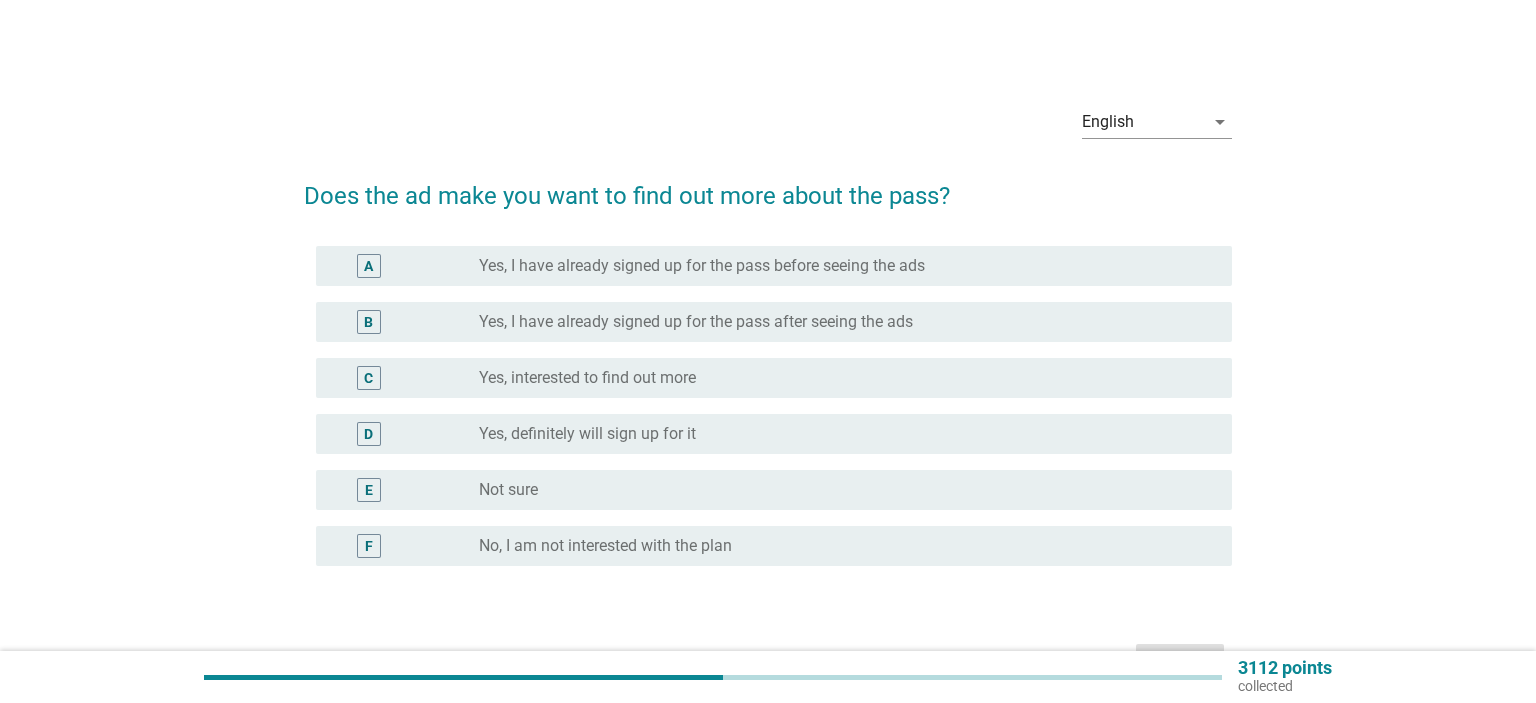 click on "radio_button_unchecked Not sure" at bounding box center (839, 490) 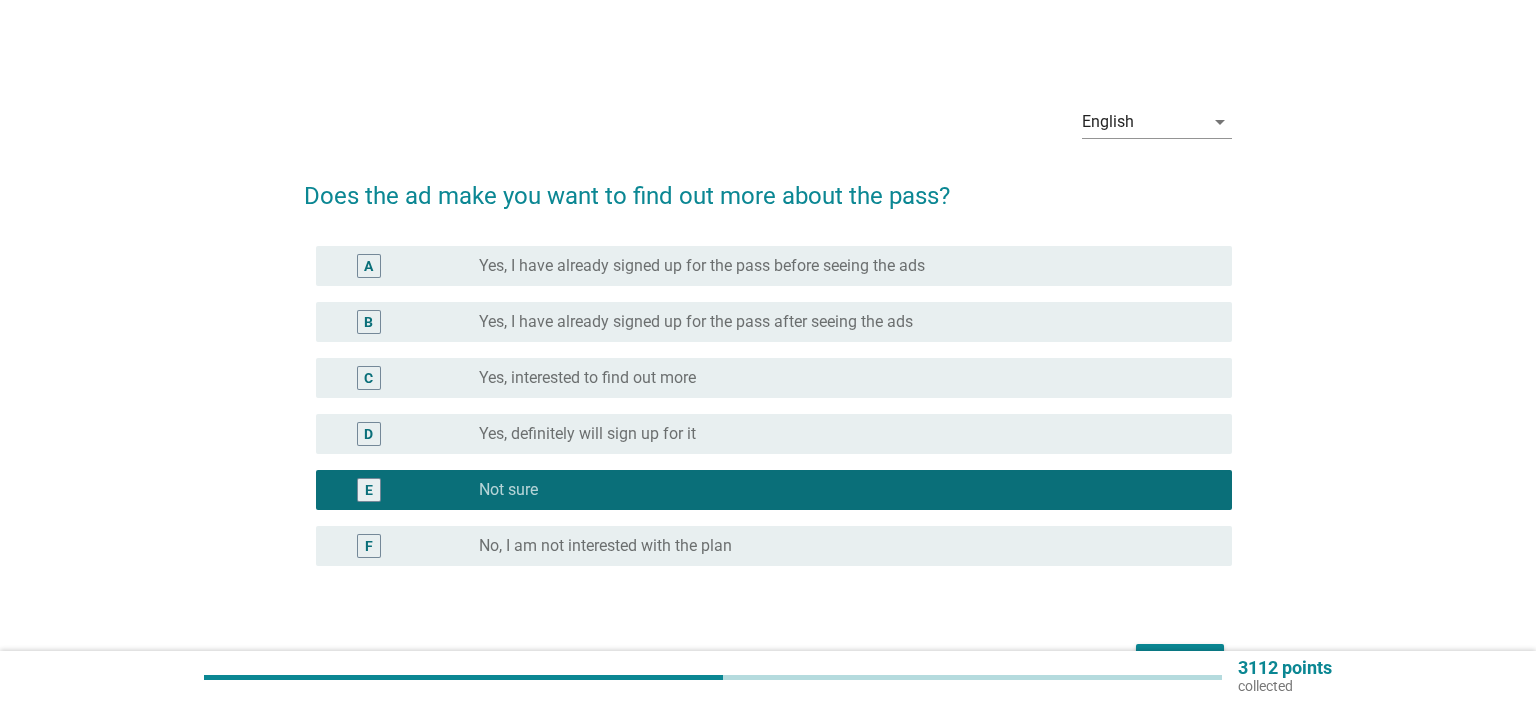 click on "Yes, interested to find out more" at bounding box center [587, 378] 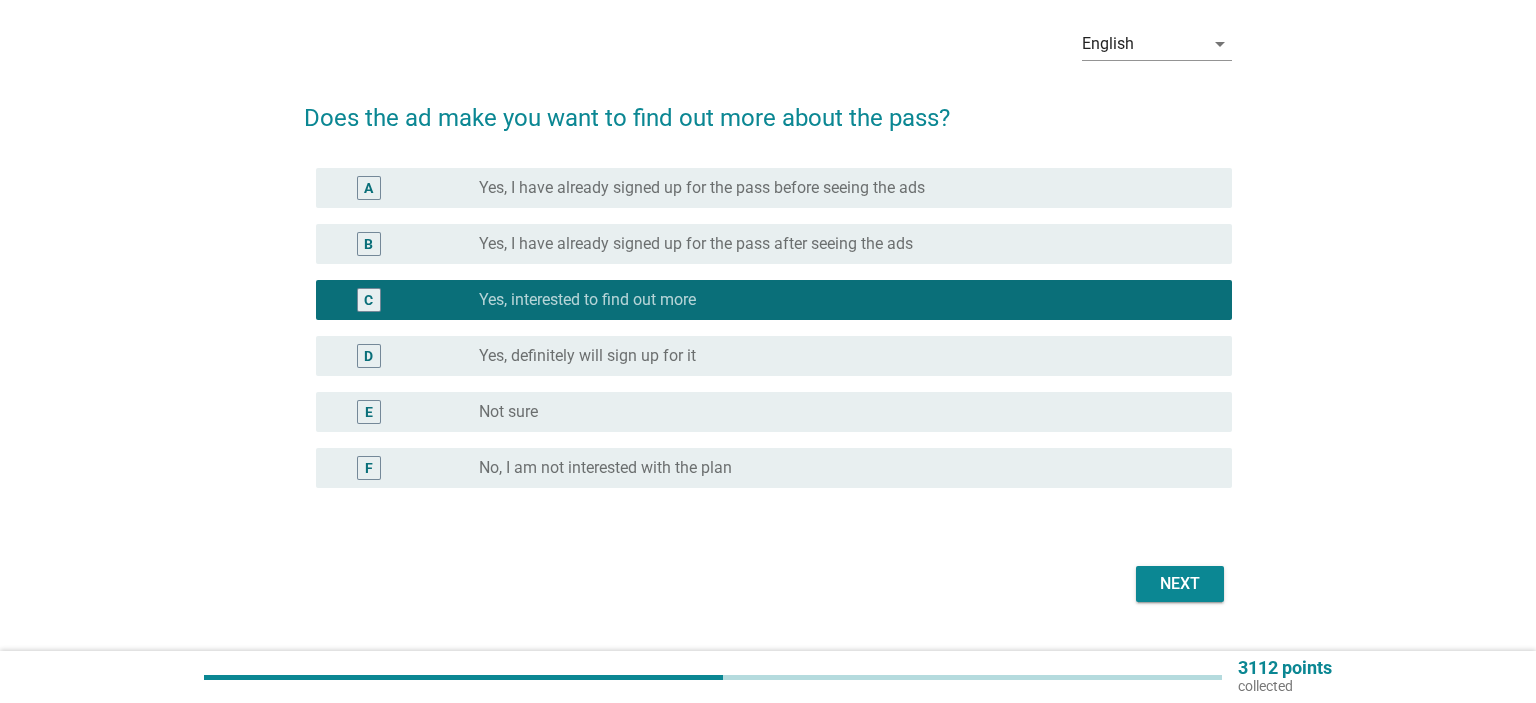 scroll, scrollTop: 124, scrollLeft: 0, axis: vertical 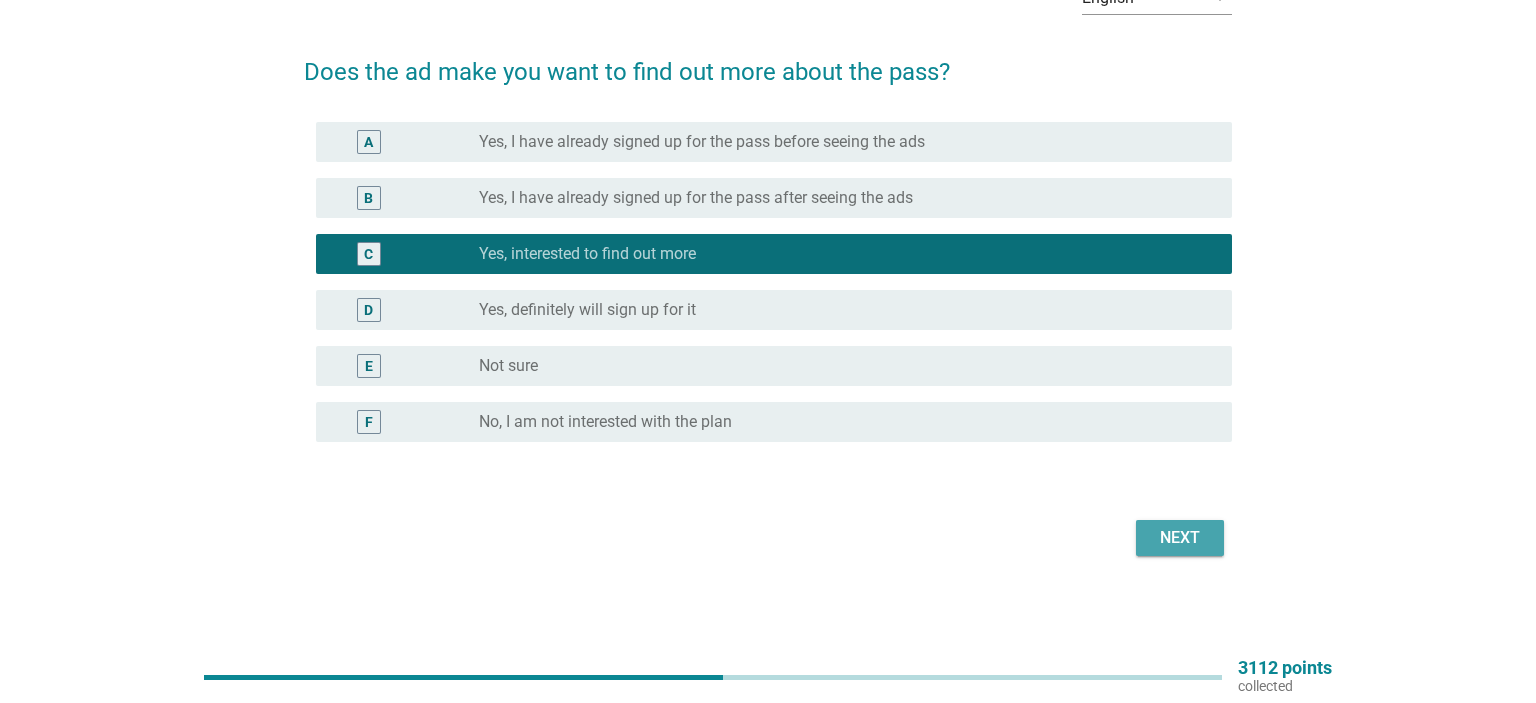 click on "Next" at bounding box center (1180, 538) 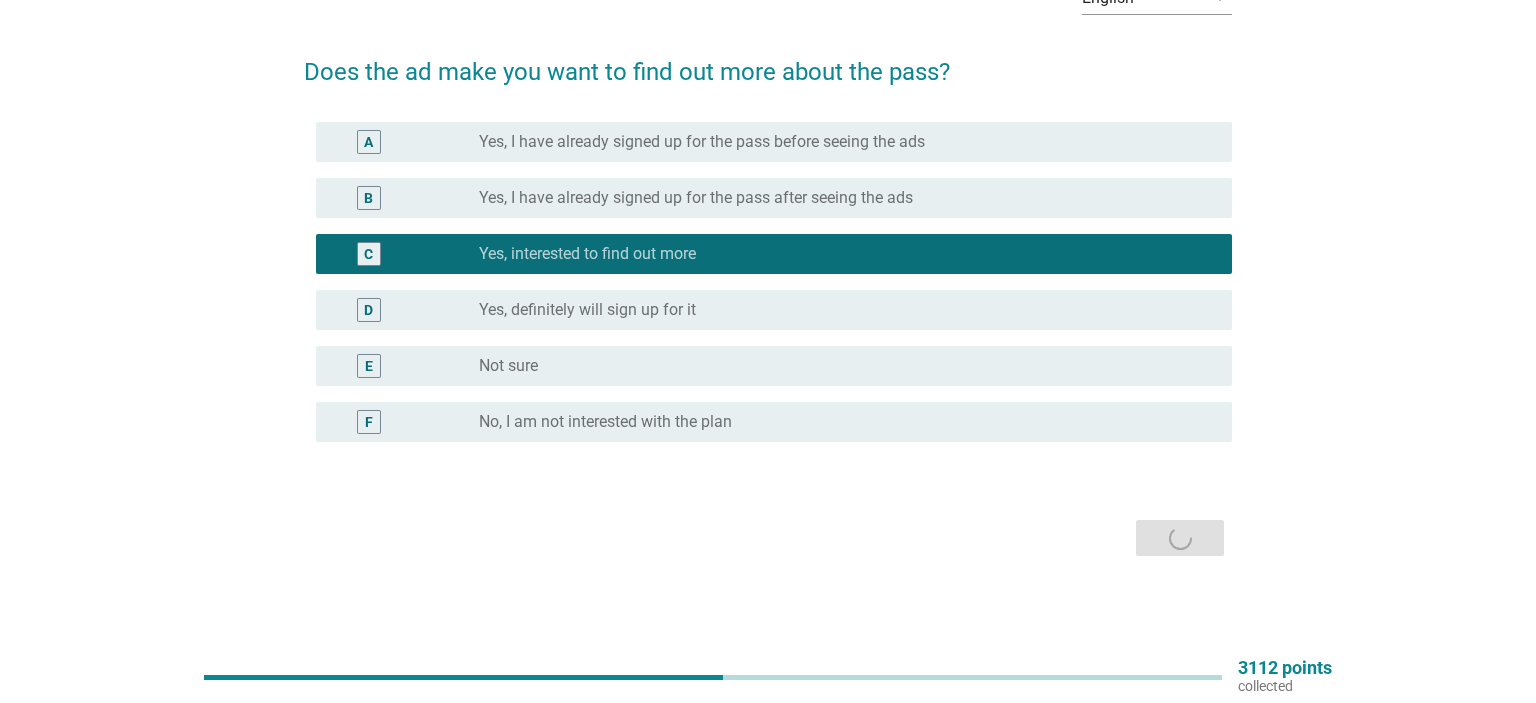 scroll, scrollTop: 0, scrollLeft: 0, axis: both 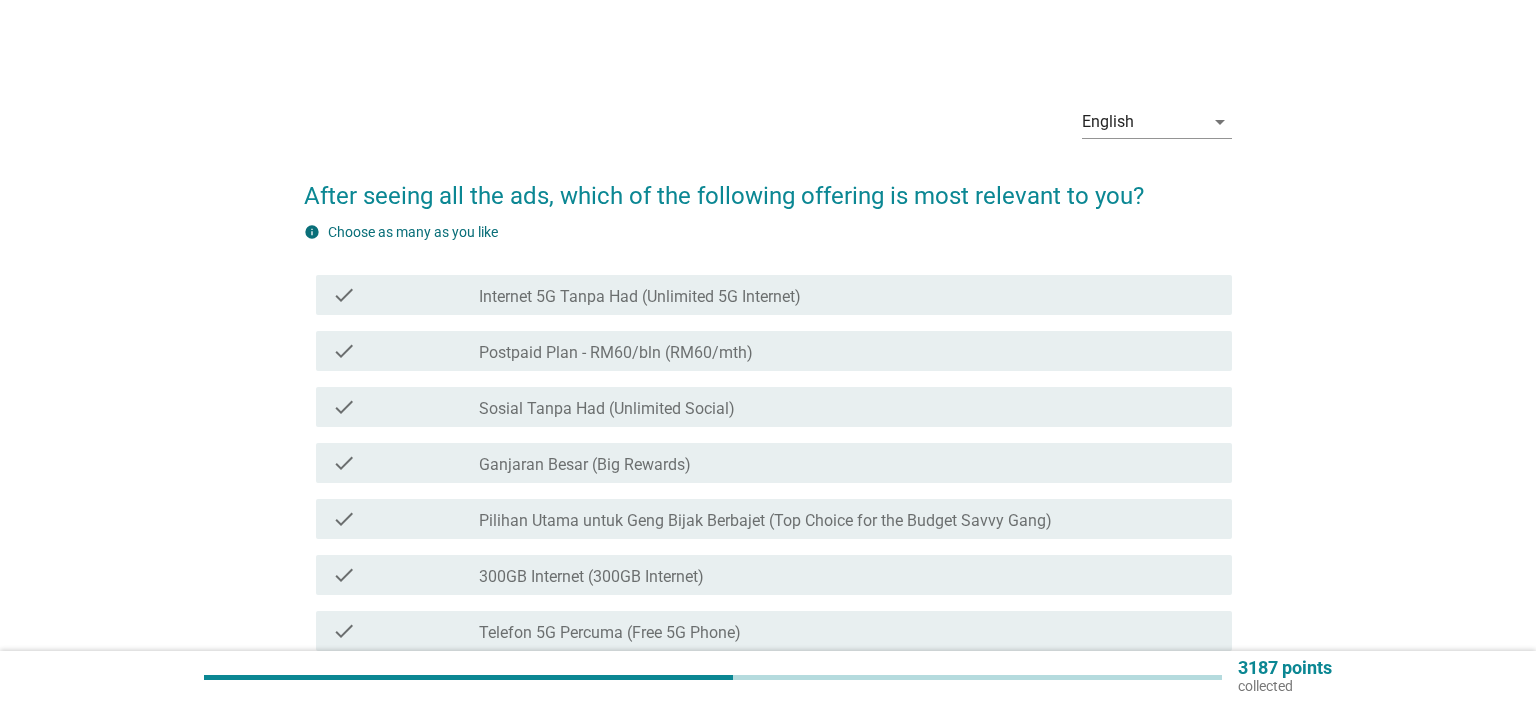 click on "Postpaid Plan - RM60/bln (RM60/mth)" at bounding box center (616, 353) 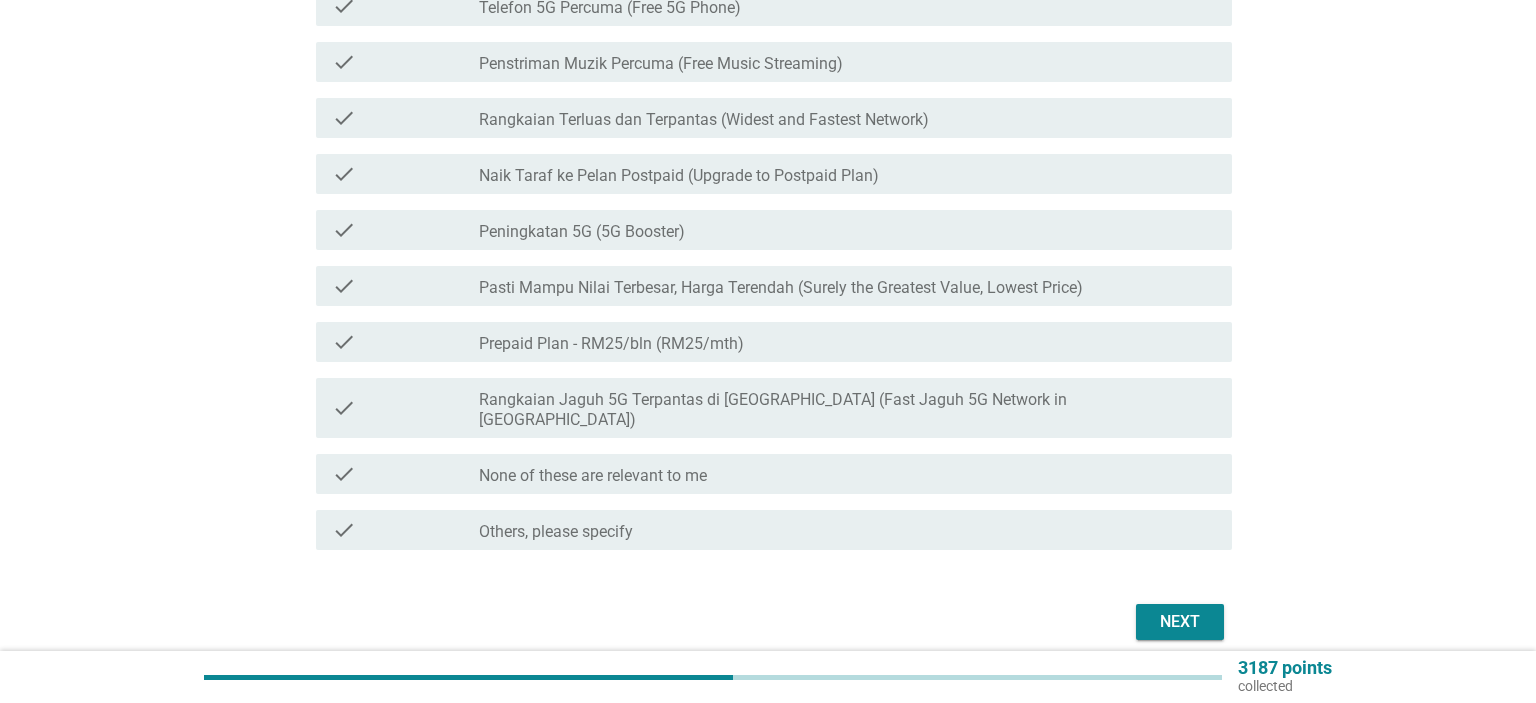 scroll, scrollTop: 689, scrollLeft: 0, axis: vertical 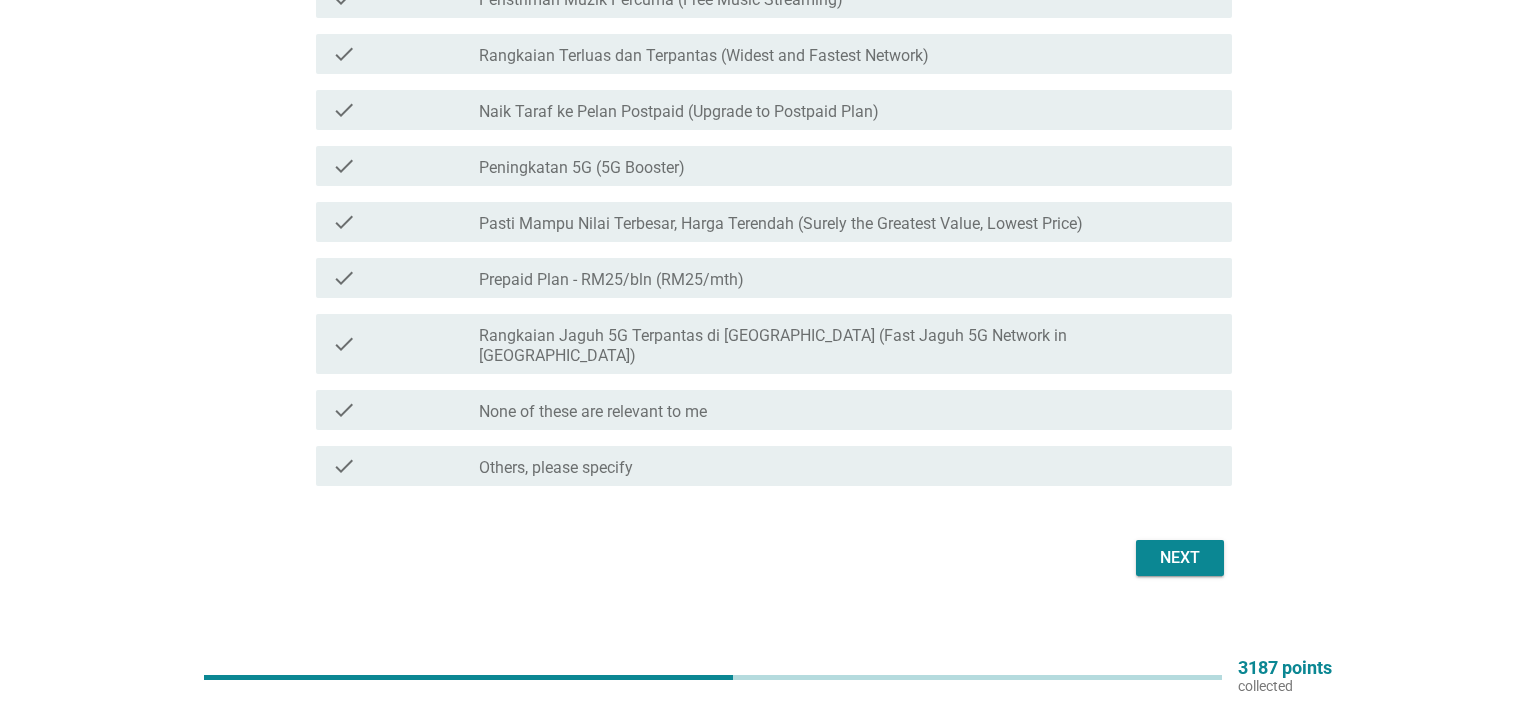 click on "Next" at bounding box center (1180, 558) 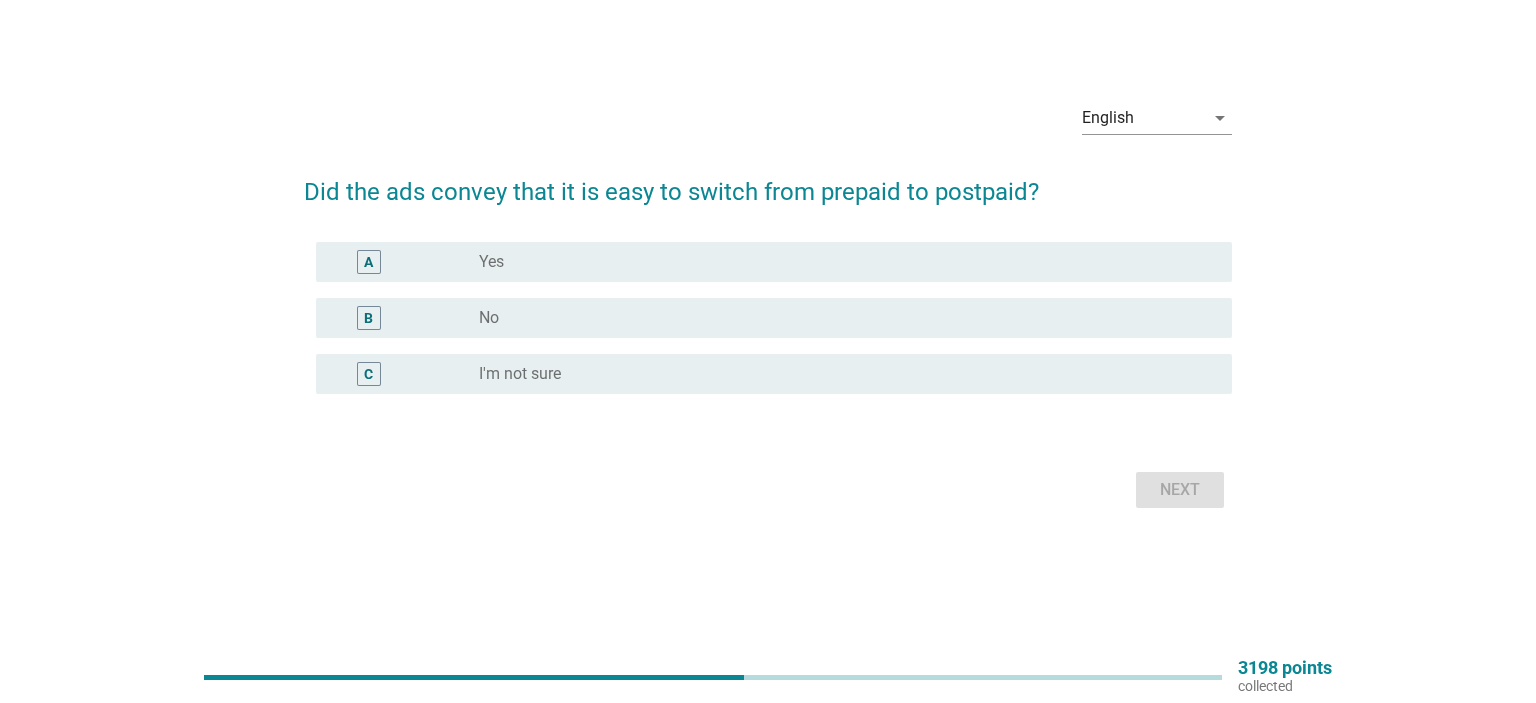 scroll, scrollTop: 0, scrollLeft: 0, axis: both 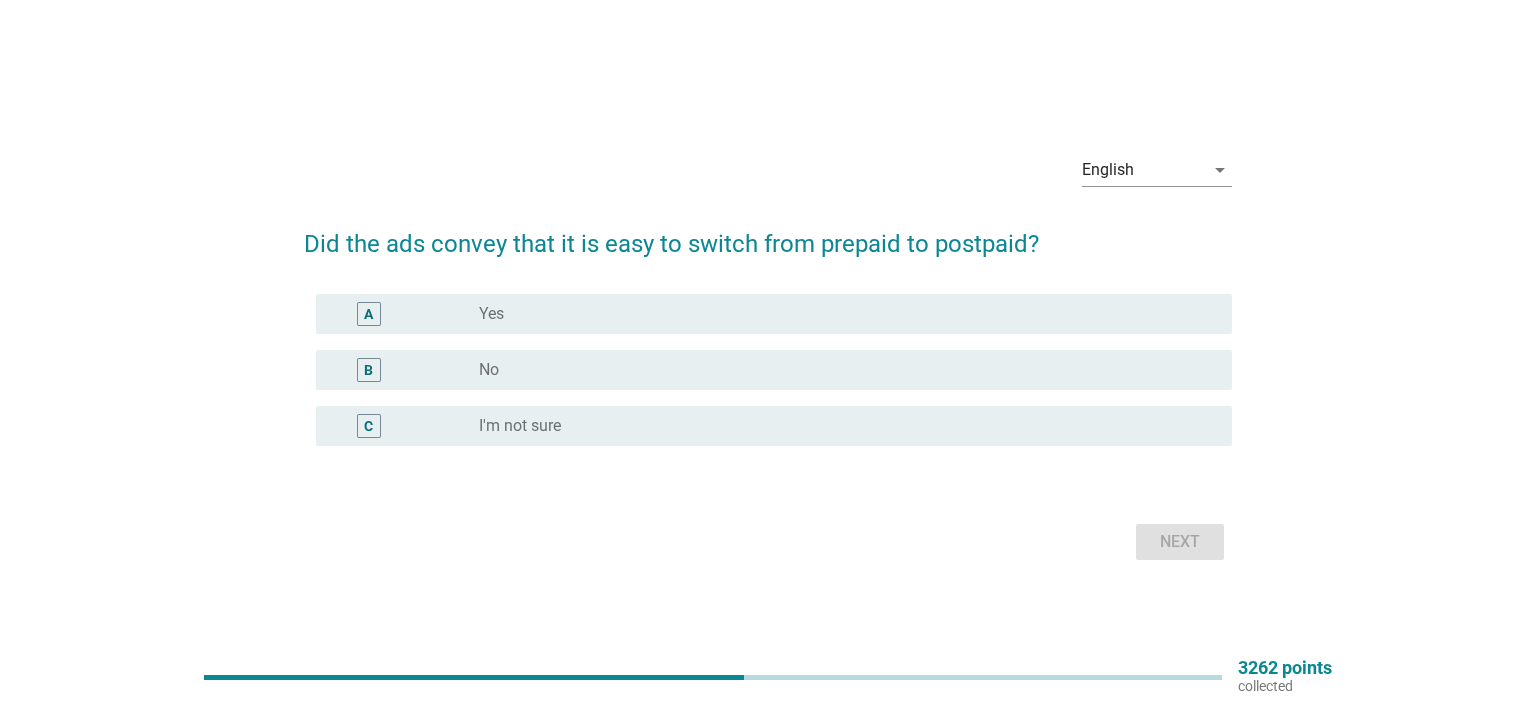 click on "radio_button_unchecked I'm not sure" at bounding box center (839, 426) 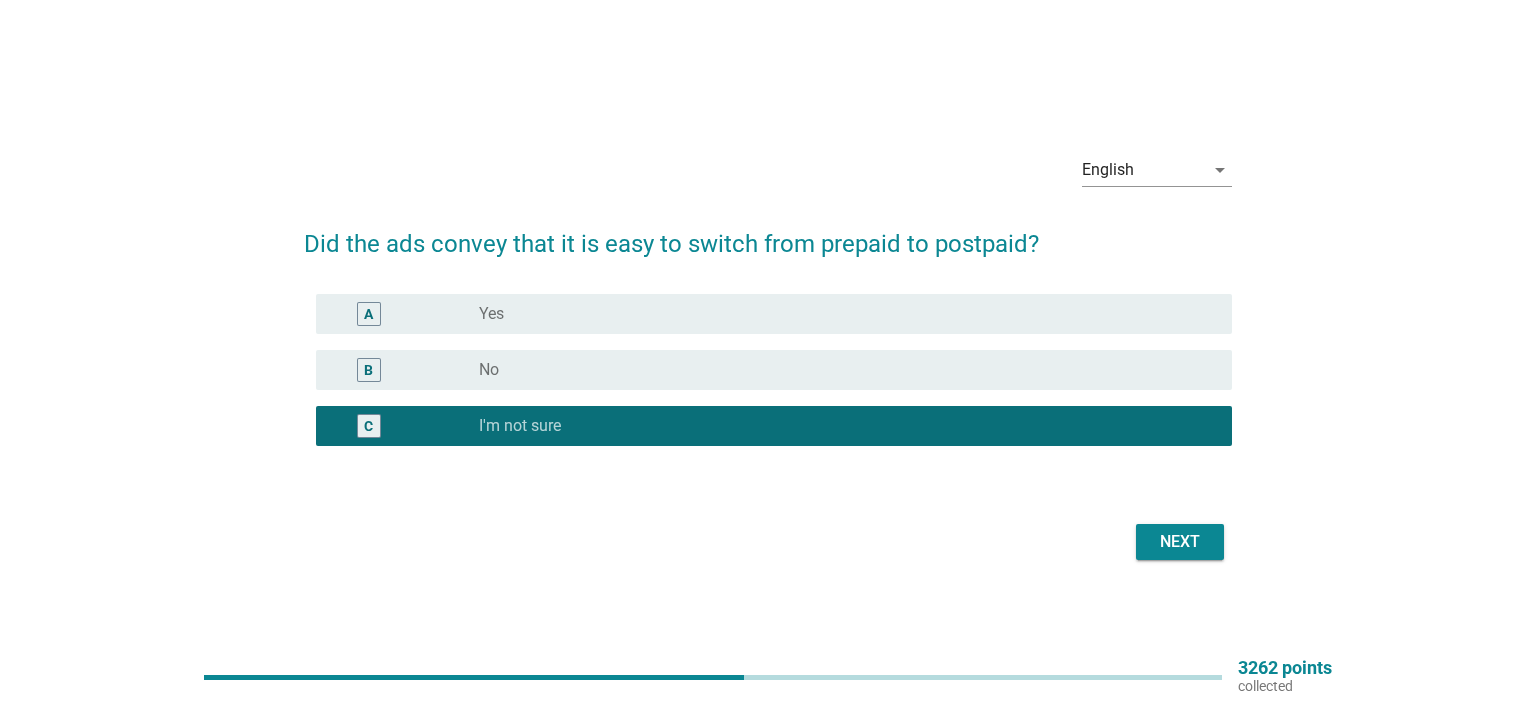 click on "Next" at bounding box center (1180, 542) 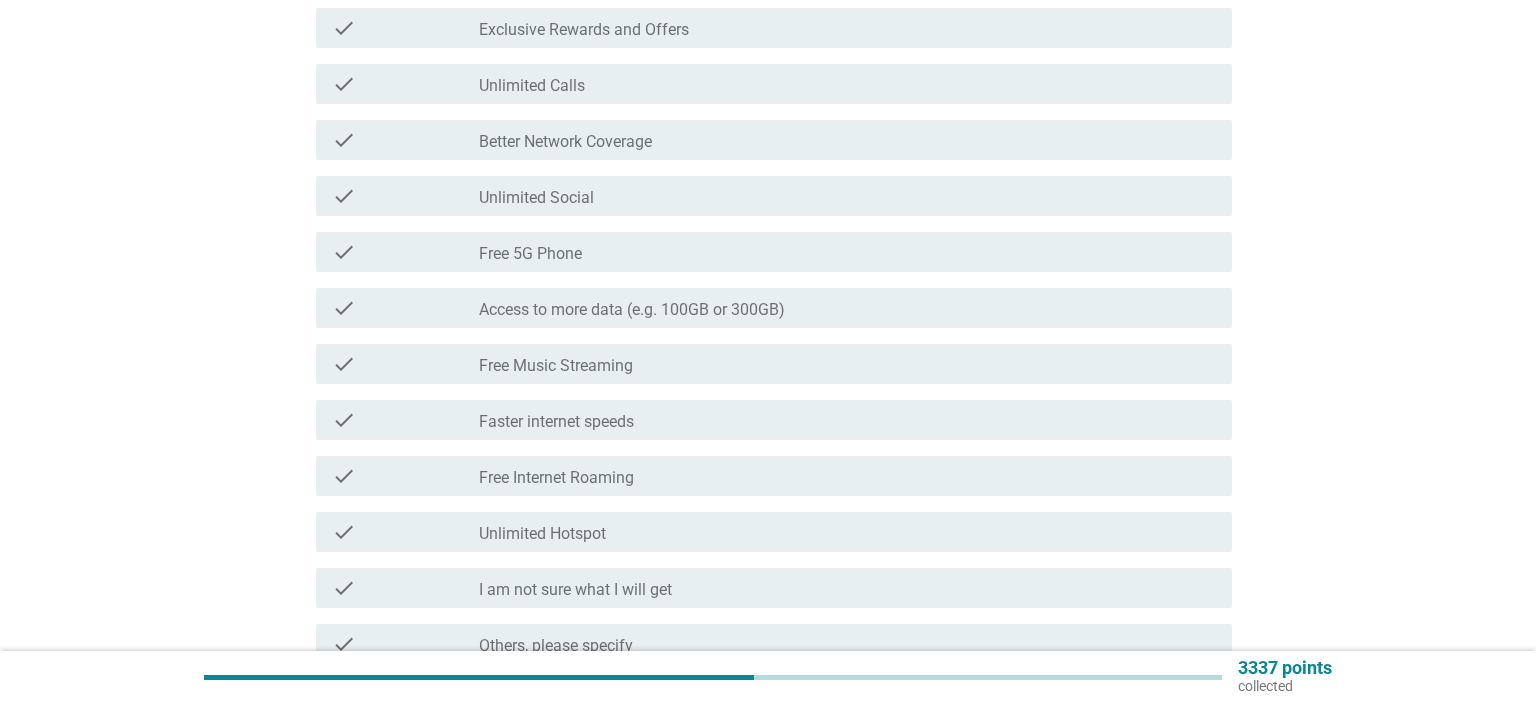 scroll, scrollTop: 316, scrollLeft: 0, axis: vertical 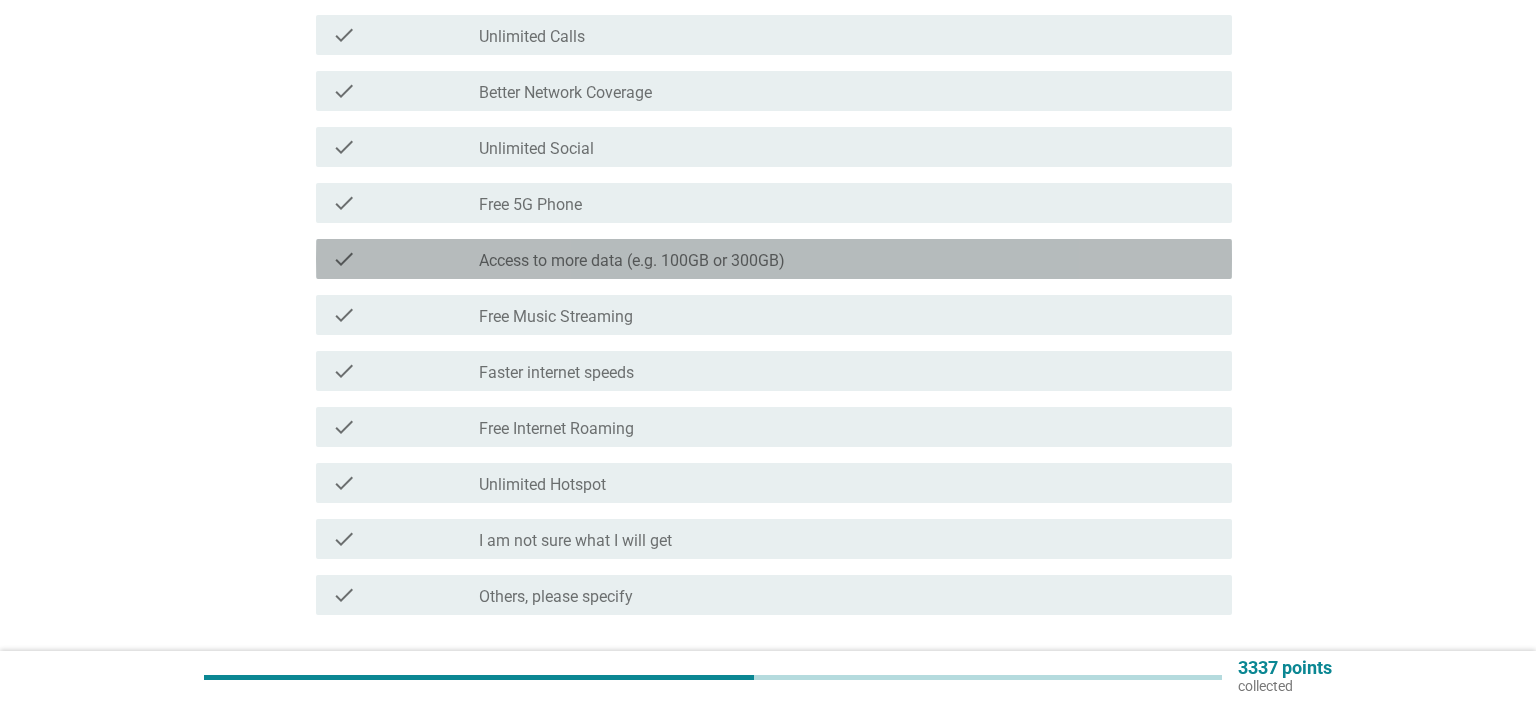 click on "check_box_outline_blank Access to more data (e.g. 100GB or 300GB)" at bounding box center [847, 259] 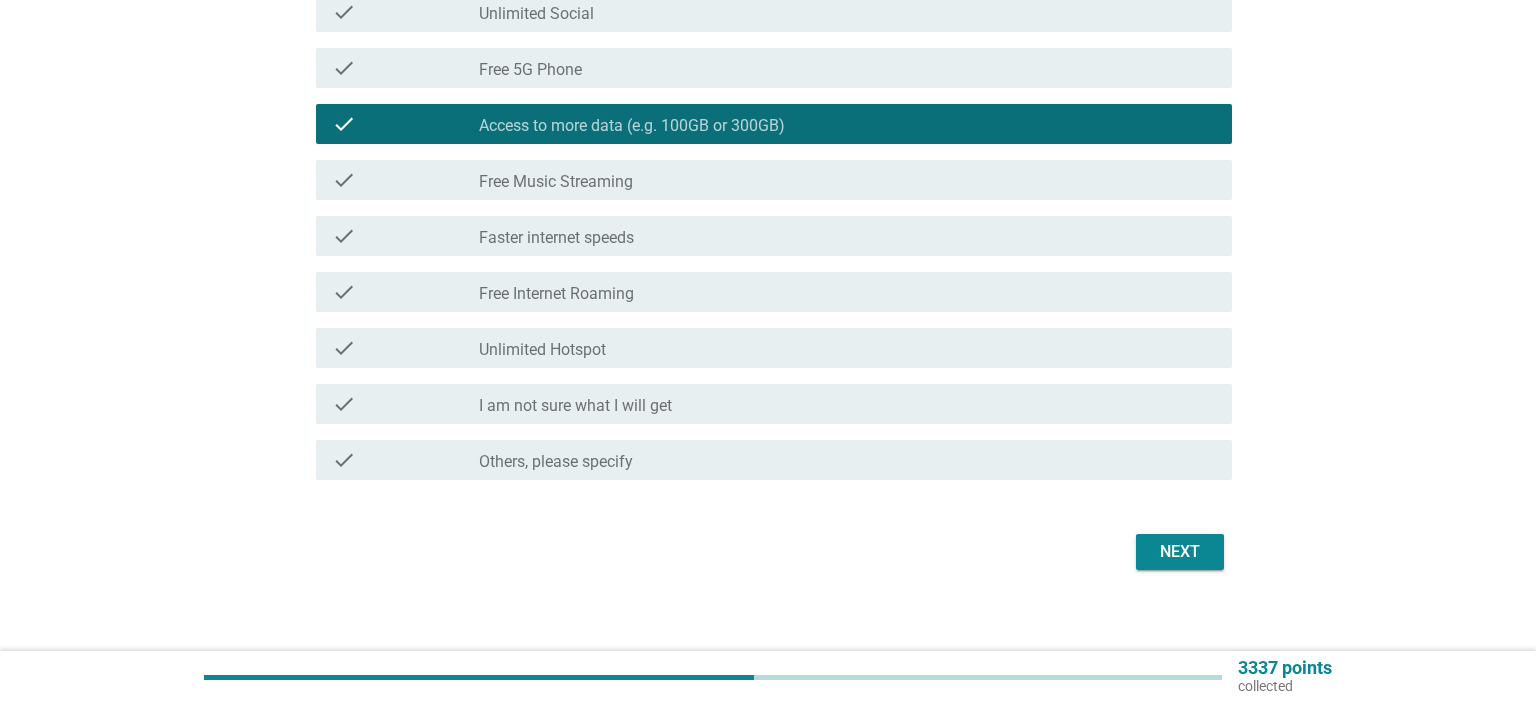 scroll, scrollTop: 465, scrollLeft: 0, axis: vertical 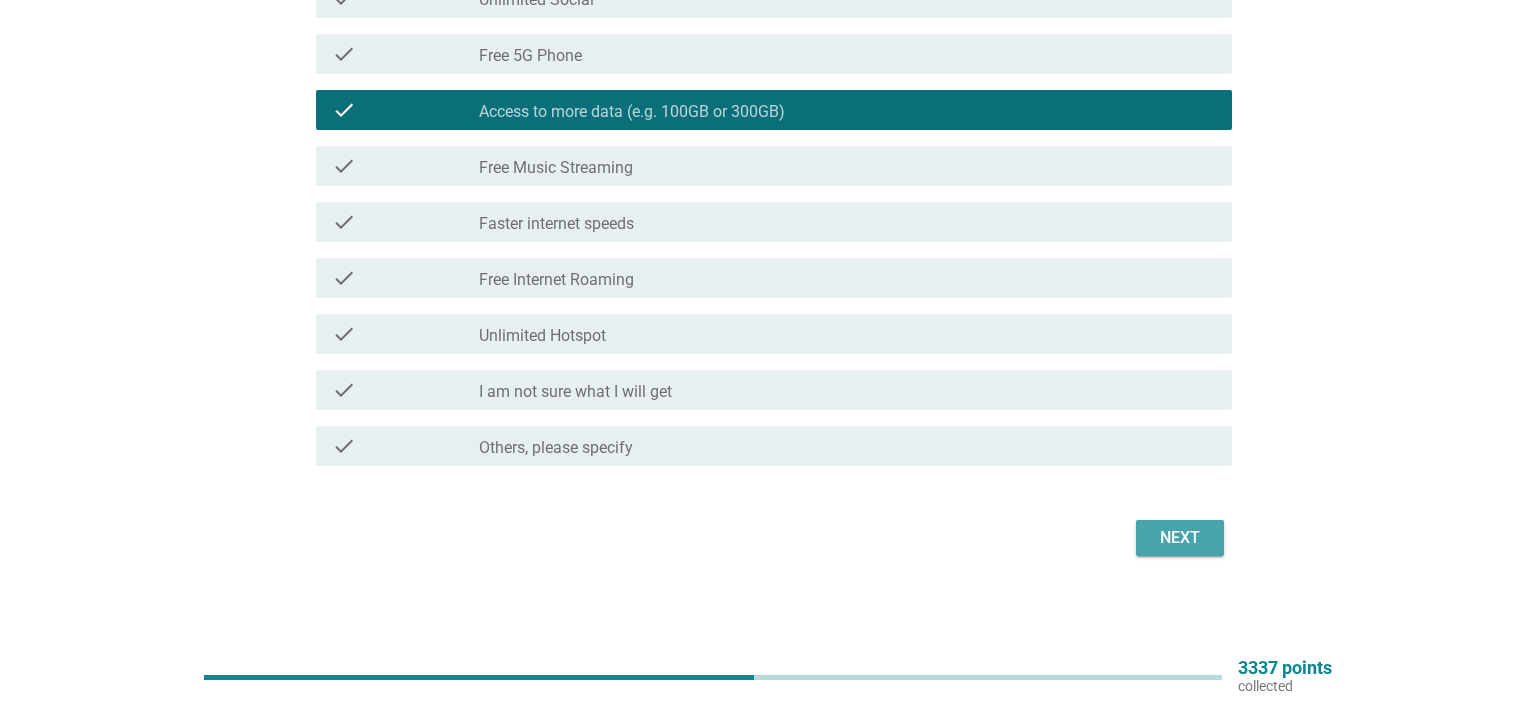 click on "Next" at bounding box center (1180, 538) 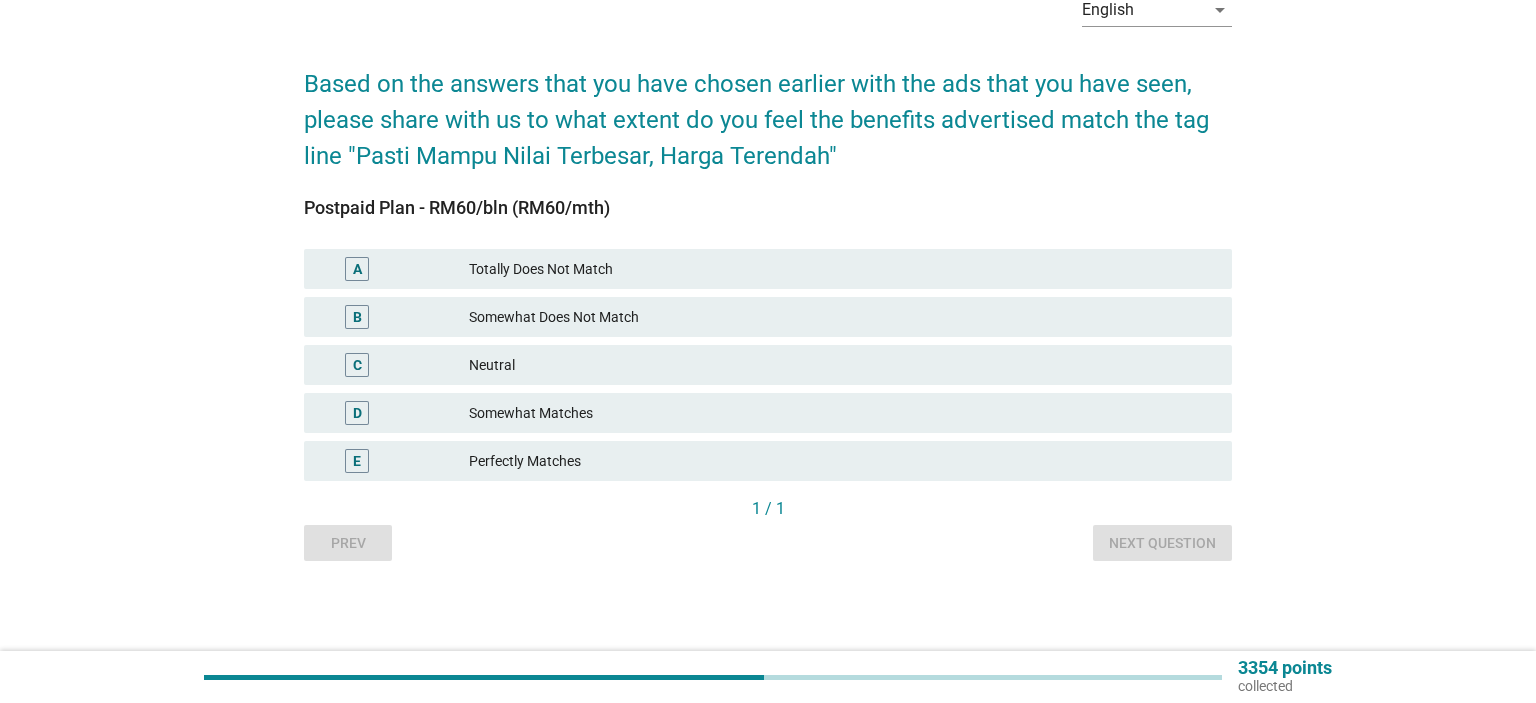 scroll, scrollTop: 0, scrollLeft: 0, axis: both 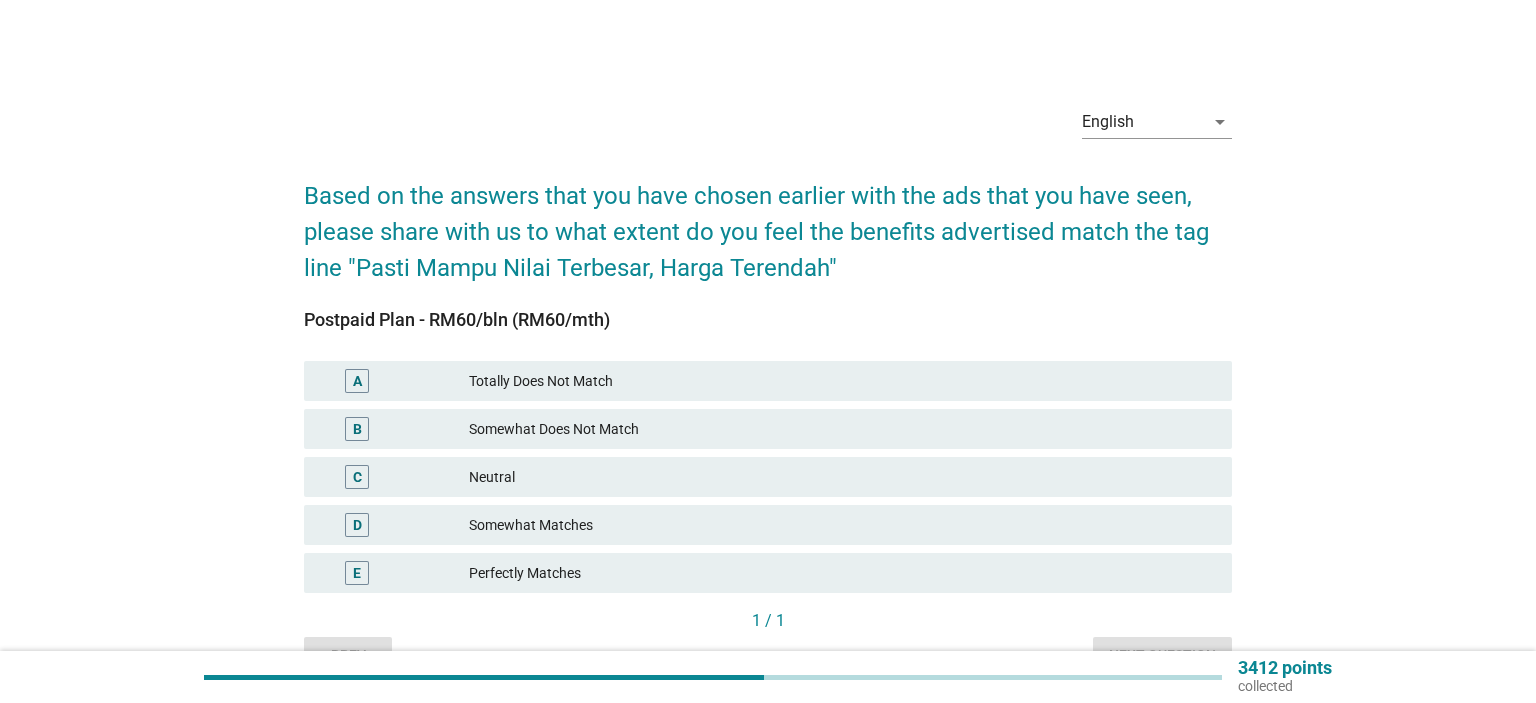 click on "Somewhat Matches" at bounding box center (842, 525) 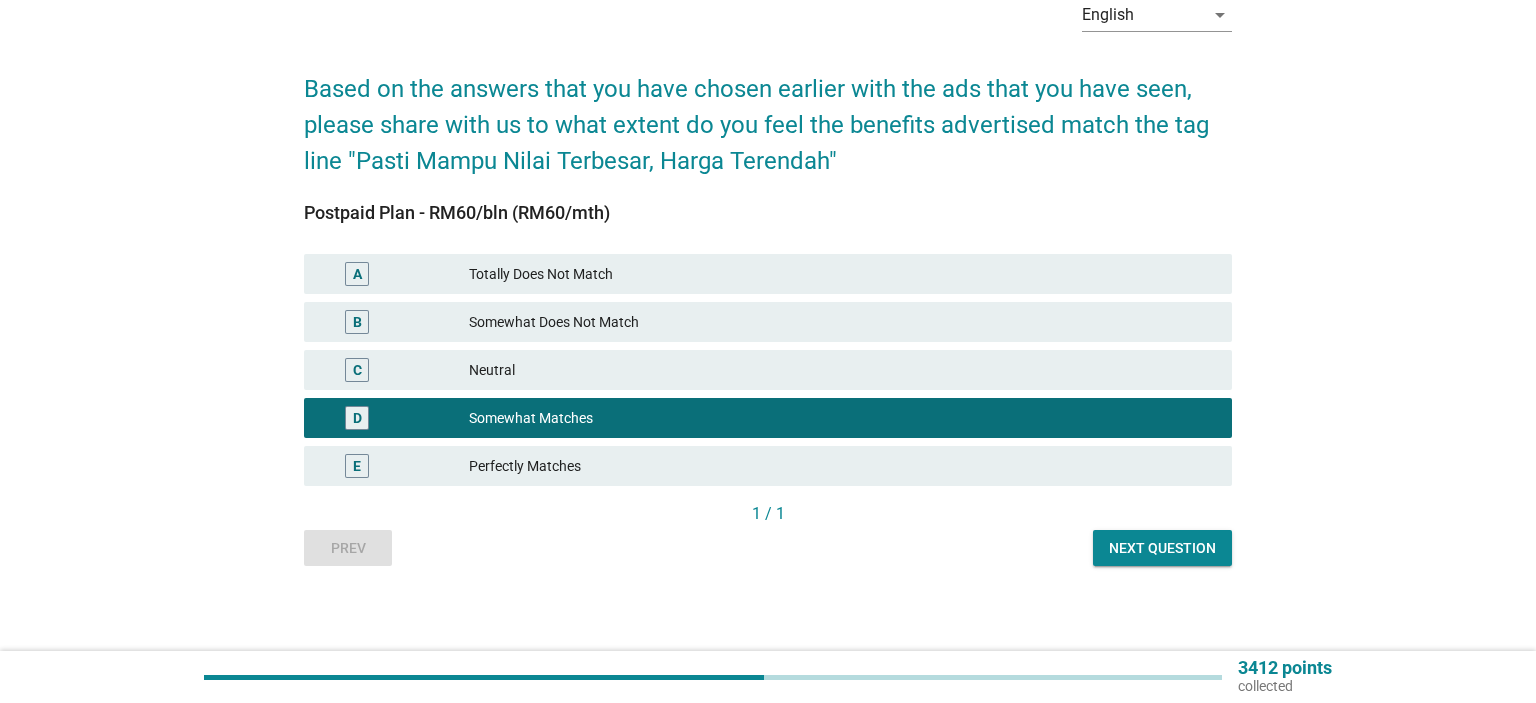 scroll, scrollTop: 112, scrollLeft: 0, axis: vertical 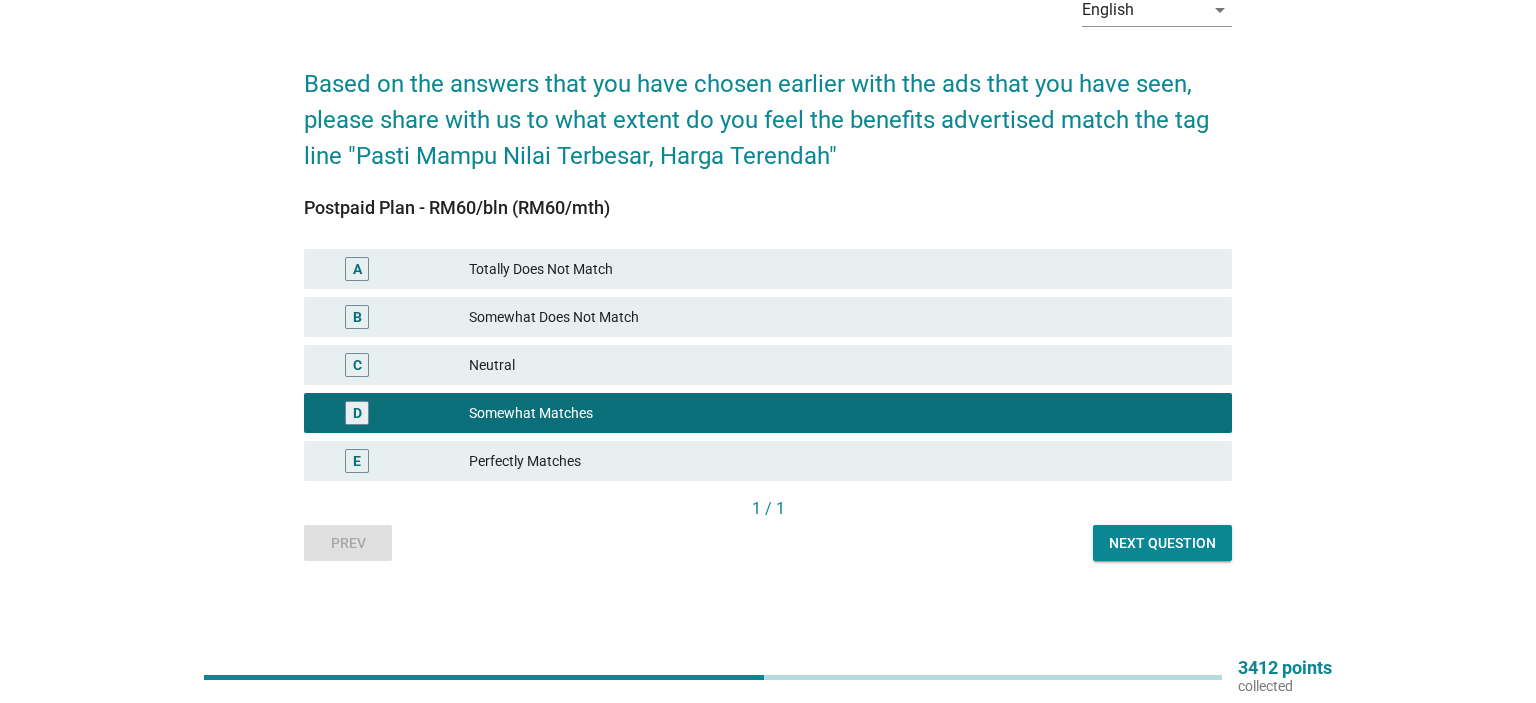 click on "Next question" at bounding box center (1162, 543) 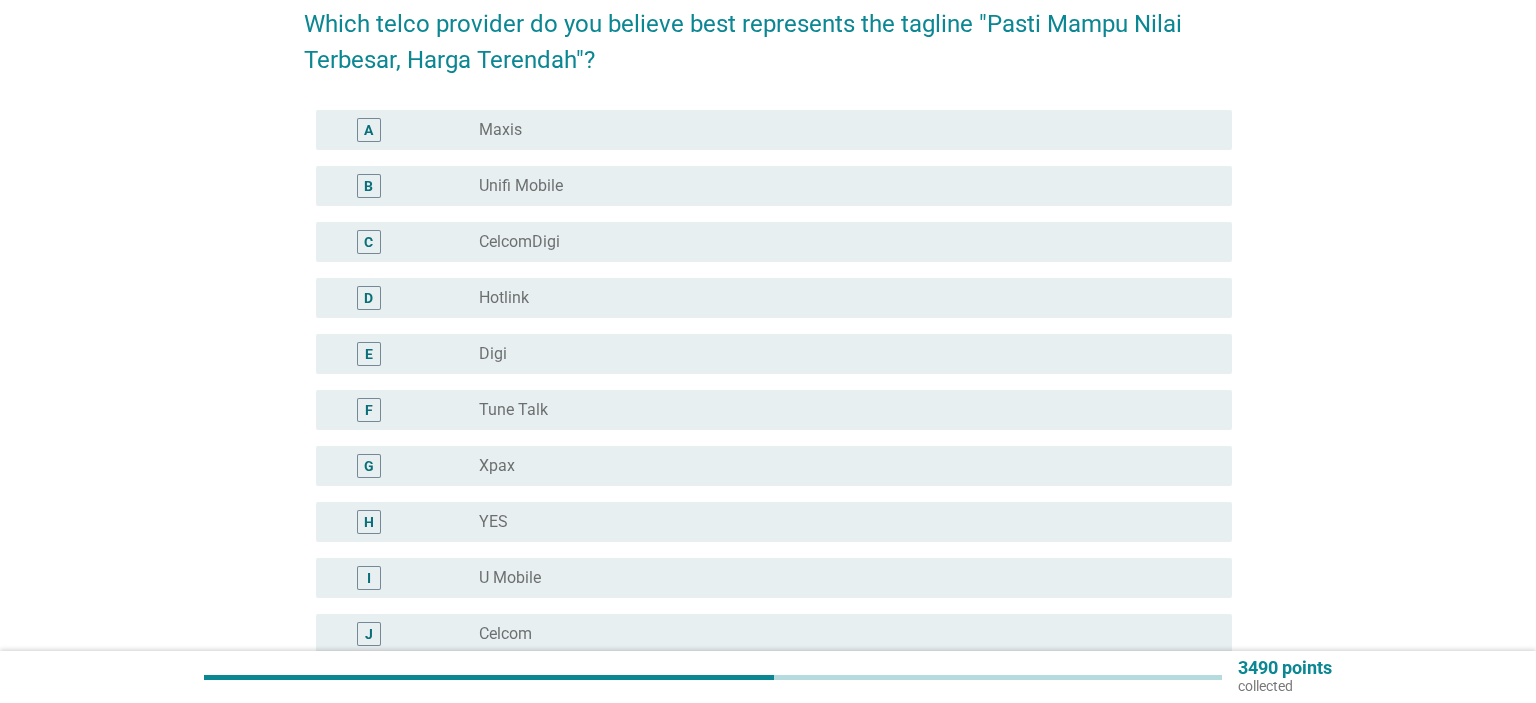 scroll, scrollTop: 211, scrollLeft: 0, axis: vertical 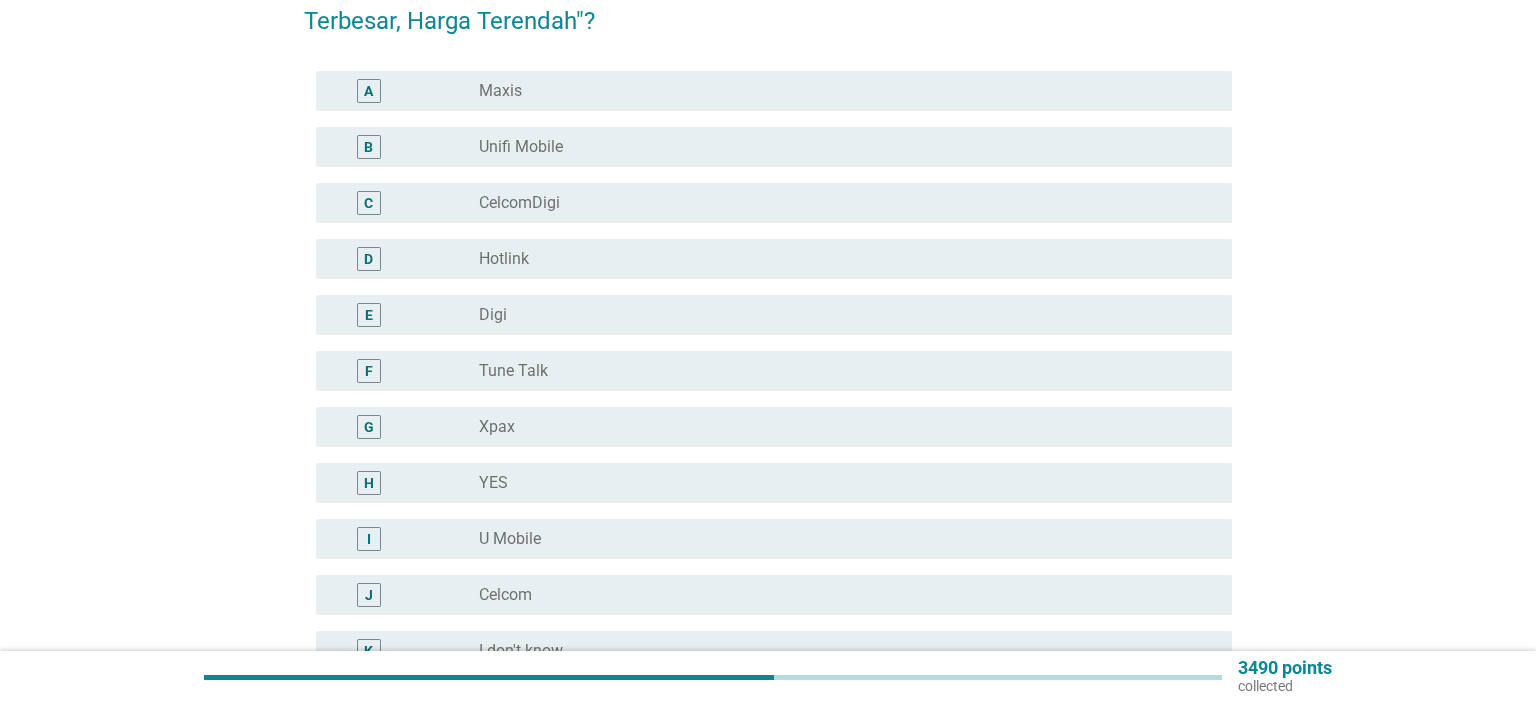 click on "radio_button_unchecked U Mobile" at bounding box center (839, 539) 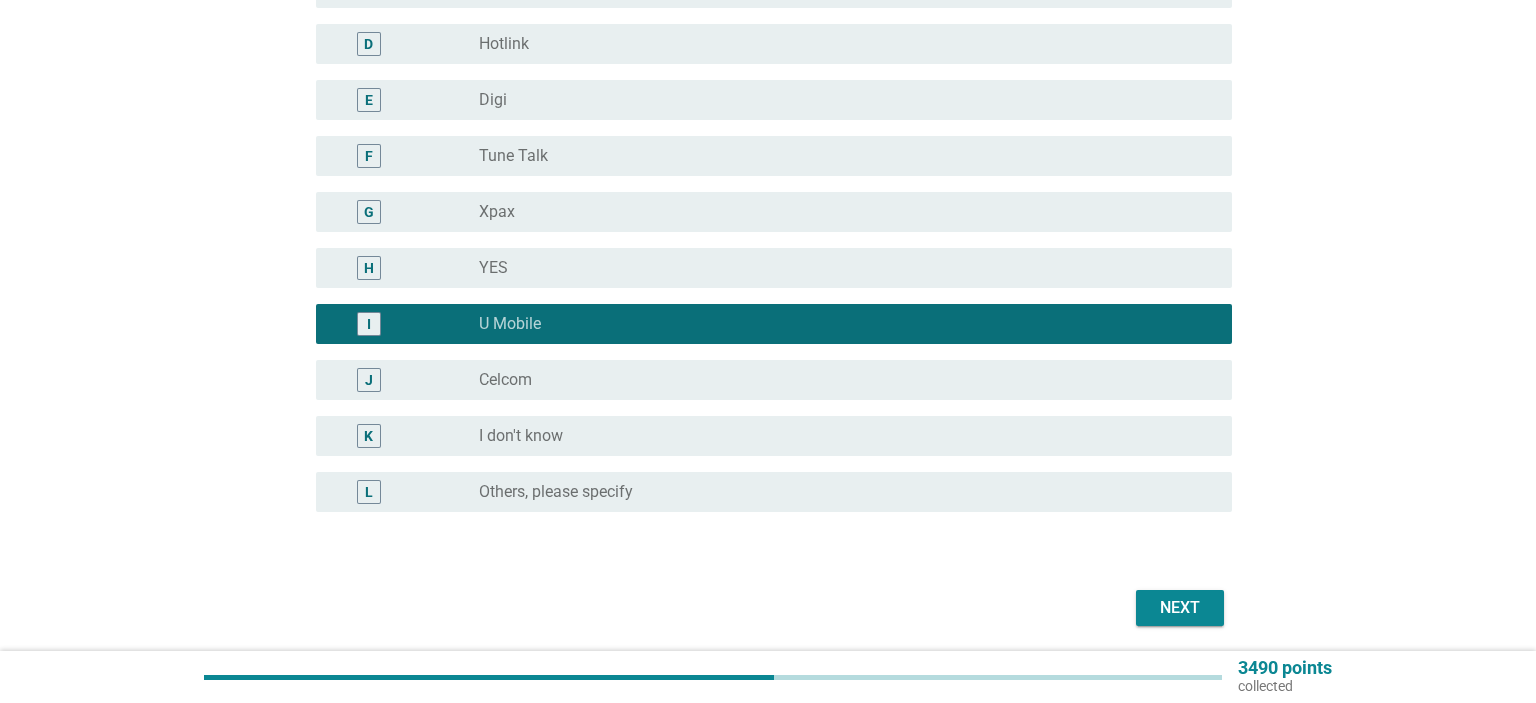 scroll, scrollTop: 496, scrollLeft: 0, axis: vertical 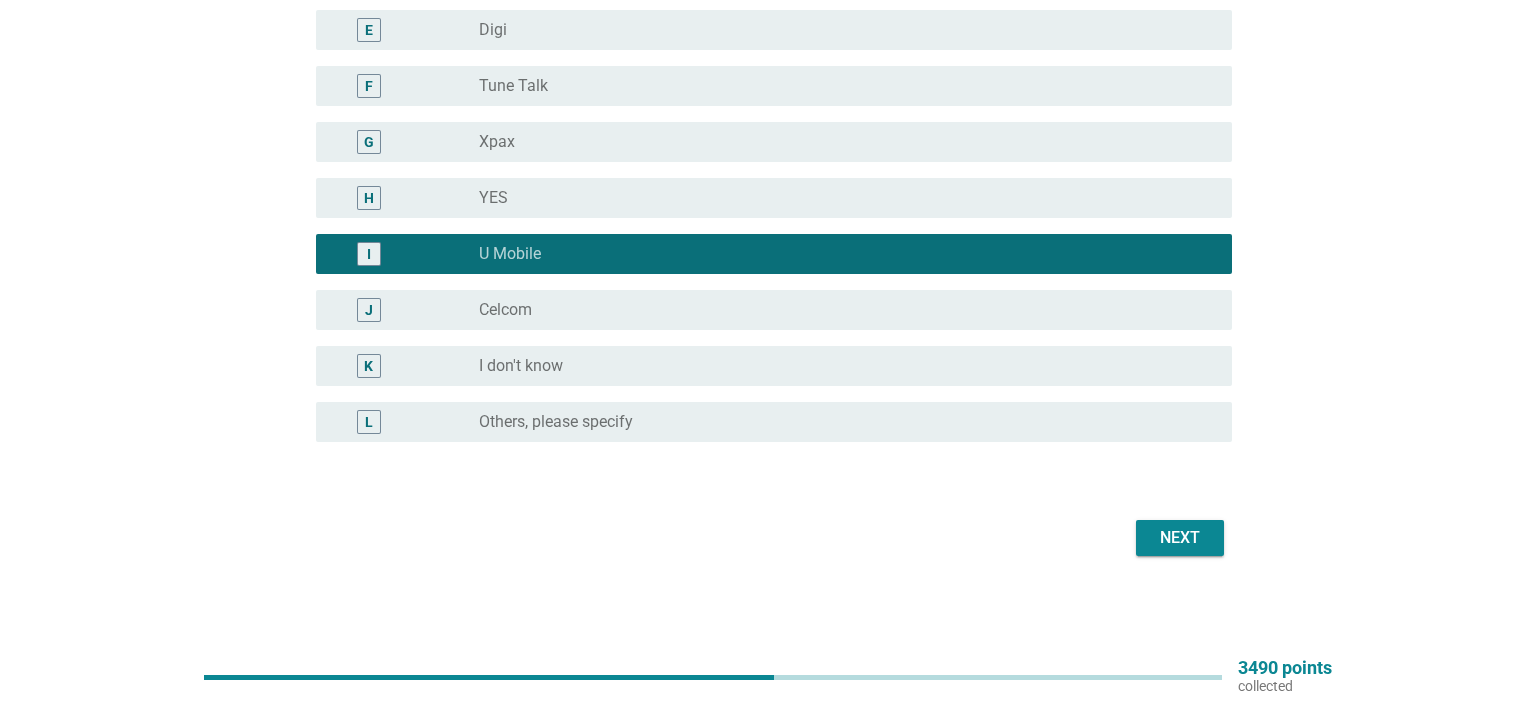 click on "Next" at bounding box center (1180, 538) 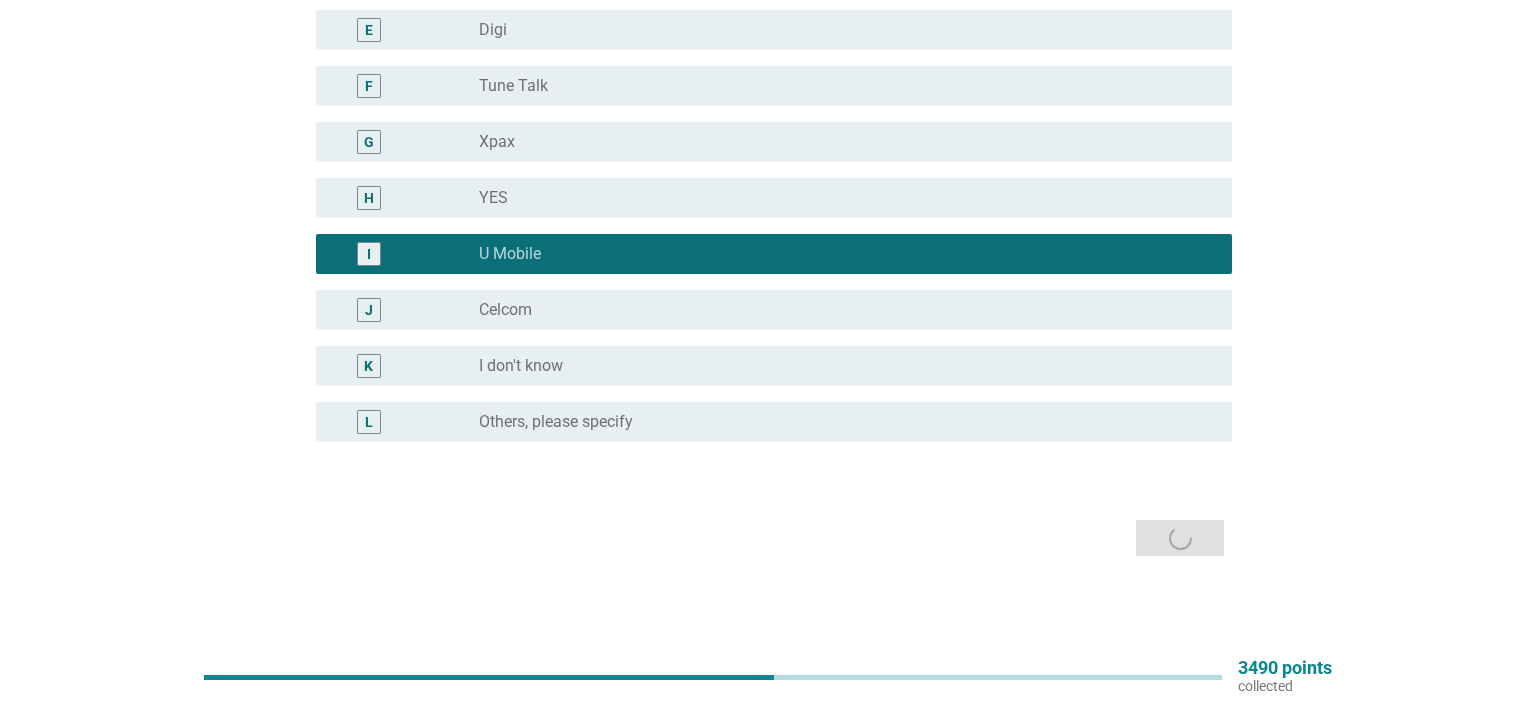 scroll, scrollTop: 0, scrollLeft: 0, axis: both 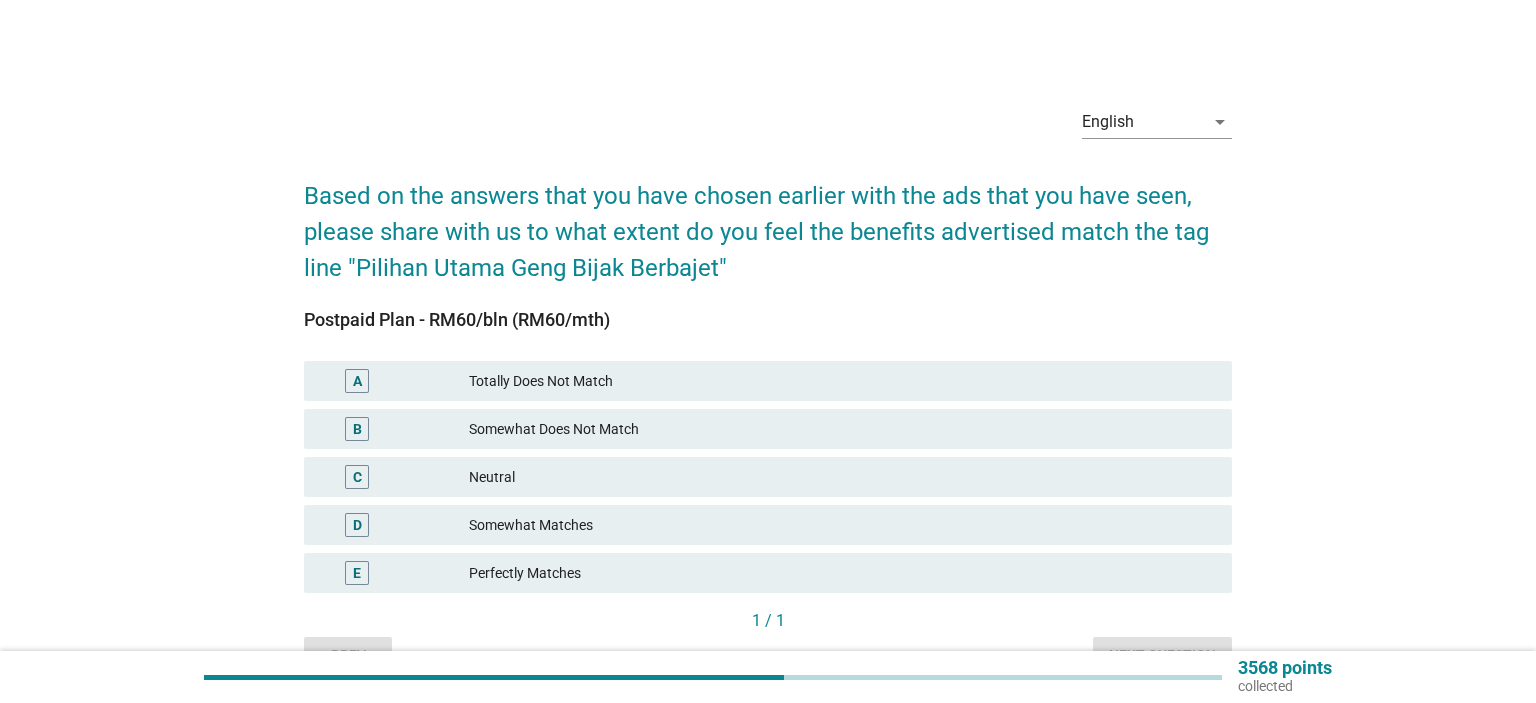 click on "Neutral" at bounding box center [842, 477] 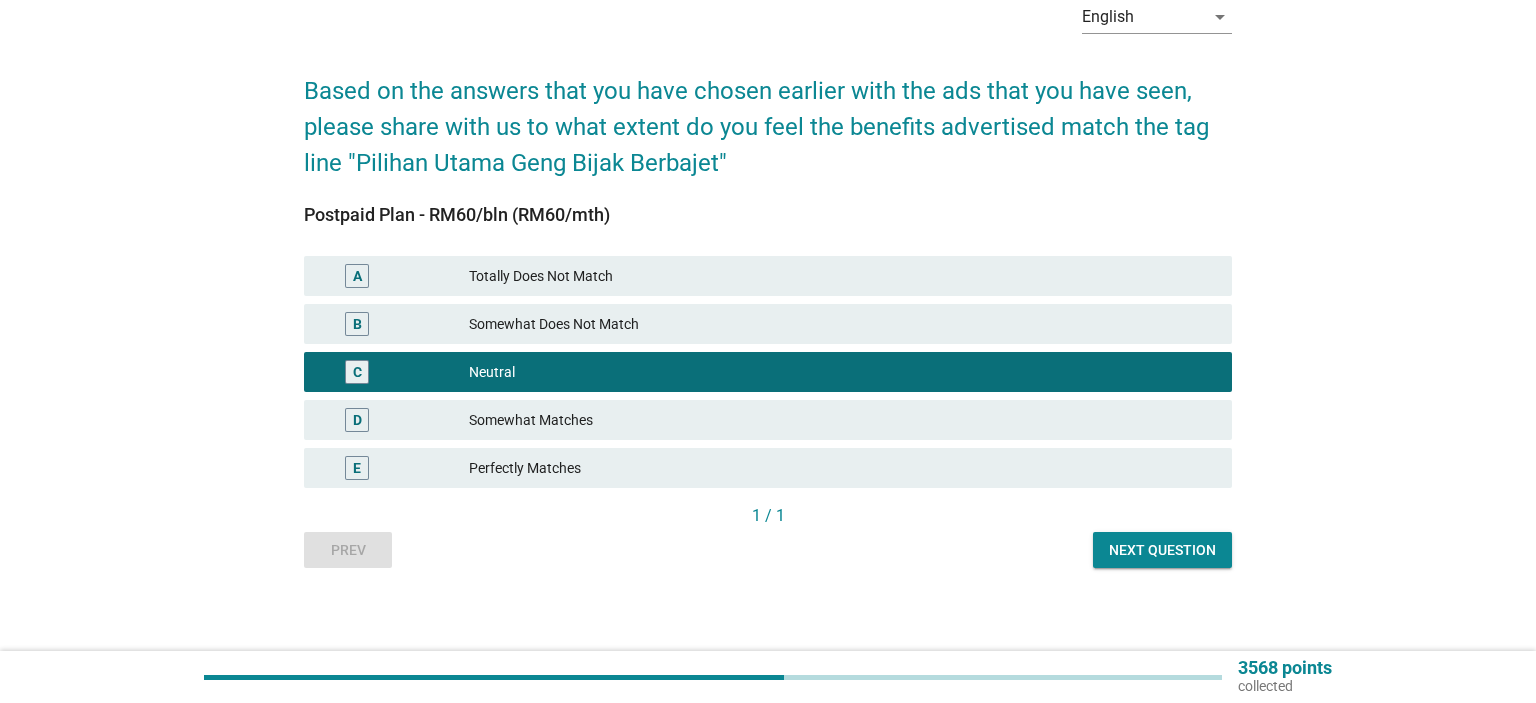 scroll, scrollTop: 112, scrollLeft: 0, axis: vertical 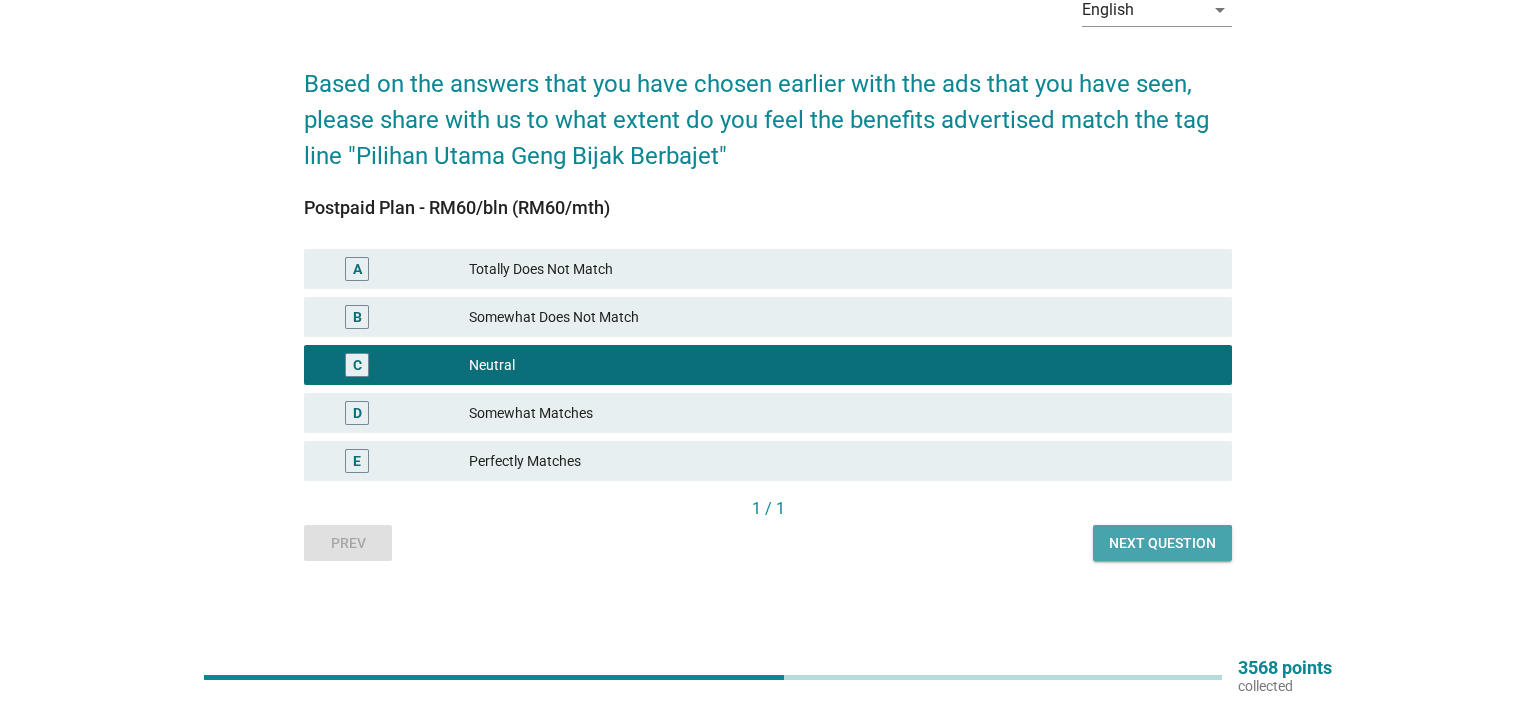 click on "Next question" at bounding box center [1162, 543] 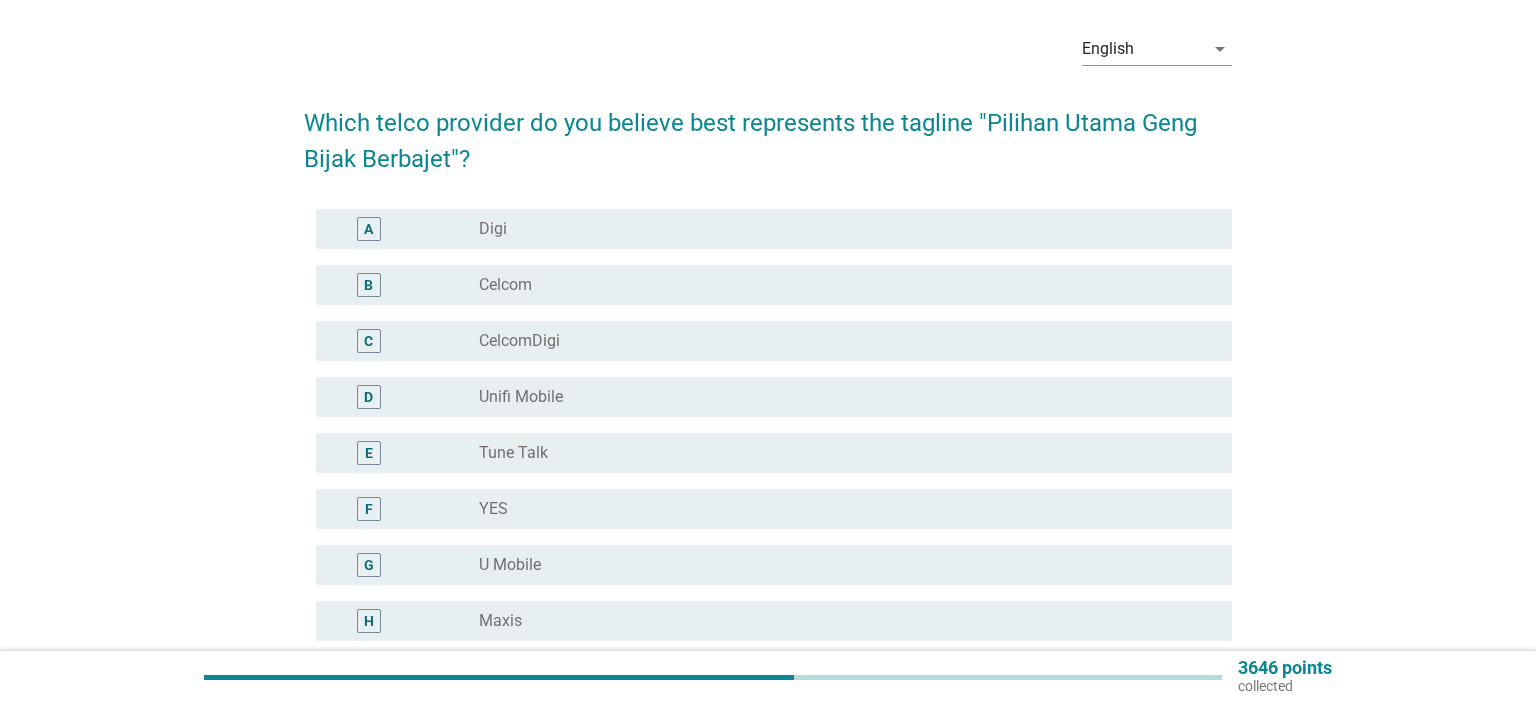 scroll, scrollTop: 105, scrollLeft: 0, axis: vertical 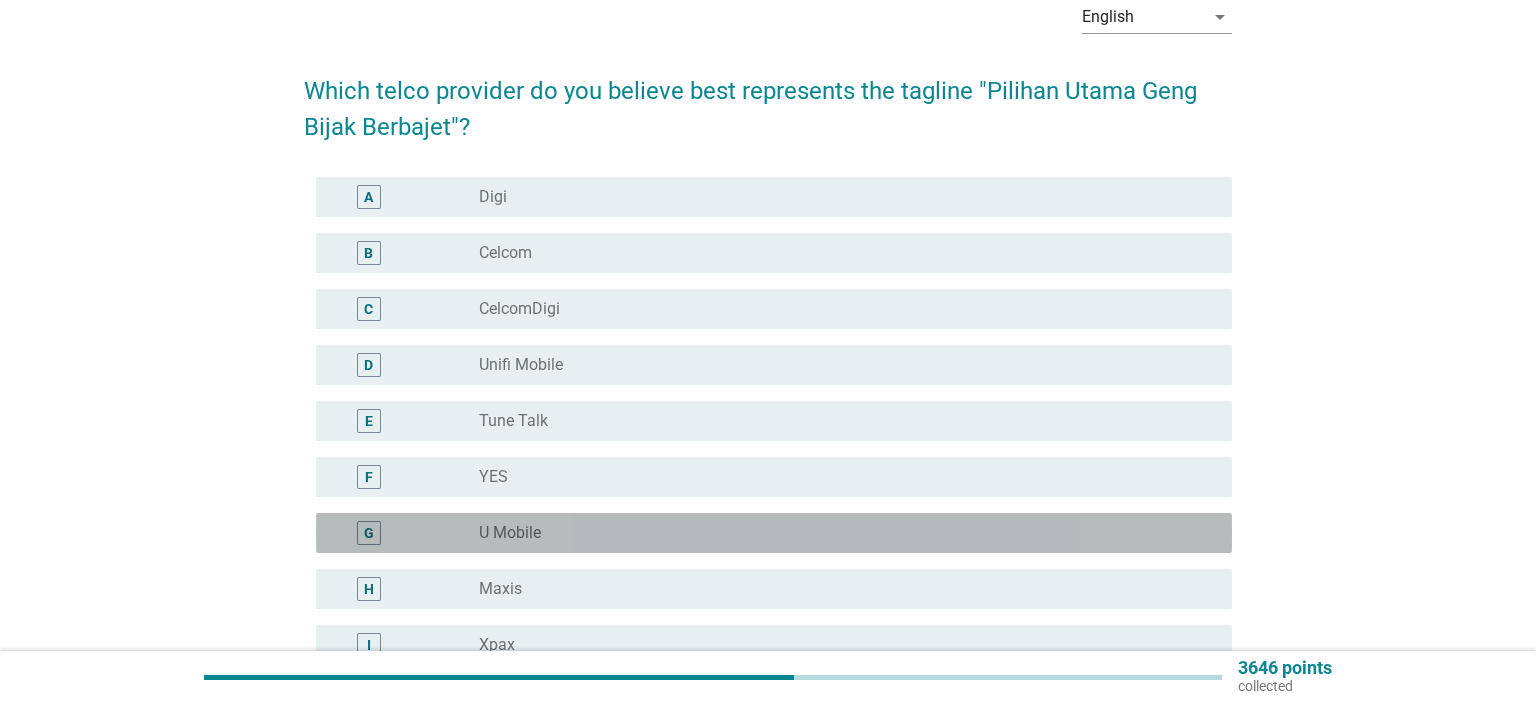 click on "radio_button_unchecked U Mobile" at bounding box center [839, 533] 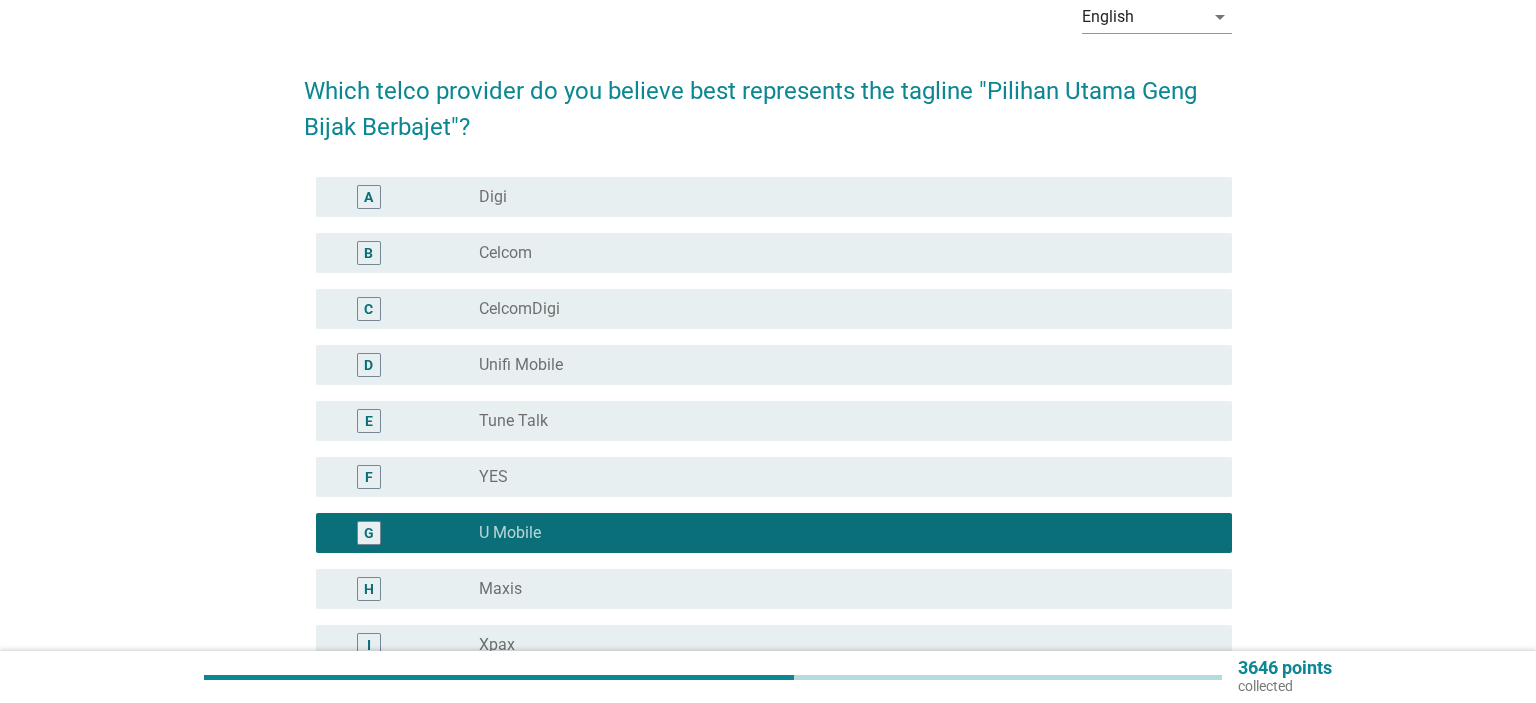 scroll, scrollTop: 496, scrollLeft: 0, axis: vertical 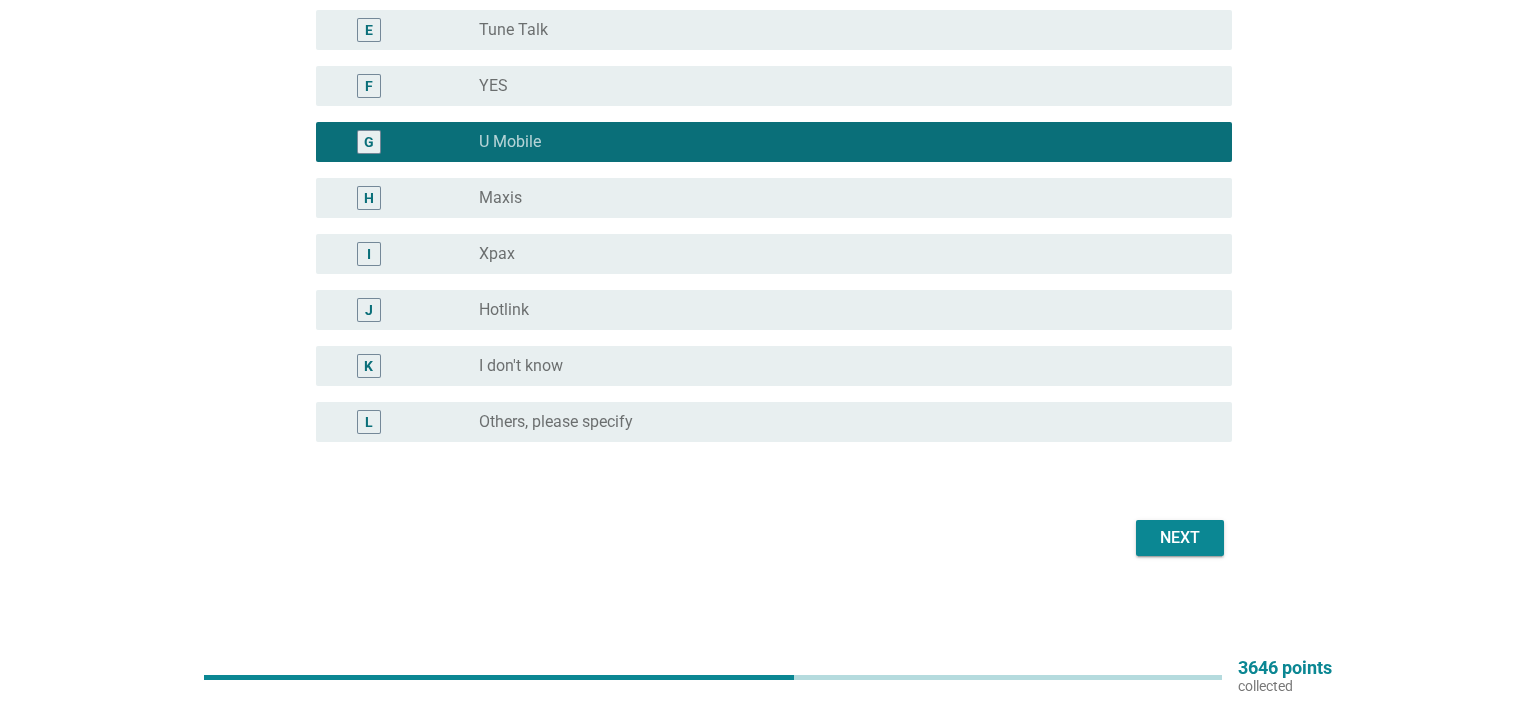 click on "Next" at bounding box center (1180, 538) 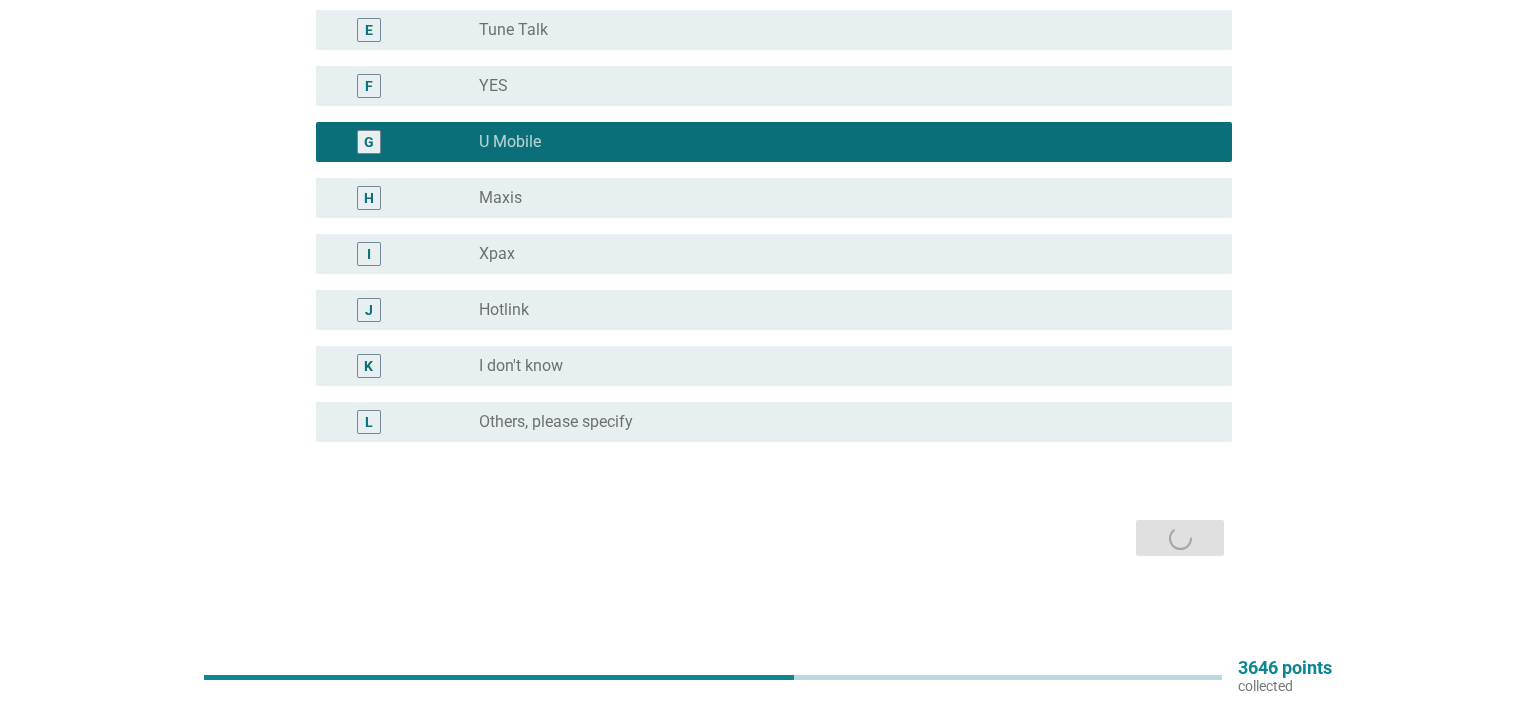 scroll, scrollTop: 0, scrollLeft: 0, axis: both 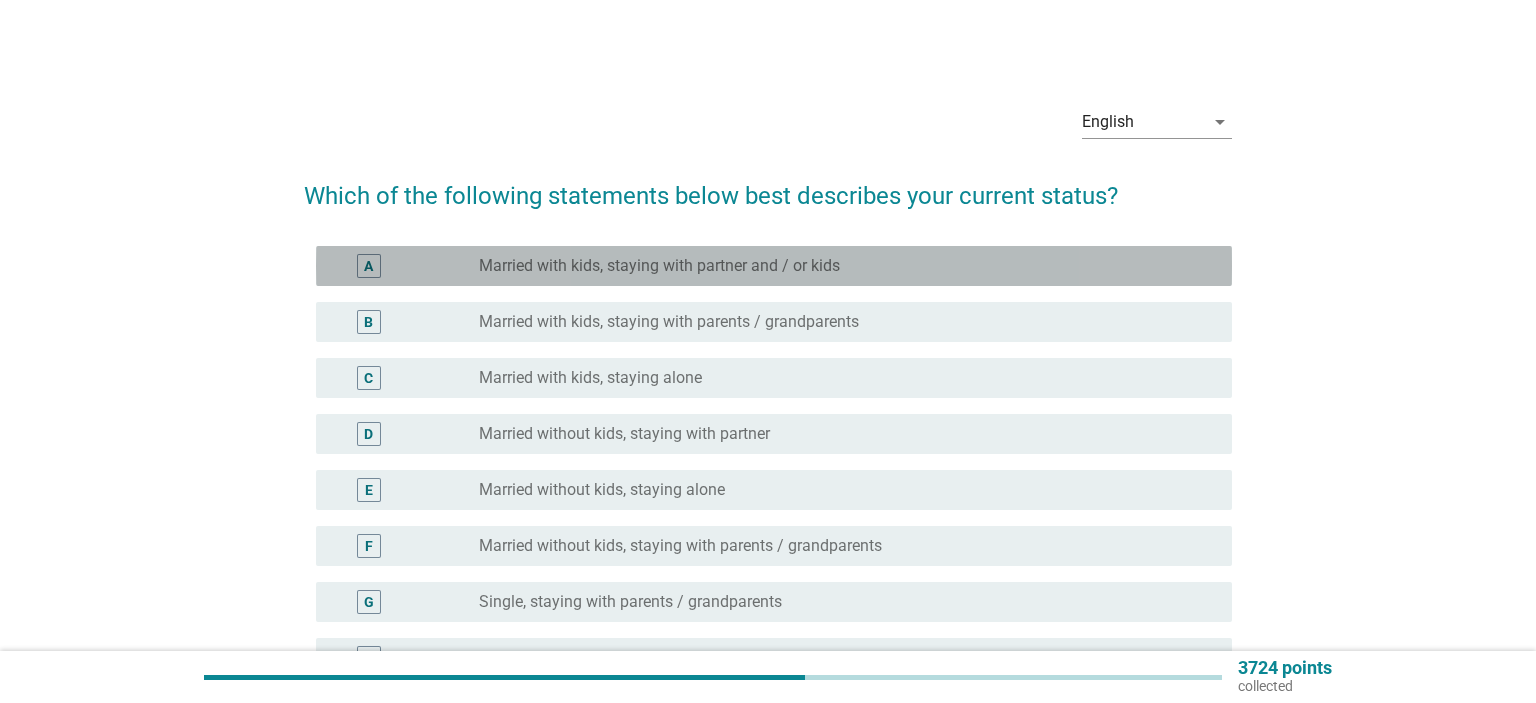 click on "Married with kids, staying with partner and / or kids" at bounding box center (659, 266) 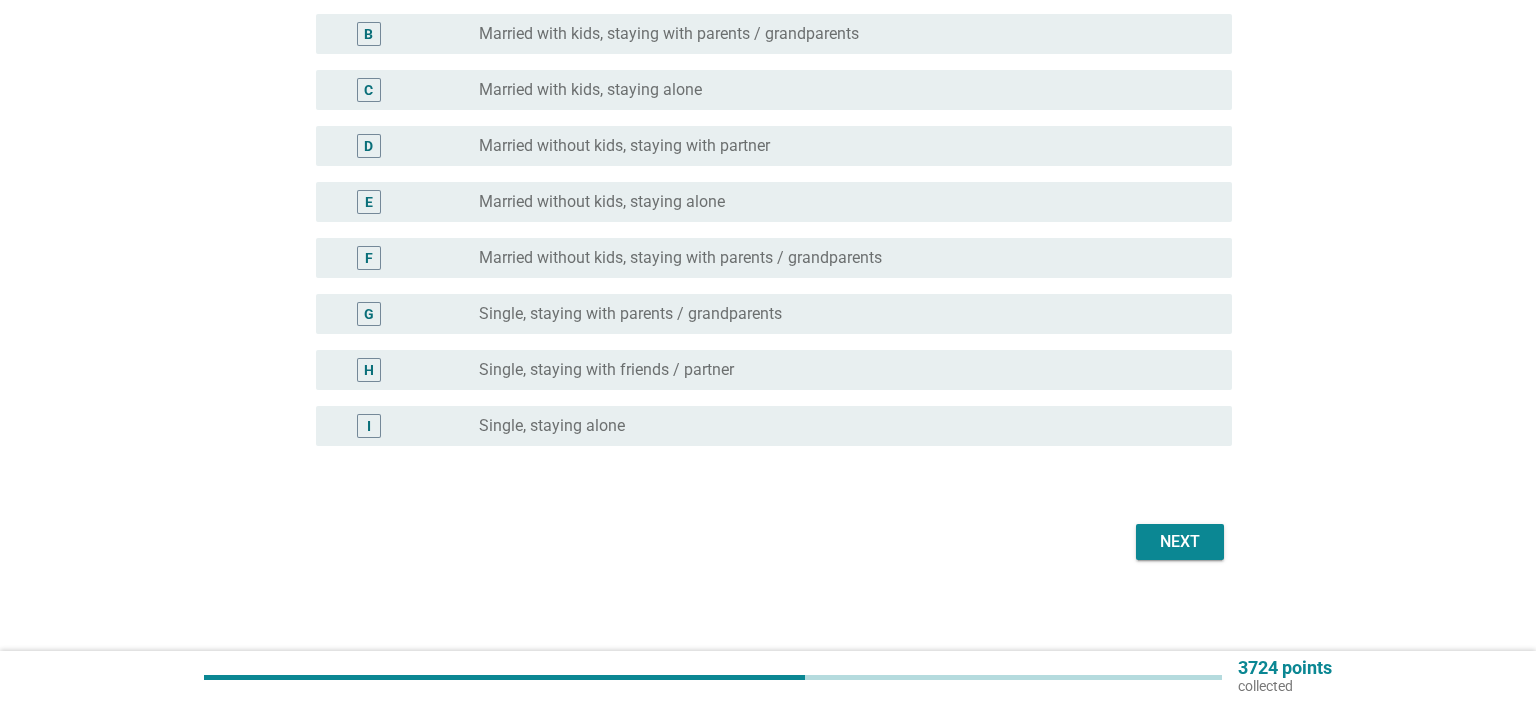 scroll, scrollTop: 292, scrollLeft: 0, axis: vertical 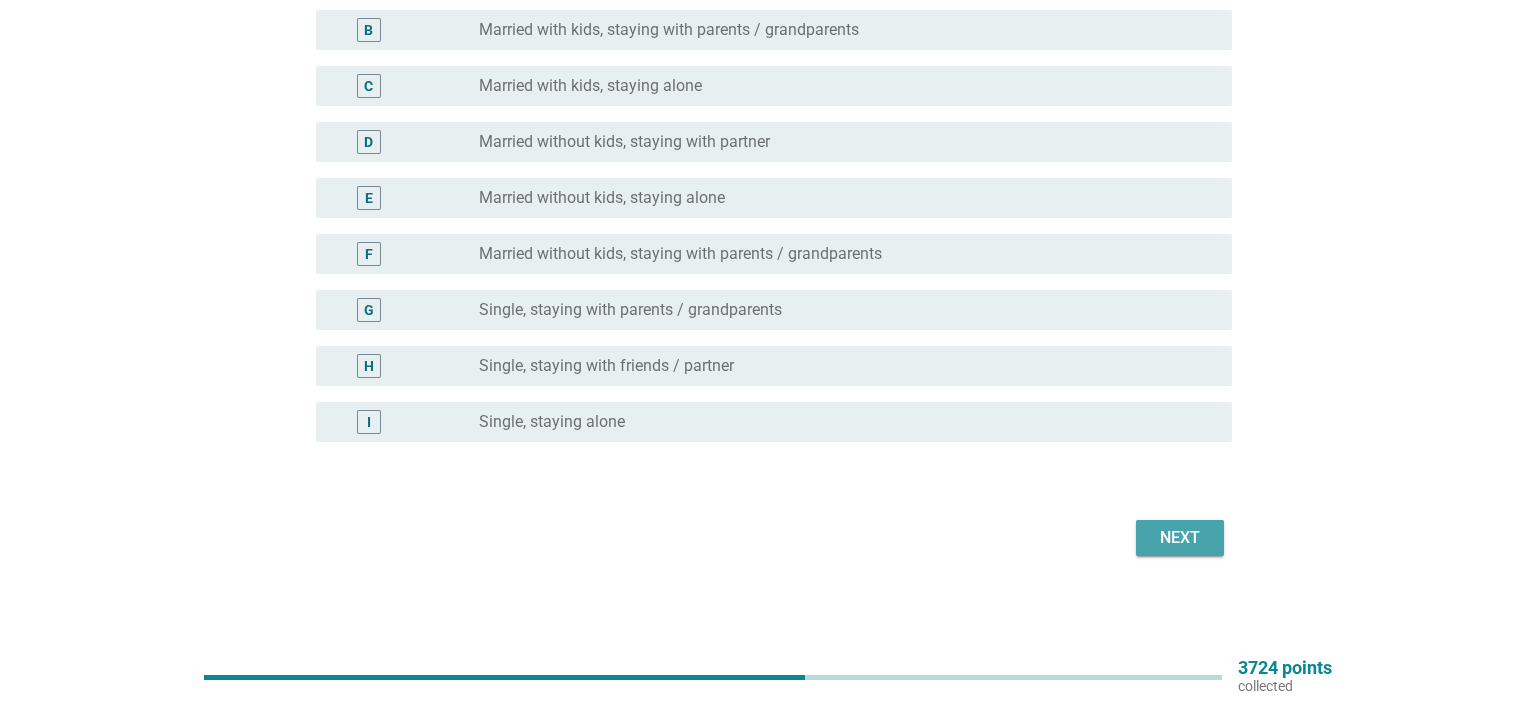 click on "Next" at bounding box center (1180, 538) 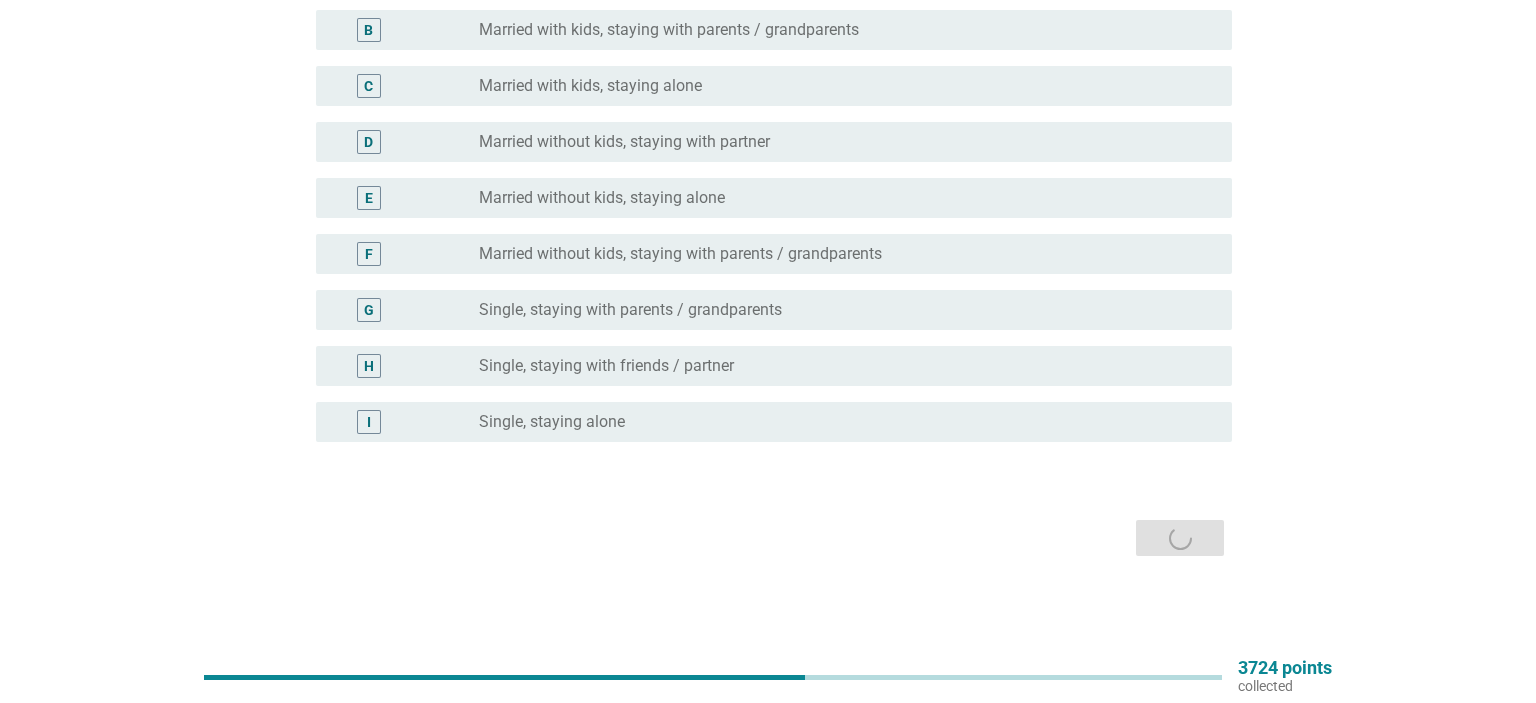 scroll, scrollTop: 0, scrollLeft: 0, axis: both 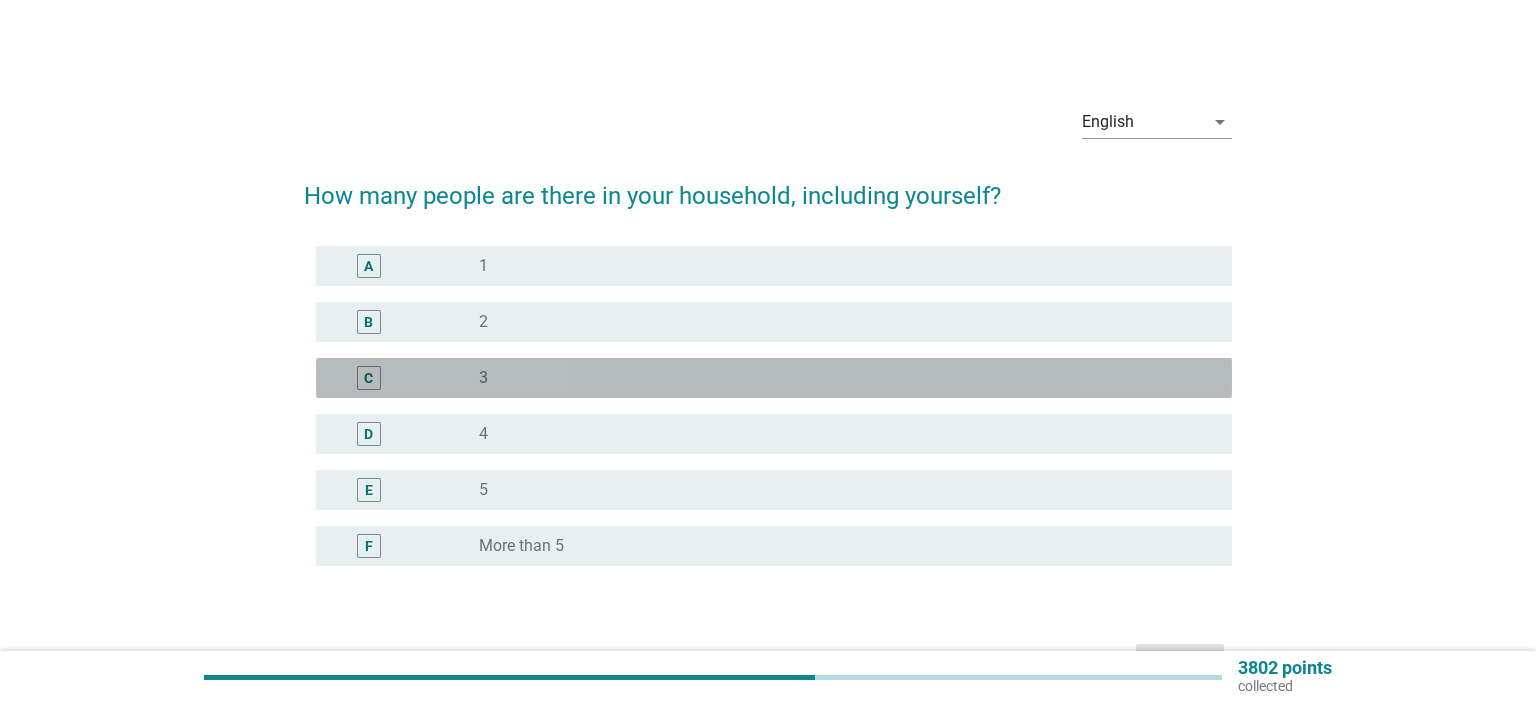 click on "radio_button_unchecked 3" at bounding box center [839, 378] 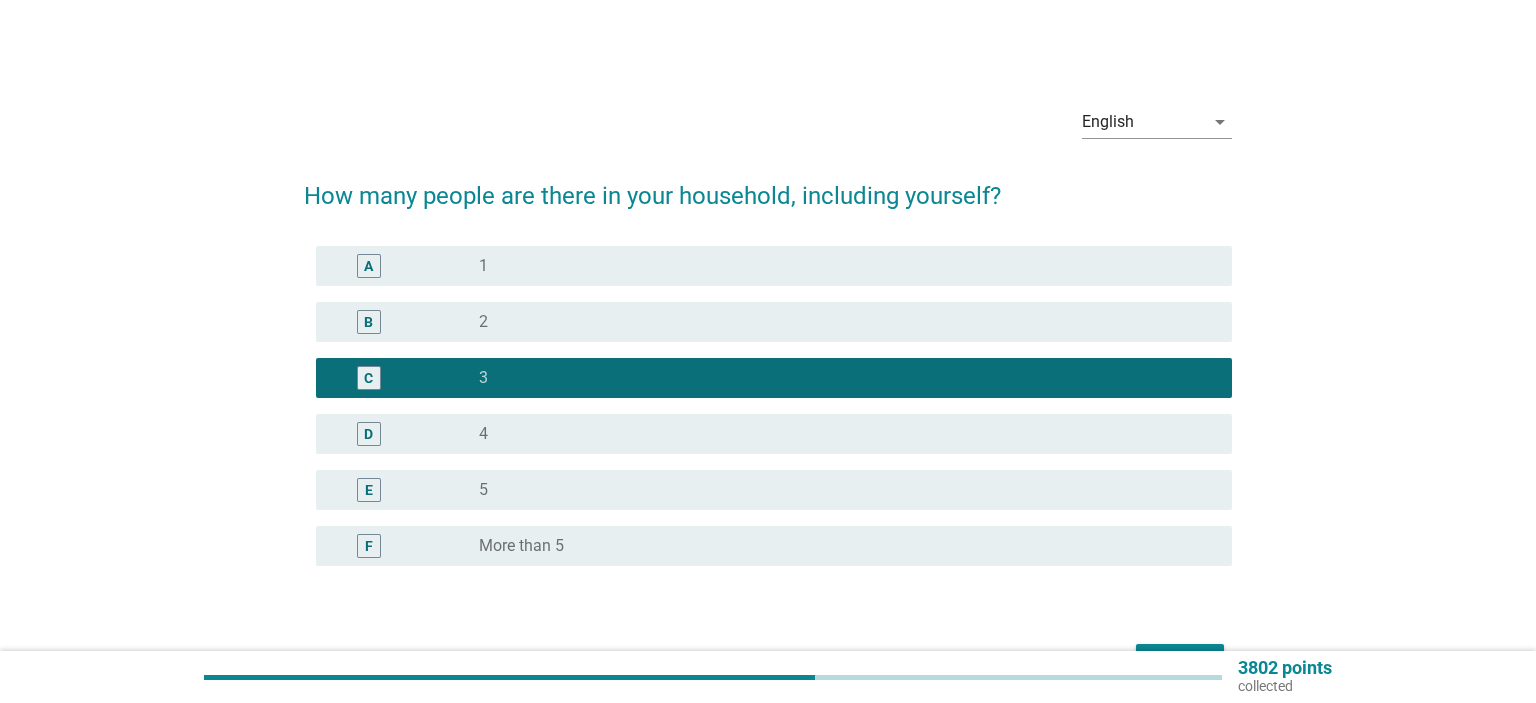 scroll, scrollTop: 124, scrollLeft: 0, axis: vertical 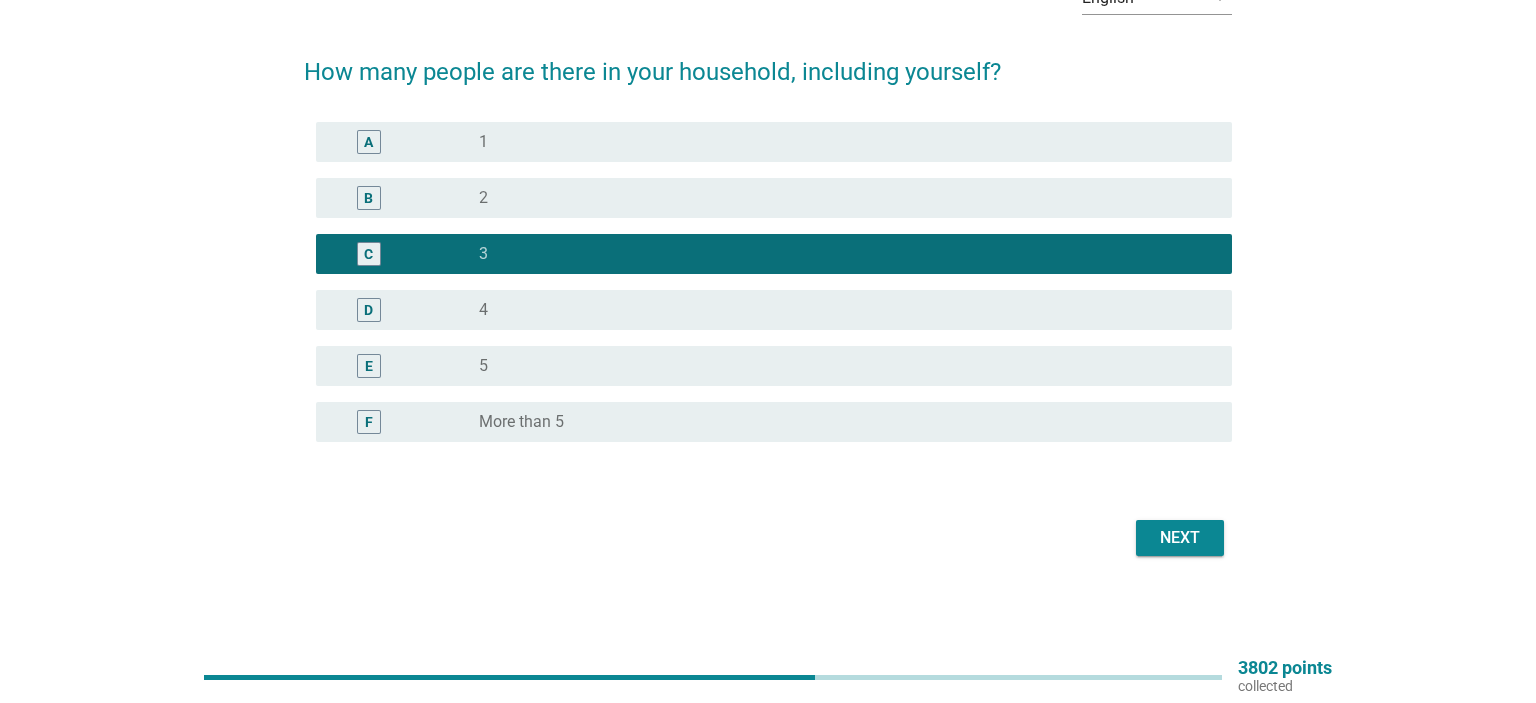 click on "Next" at bounding box center (1180, 538) 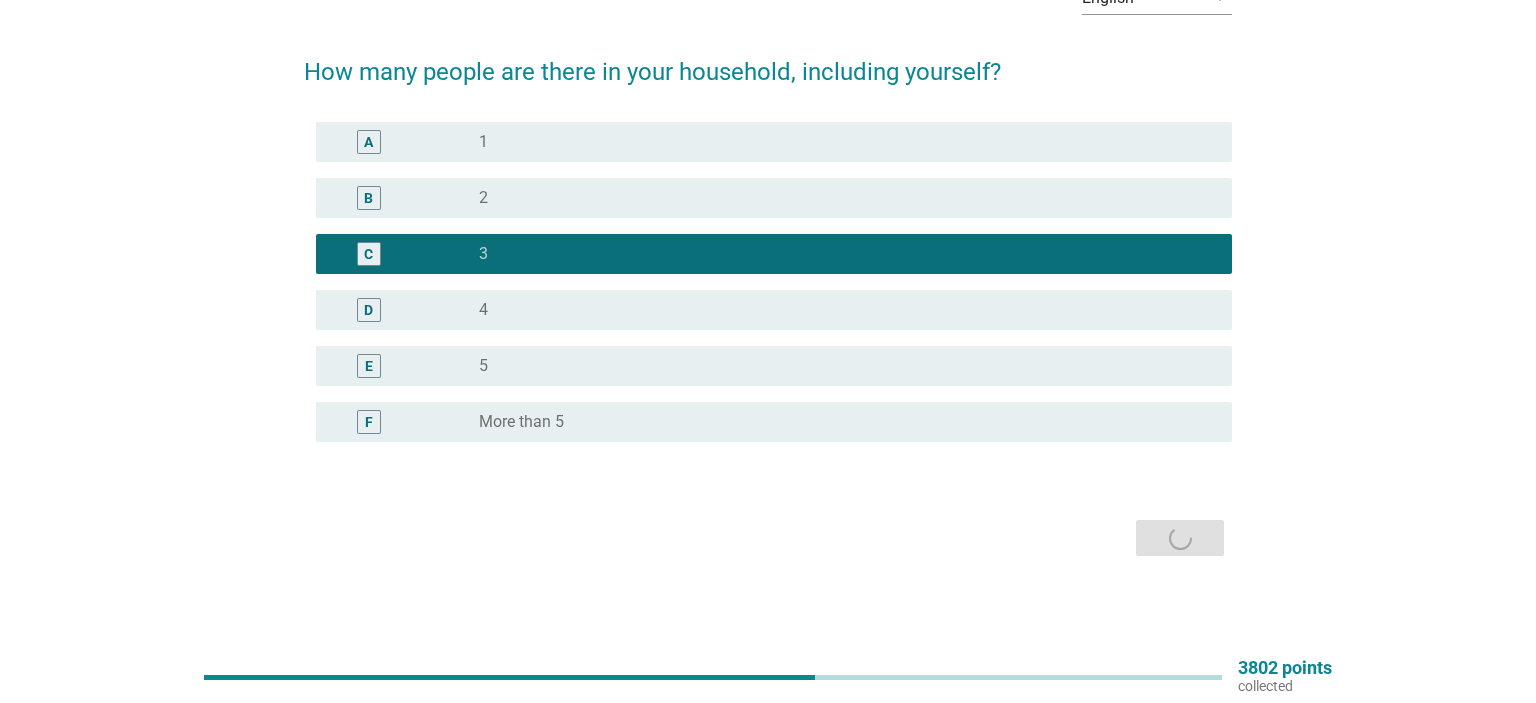 scroll, scrollTop: 0, scrollLeft: 0, axis: both 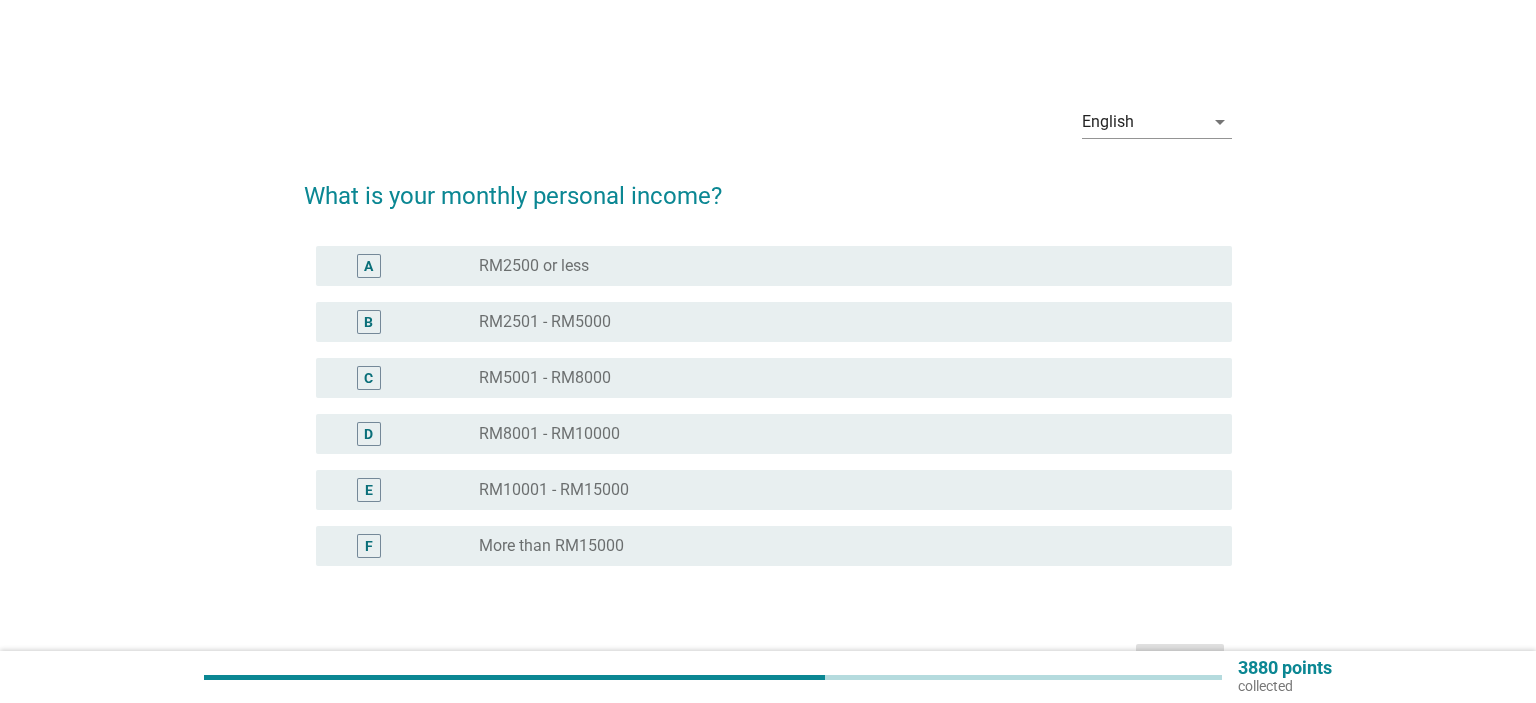 click on "radio_button_unchecked RM10001 - RM15000" at bounding box center [839, 490] 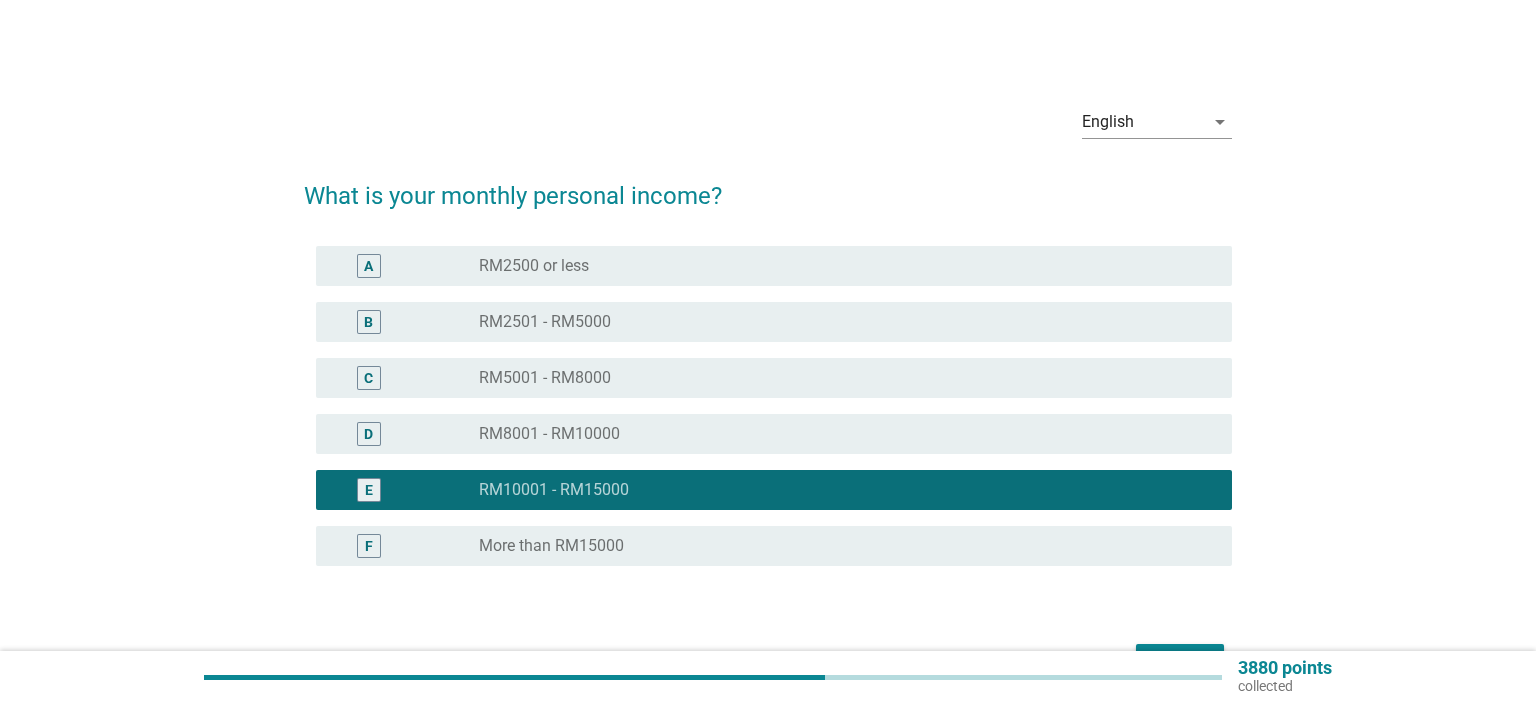 scroll, scrollTop: 124, scrollLeft: 0, axis: vertical 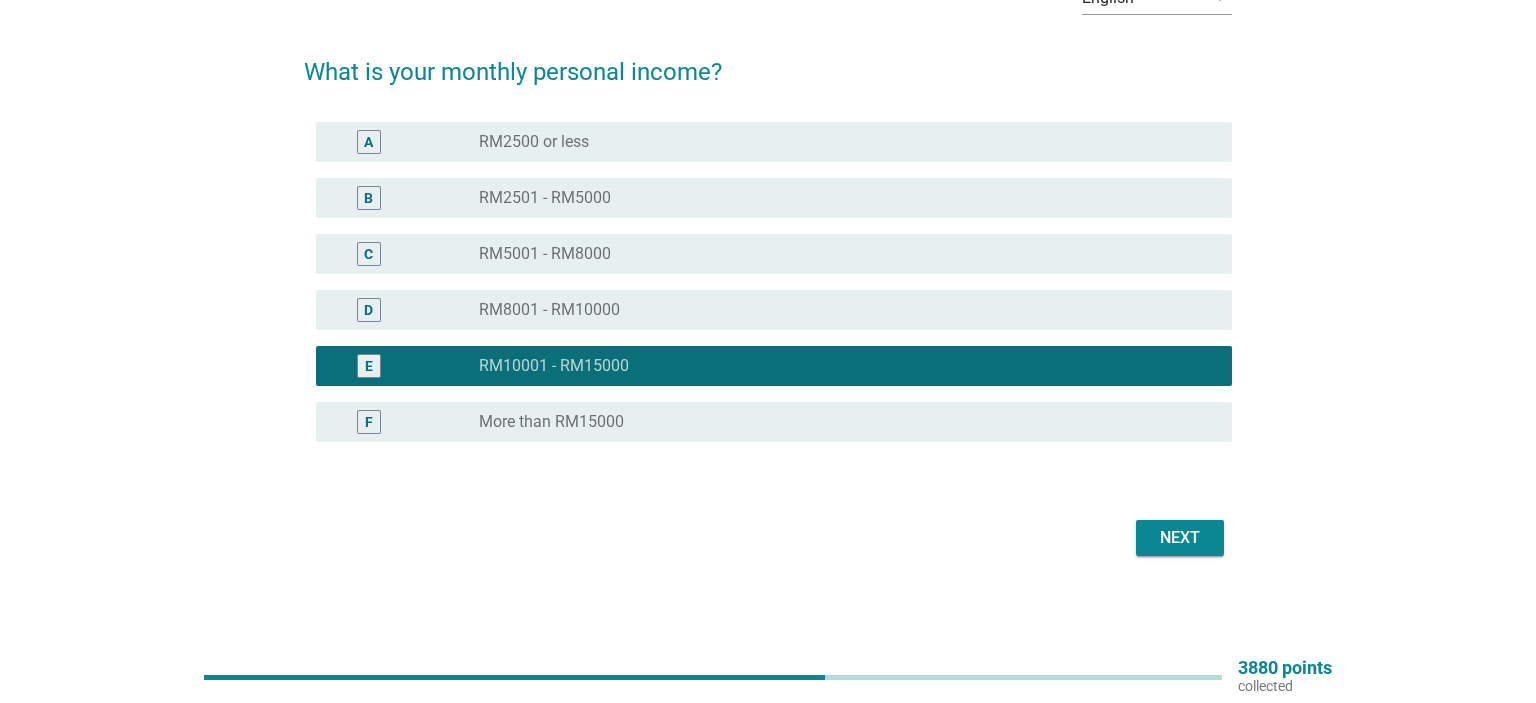 click on "Next" at bounding box center (1180, 538) 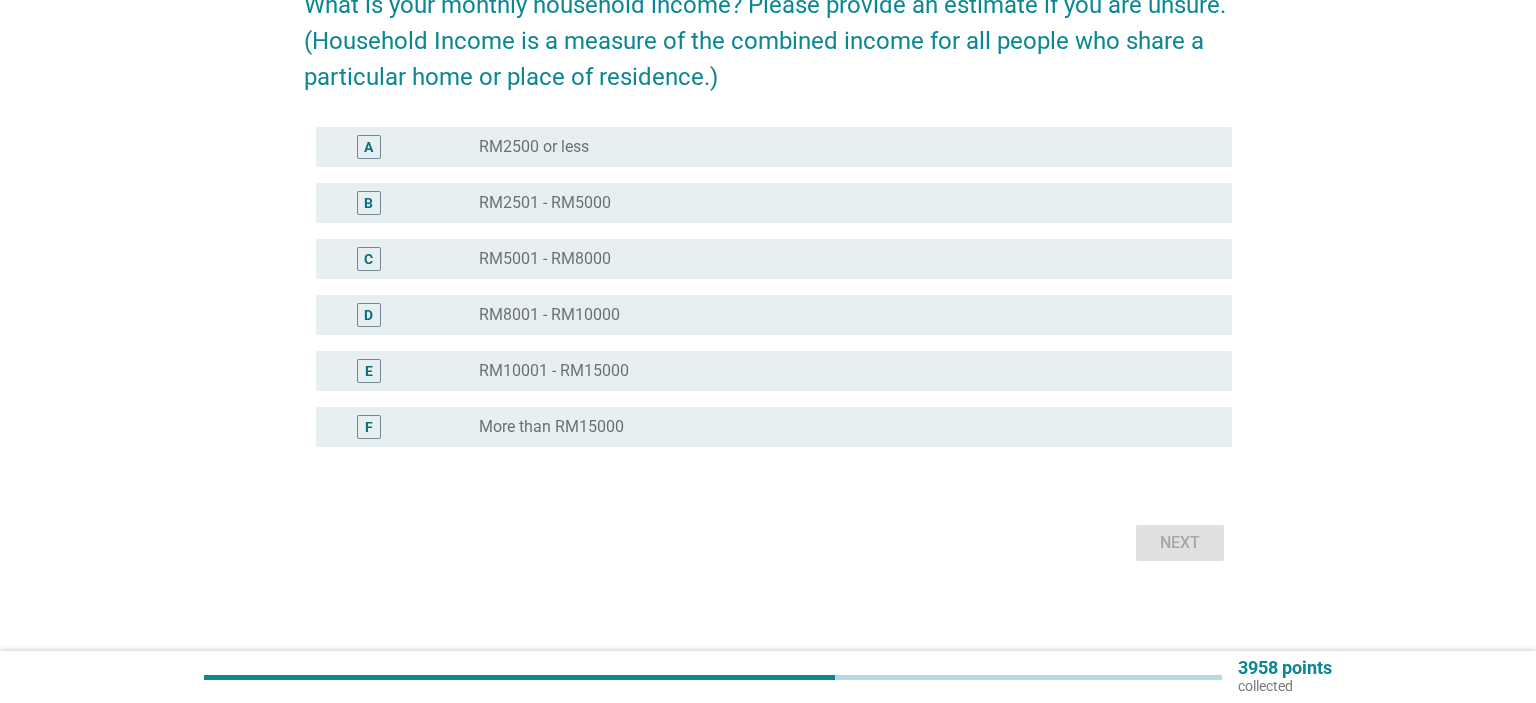 scroll, scrollTop: 196, scrollLeft: 0, axis: vertical 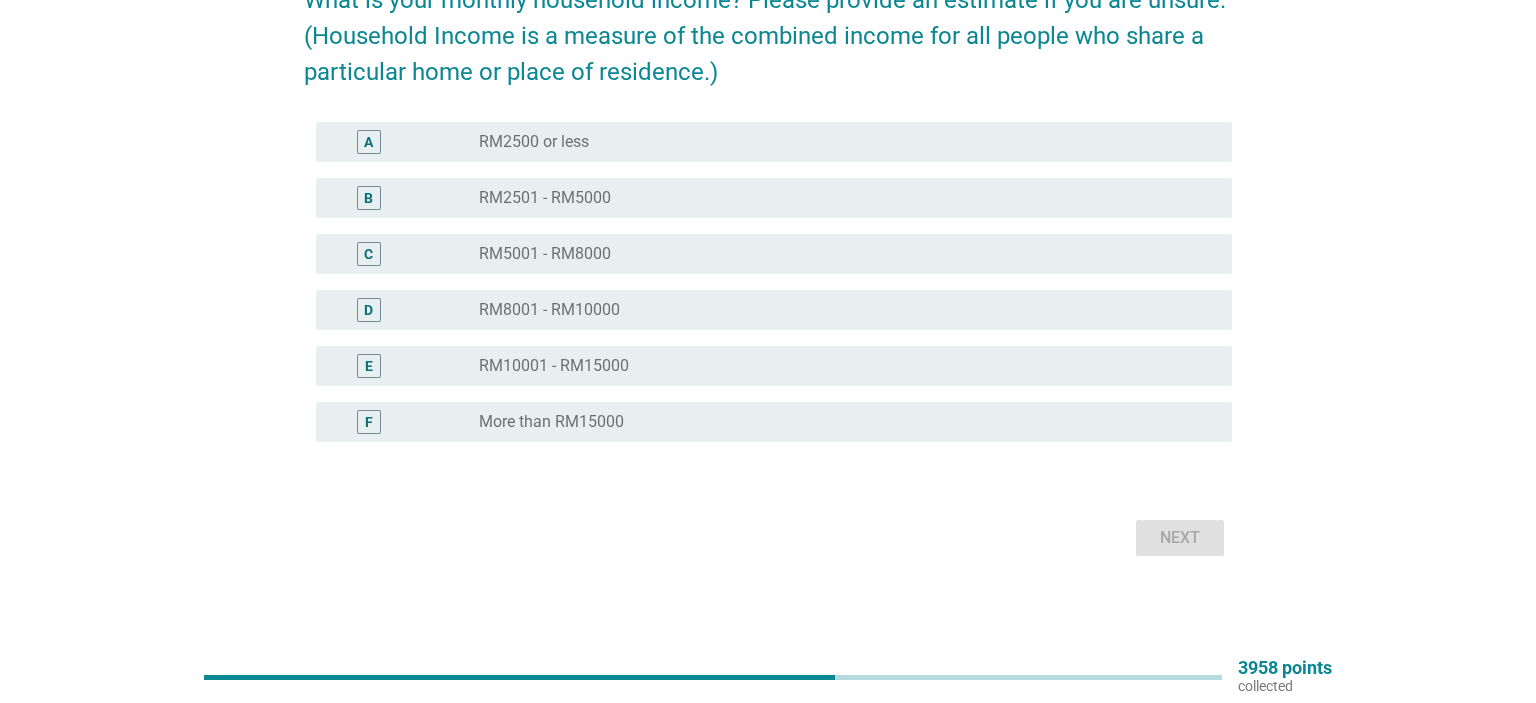 click on "RM10001 - RM15000" at bounding box center (554, 366) 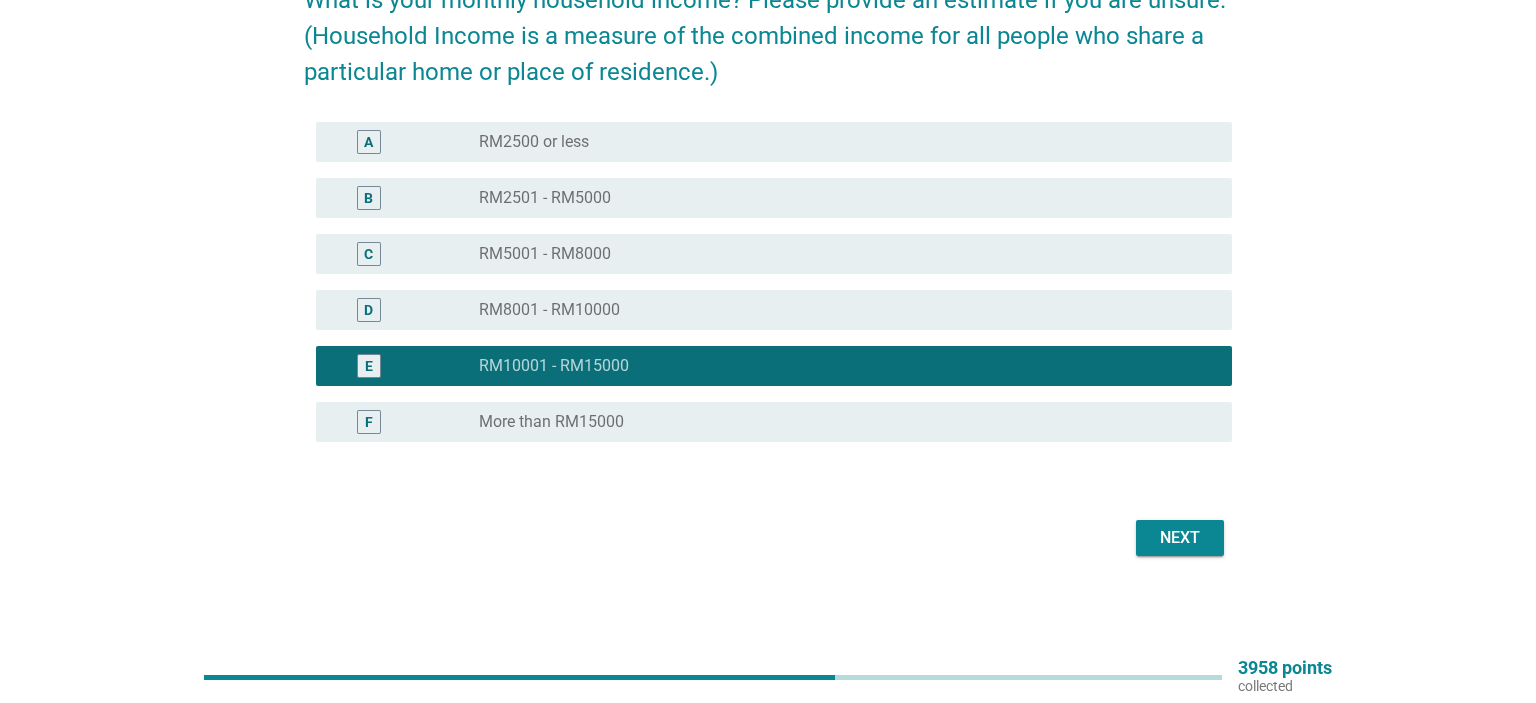 click on "Next" at bounding box center [1180, 538] 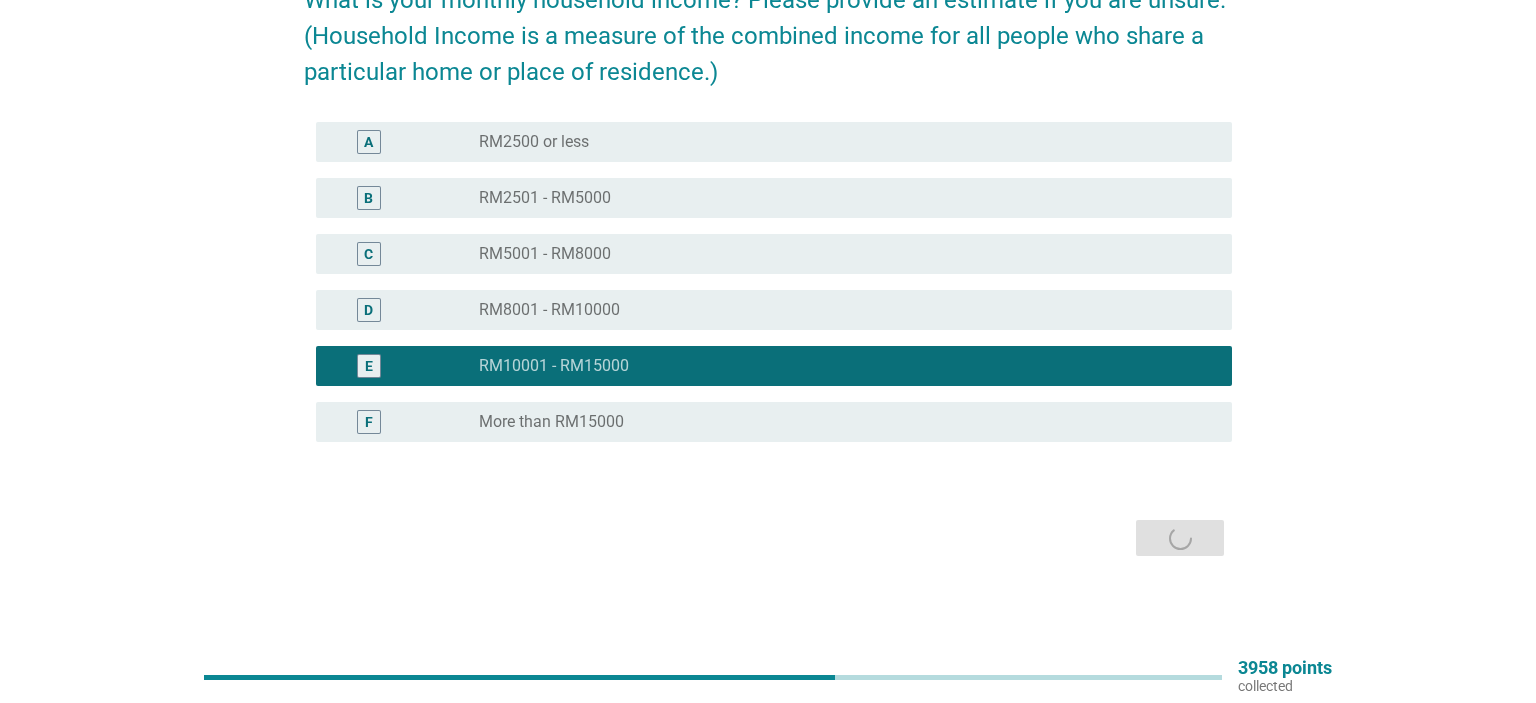 scroll, scrollTop: 0, scrollLeft: 0, axis: both 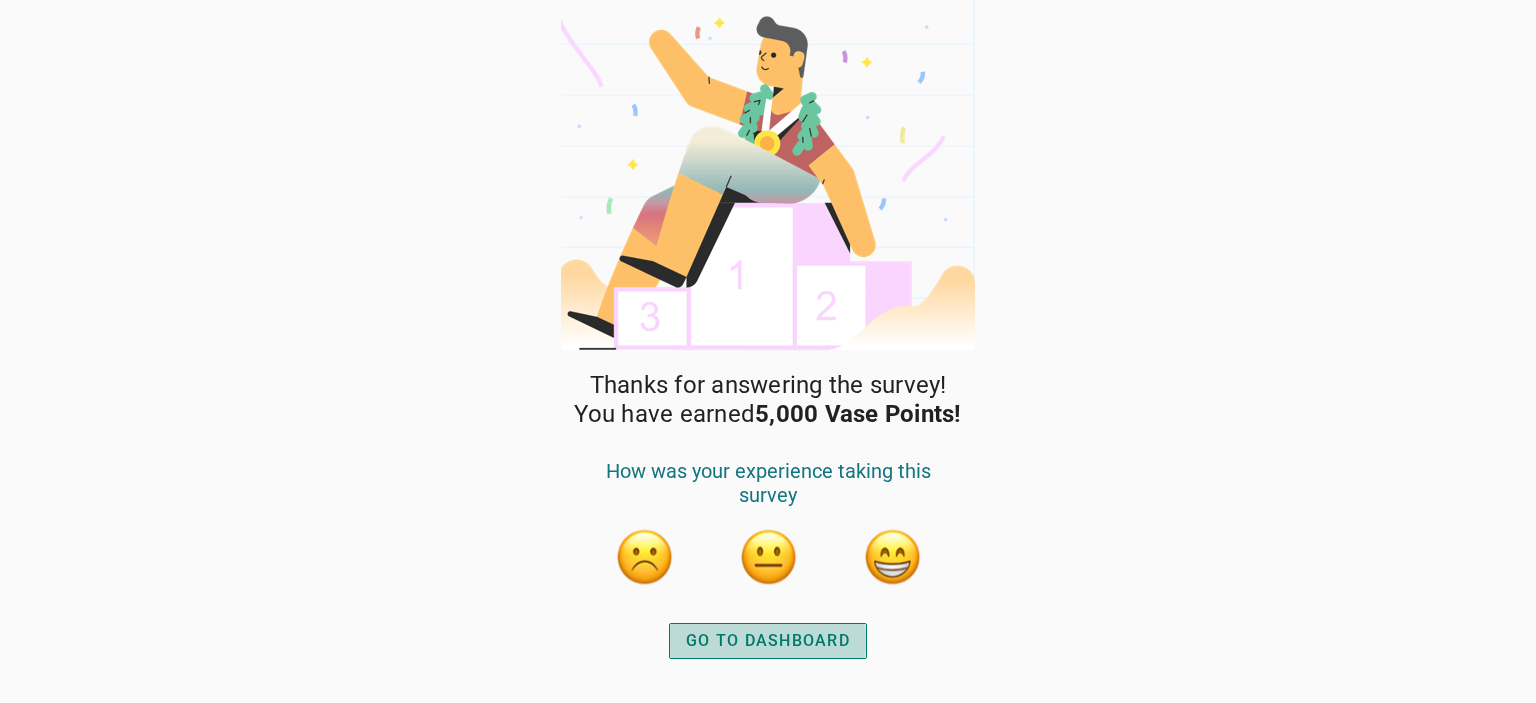 click on "GO TO DASHBOARD" at bounding box center (768, 641) 